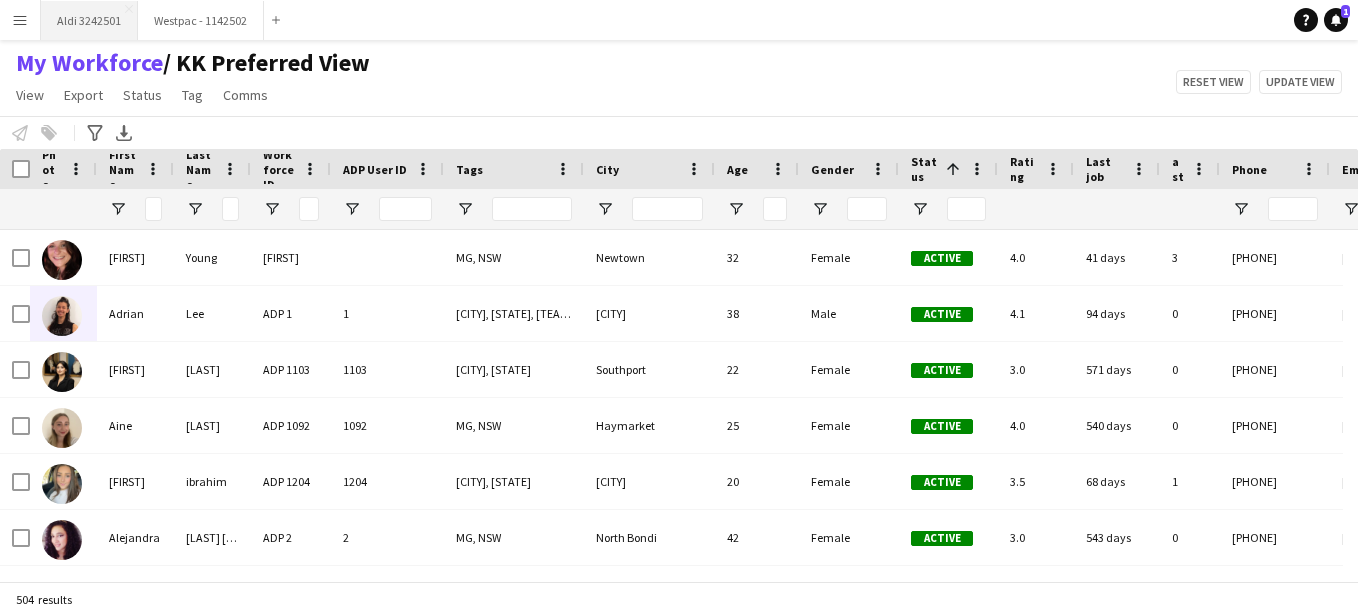 scroll, scrollTop: 0, scrollLeft: 0, axis: both 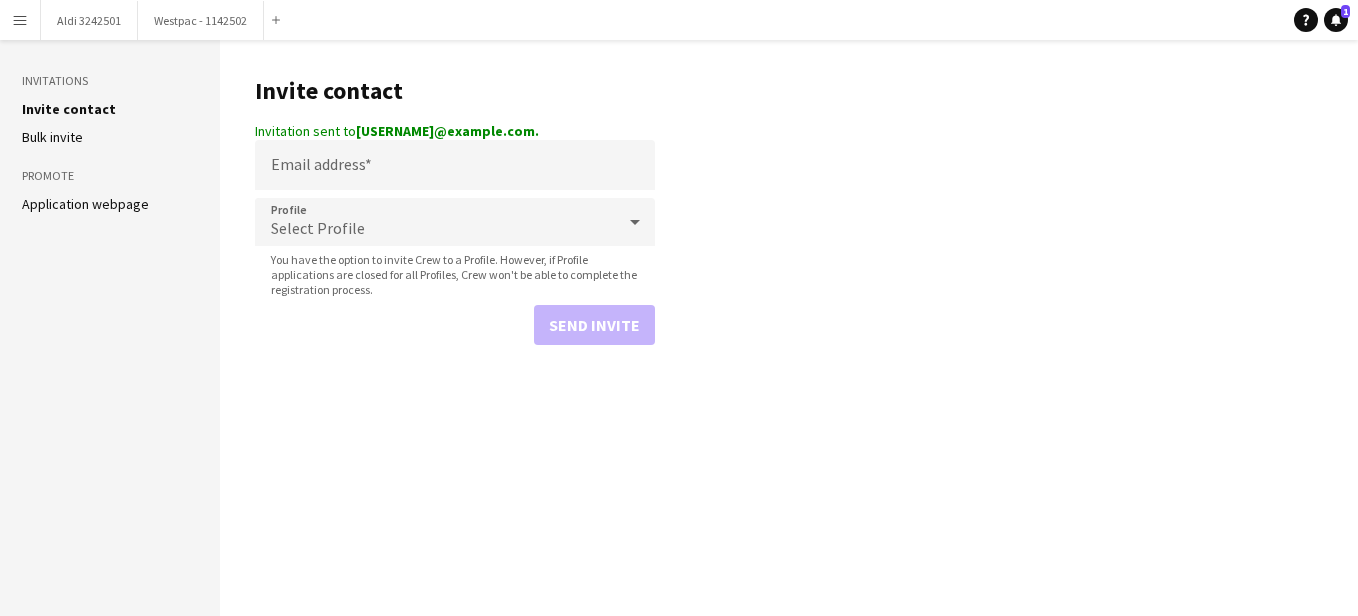 click on "Menu" at bounding box center [20, 20] 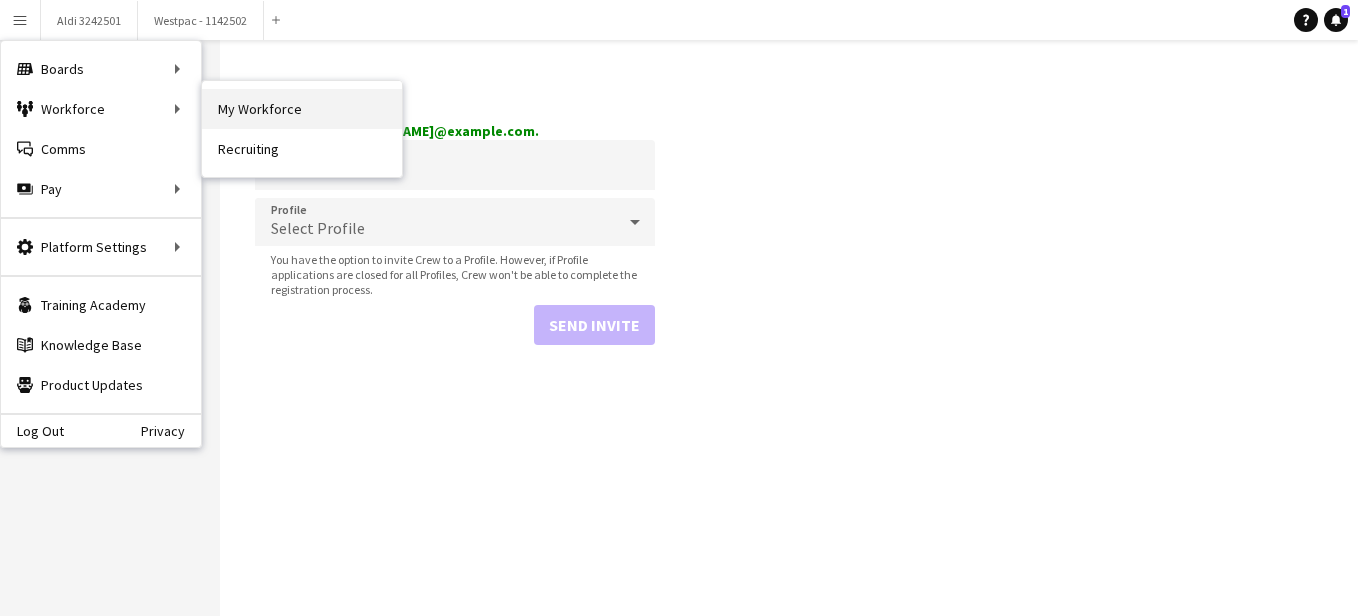 click on "My Workforce" at bounding box center [302, 109] 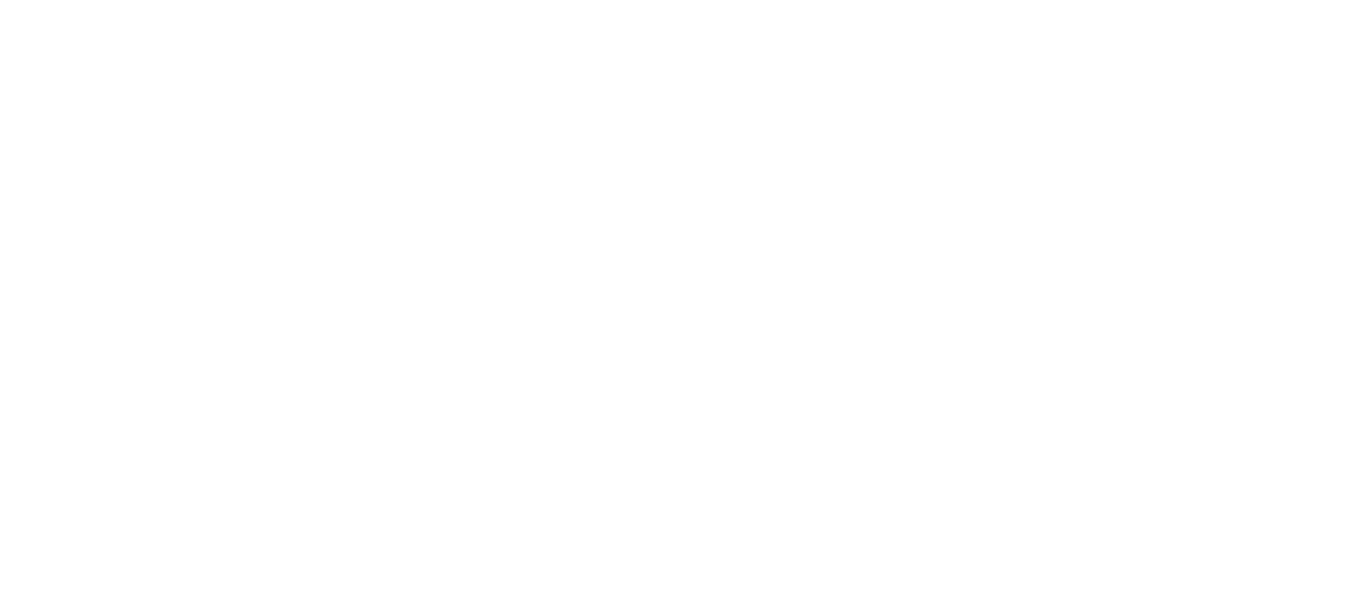 scroll, scrollTop: 0, scrollLeft: 0, axis: both 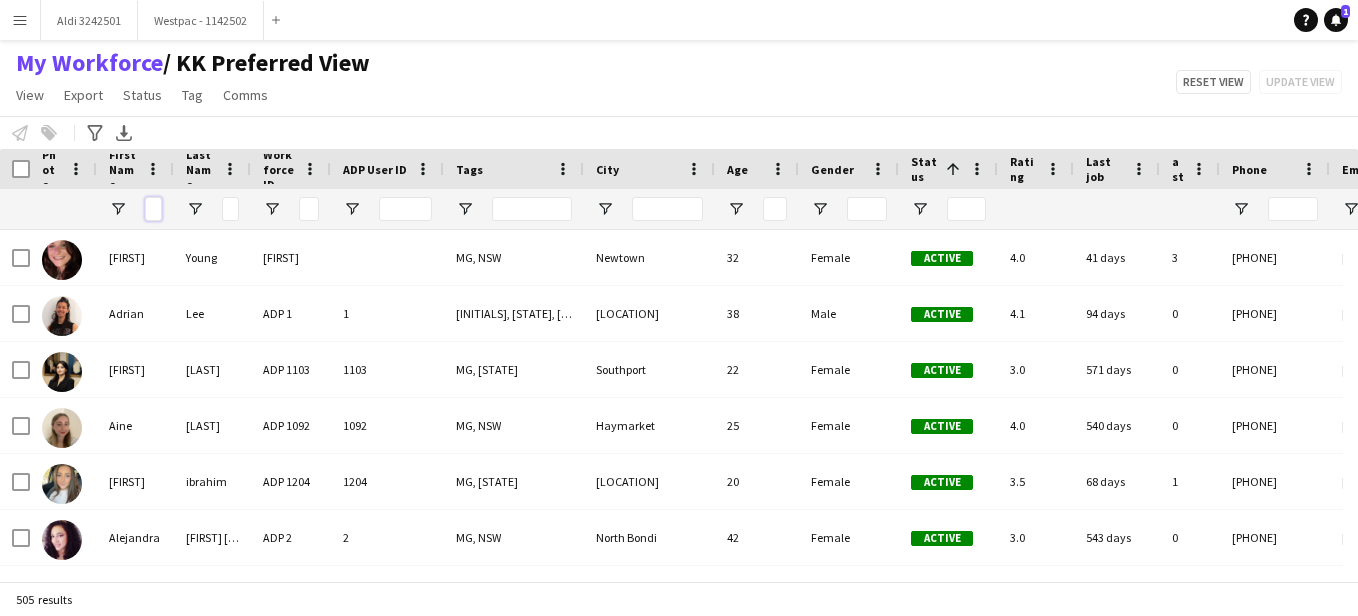click at bounding box center (153, 209) 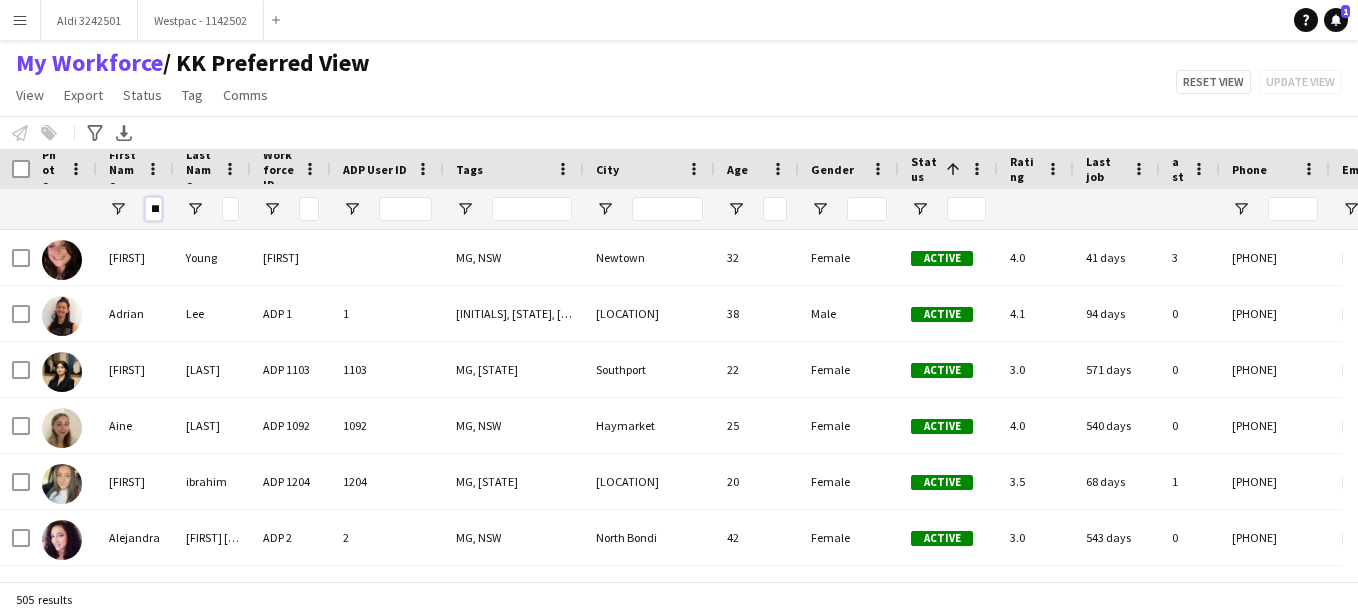 scroll, scrollTop: 0, scrollLeft: 8, axis: horizontal 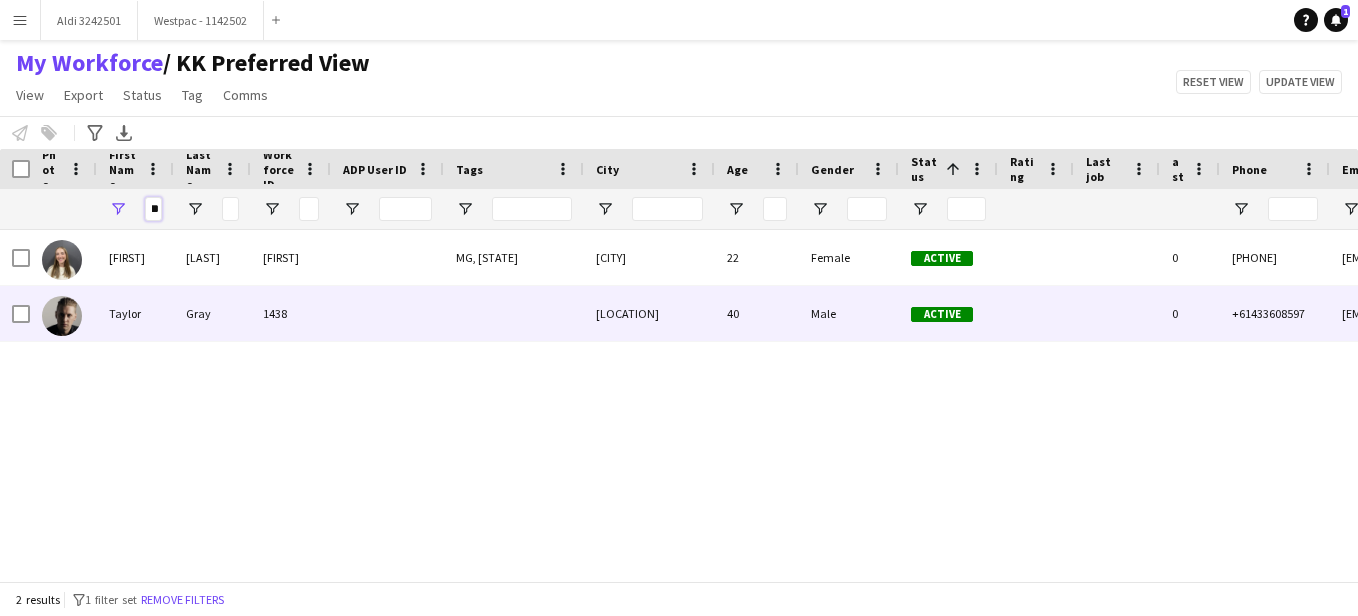 type on "***" 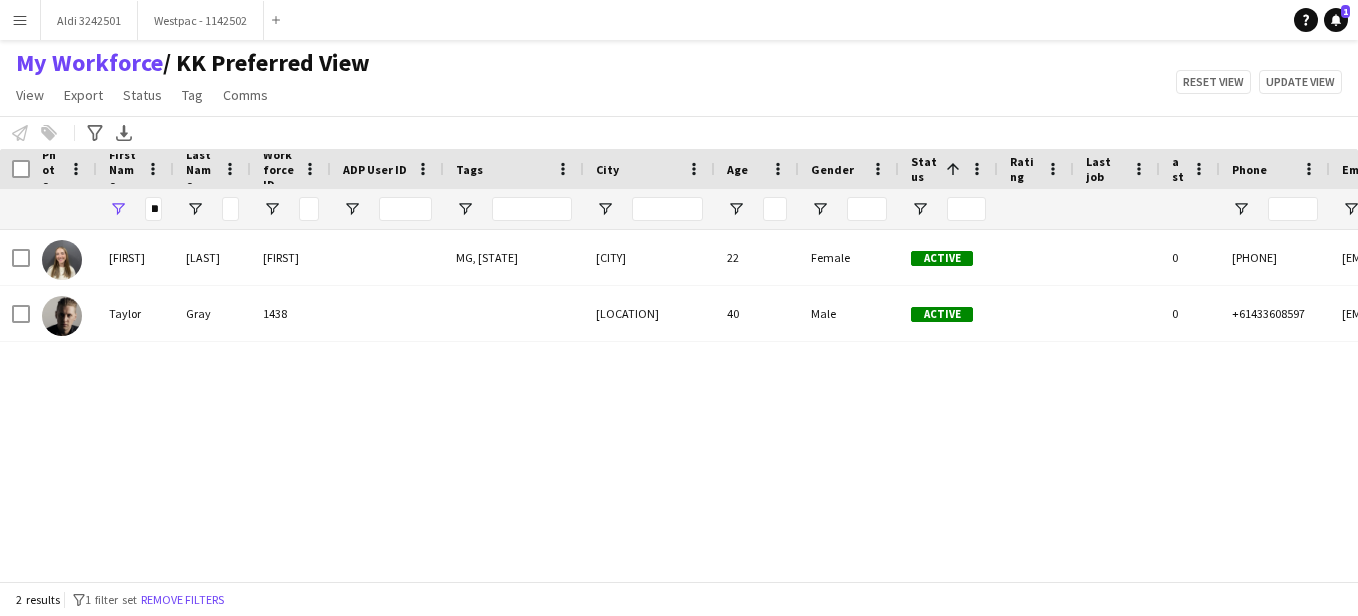 click on "[FIRST] [LAST] [FIRST] MG, [STATE] [LOCATION] [NUMBER] Female Active [NUMBER] [PHONE] [EMAIL]
[FIRST] [LAST] [NUMBER] [LOCATION] [NUMBER] Male Active [NUMBER] [PHONE] [EMAIL]" at bounding box center (679, 398) 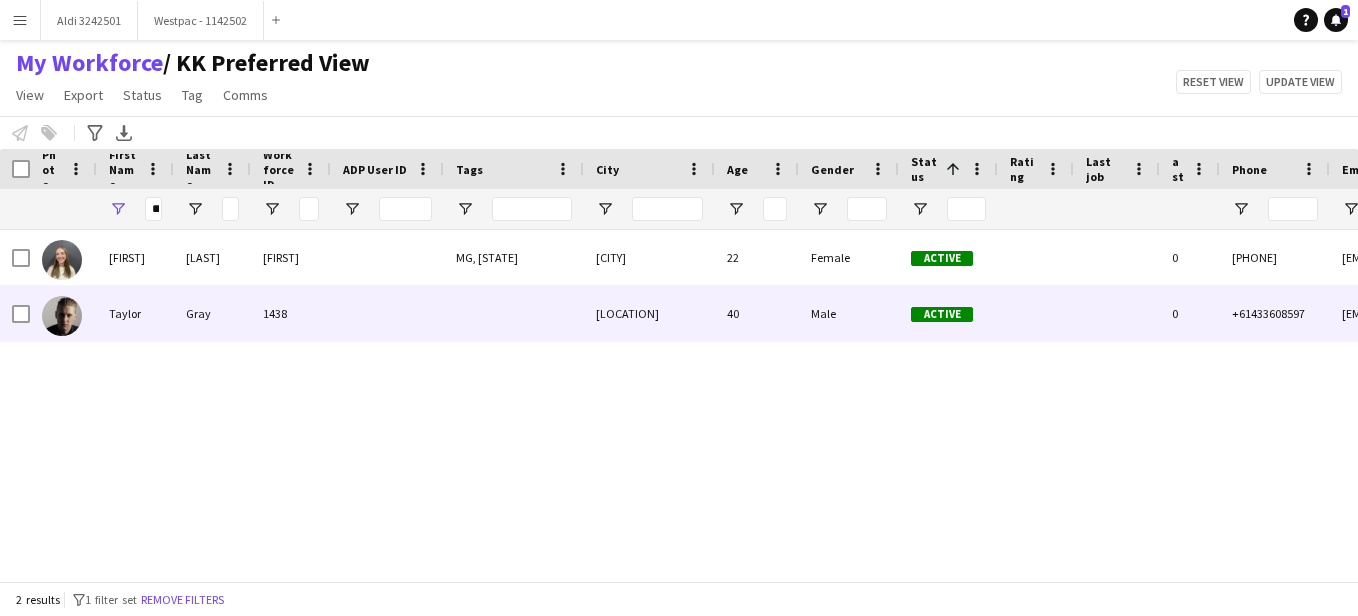 click at bounding box center (62, 316) 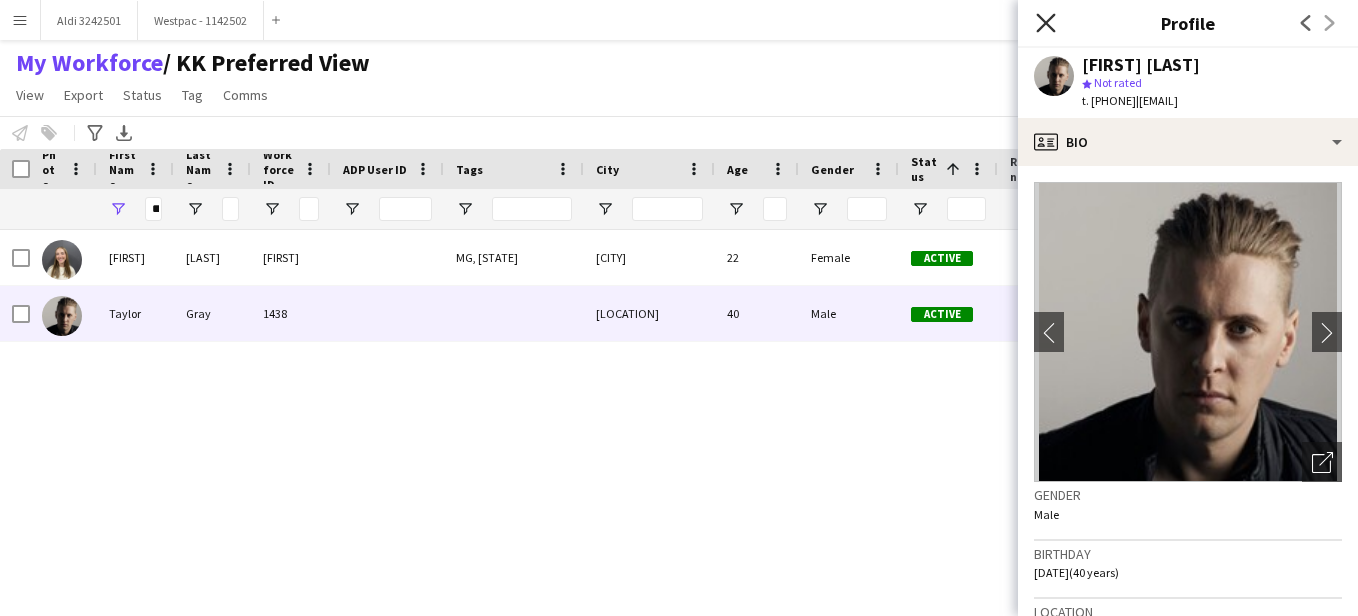 click on "Close pop-in" 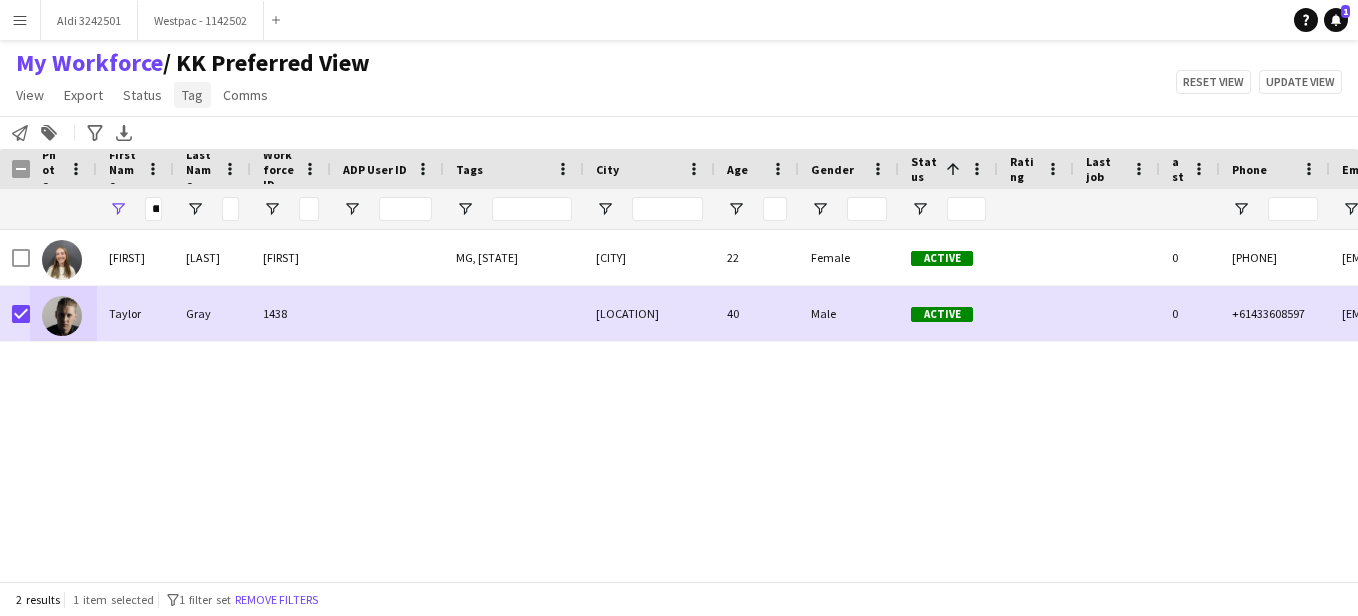 click on "Tag" 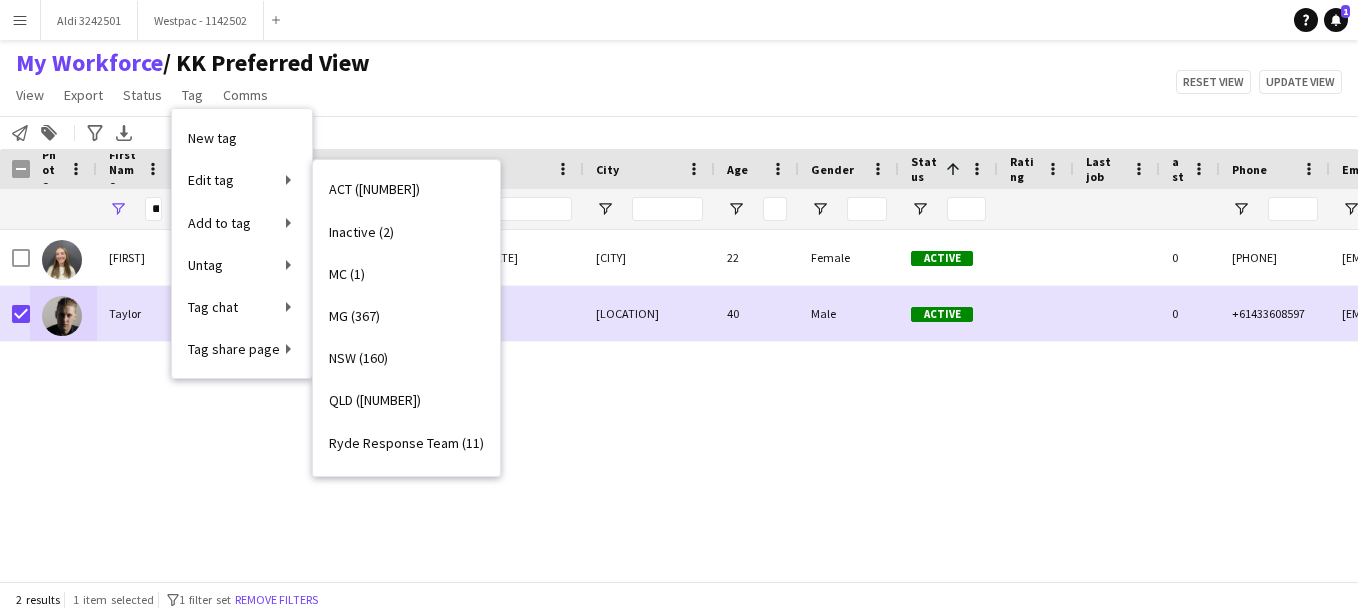 scroll, scrollTop: 164, scrollLeft: 0, axis: vertical 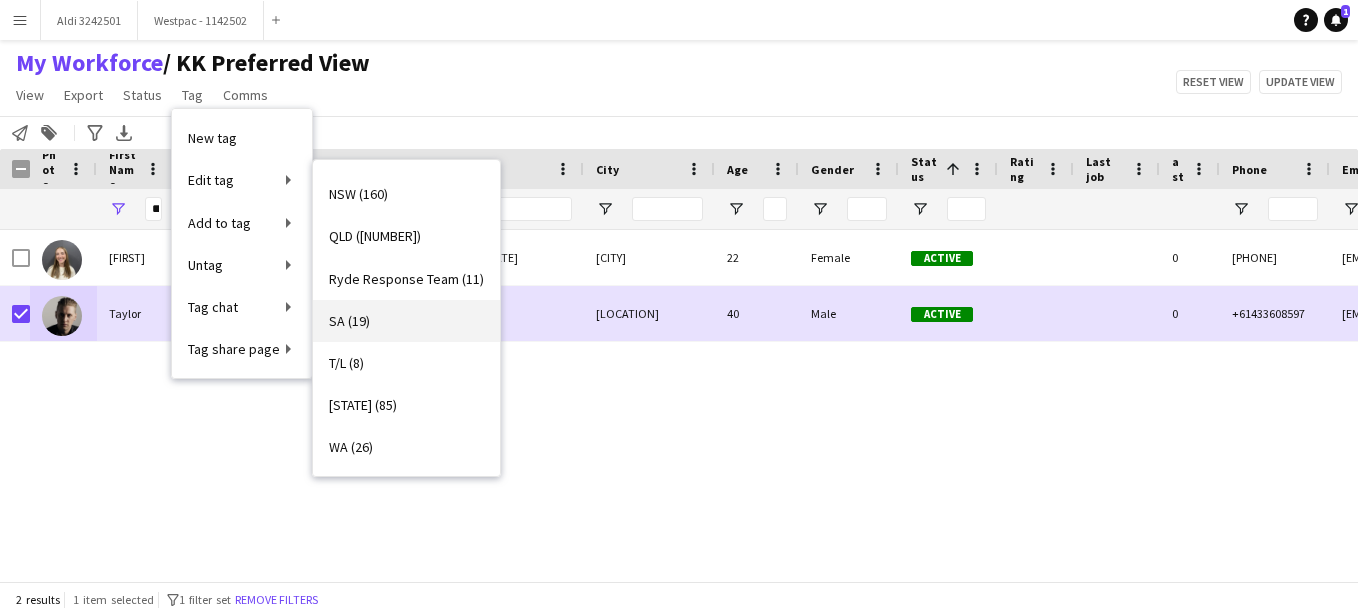 click on "SA (19)" at bounding box center (406, 321) 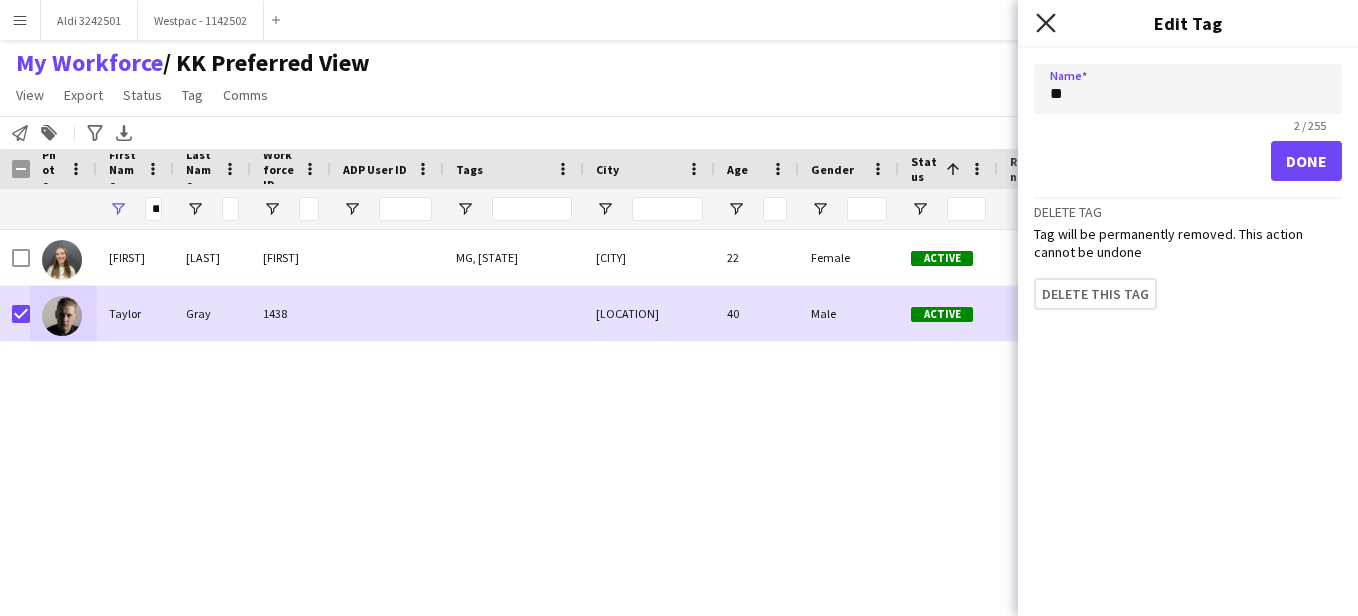 click on "Close pop-in" 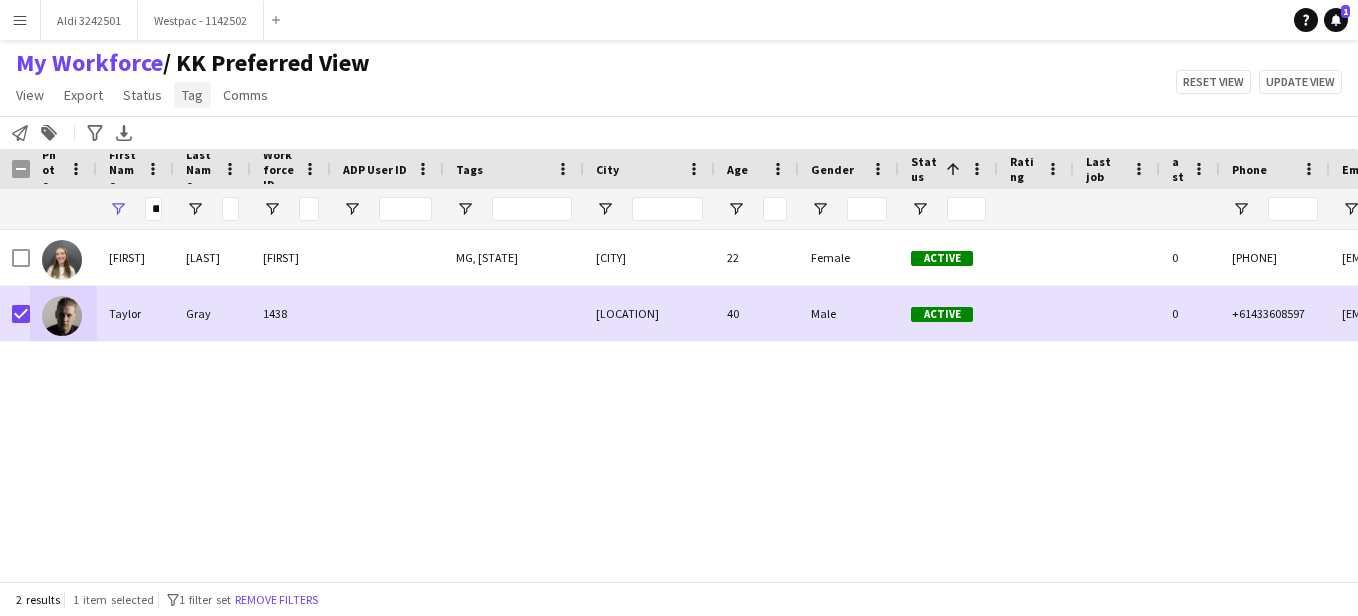 click on "Tag" 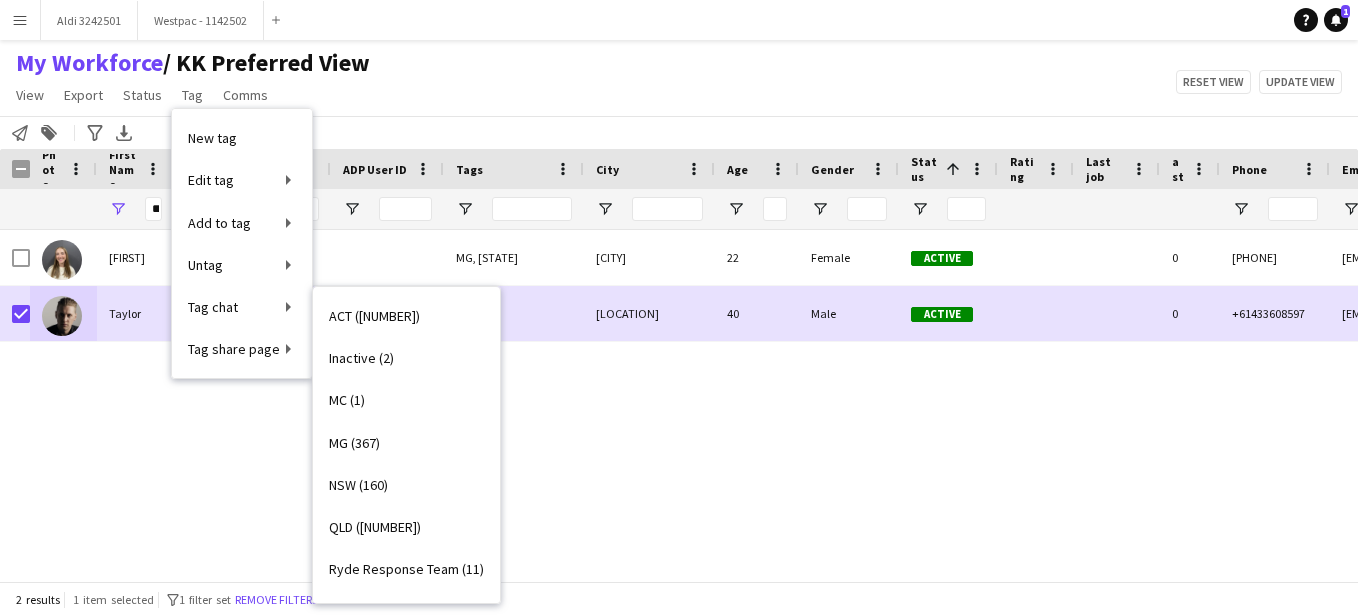 scroll, scrollTop: 164, scrollLeft: 0, axis: vertical 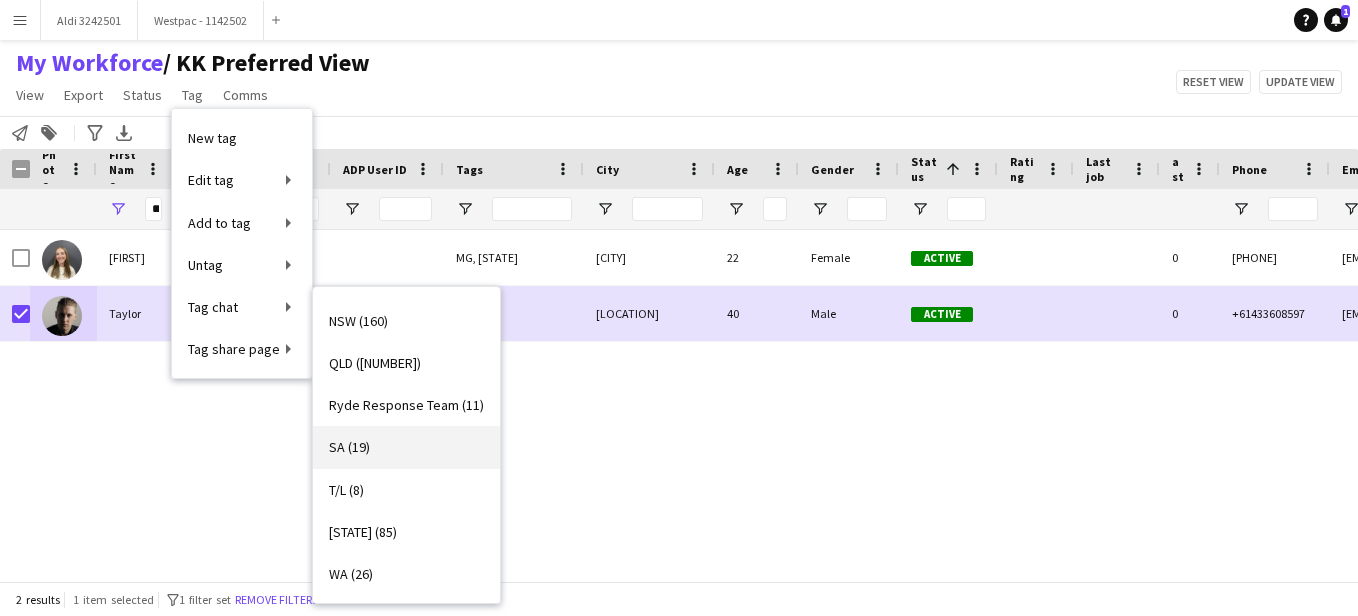 click on "SA (19)" at bounding box center (406, 447) 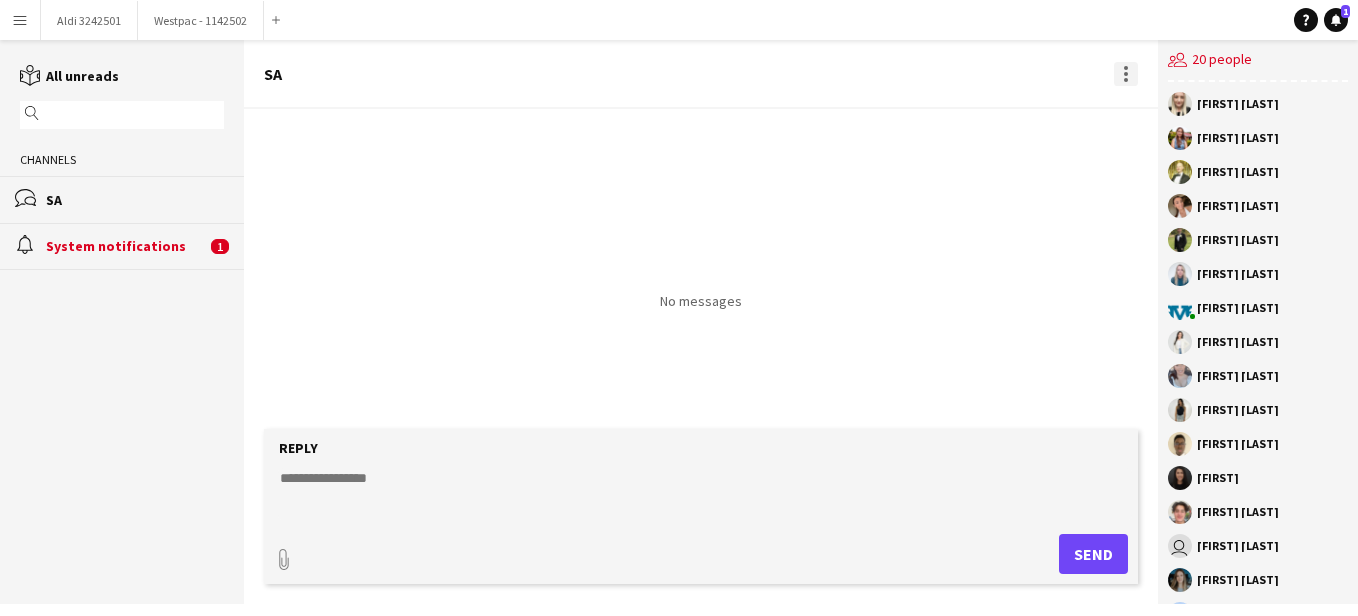 click 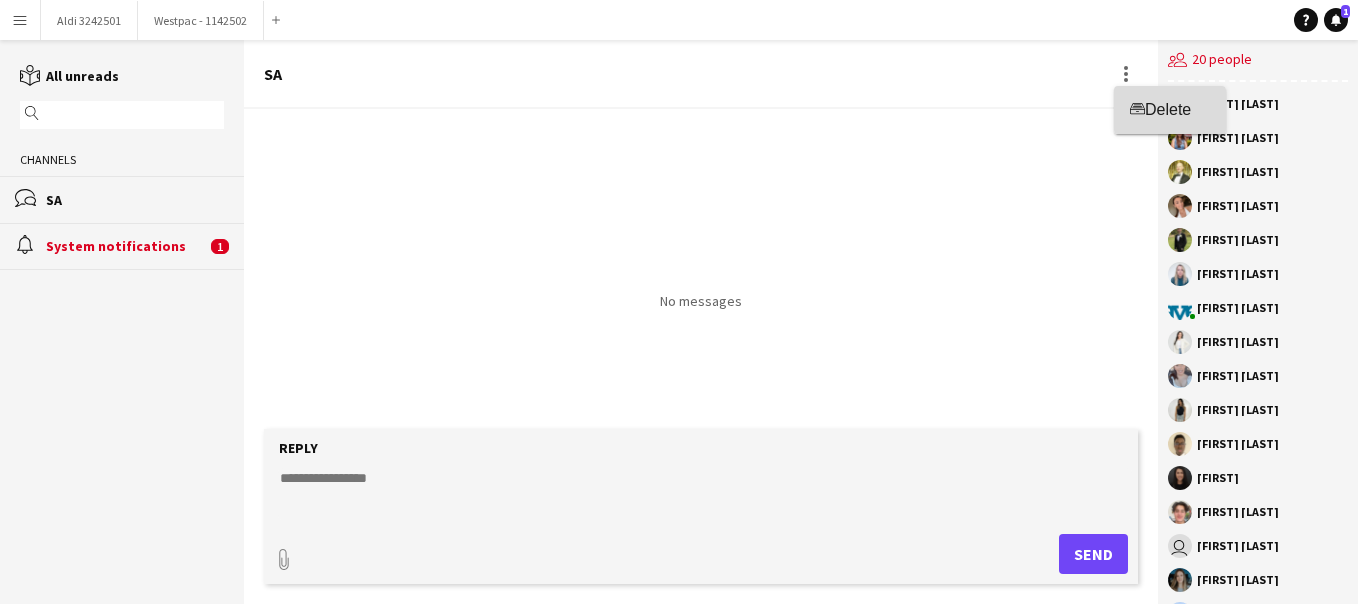 click on "Delete" at bounding box center [1137, 109] 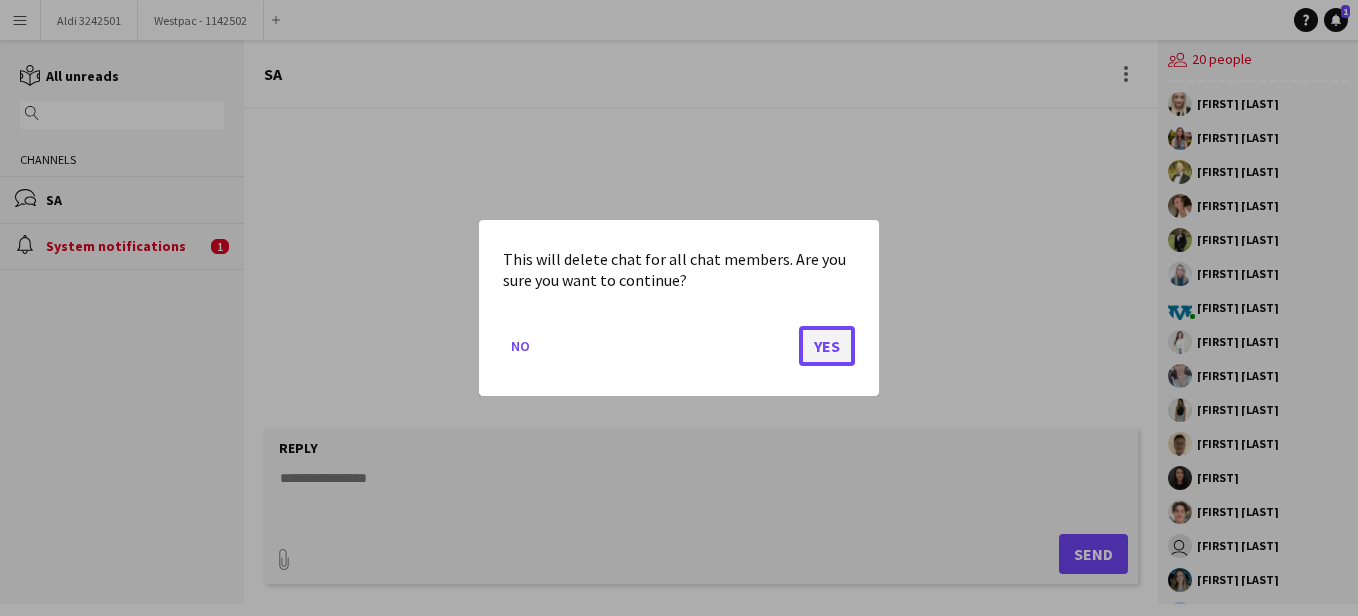 click on "Yes" 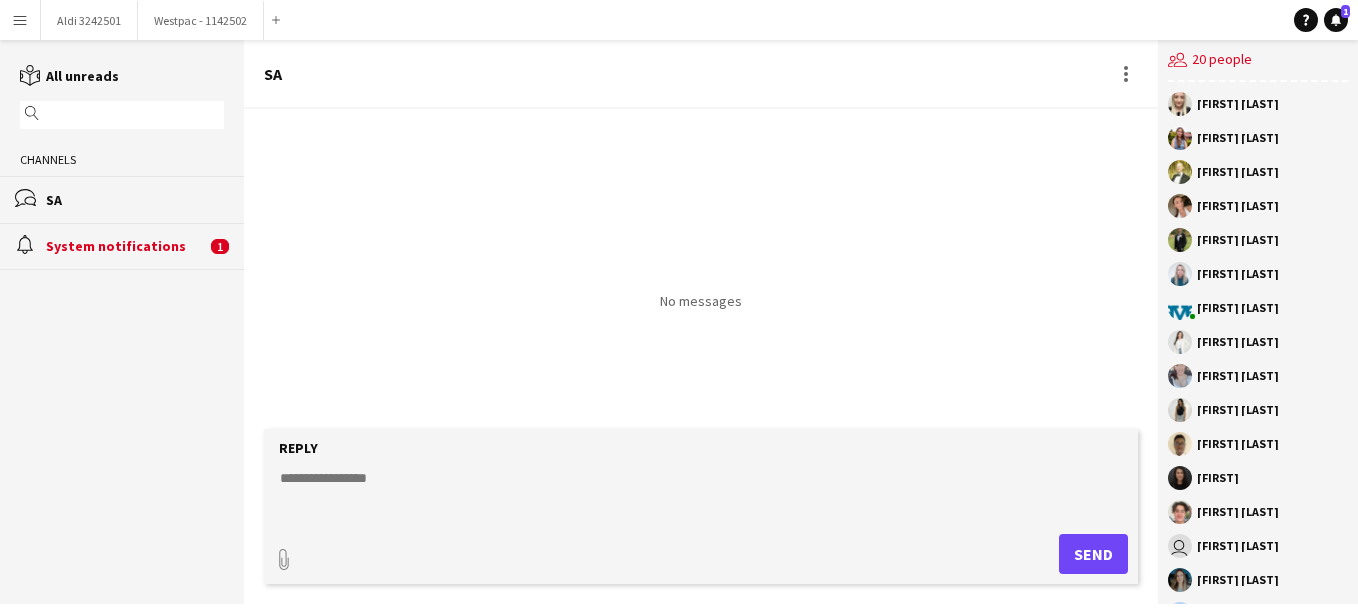 click on "No messages" 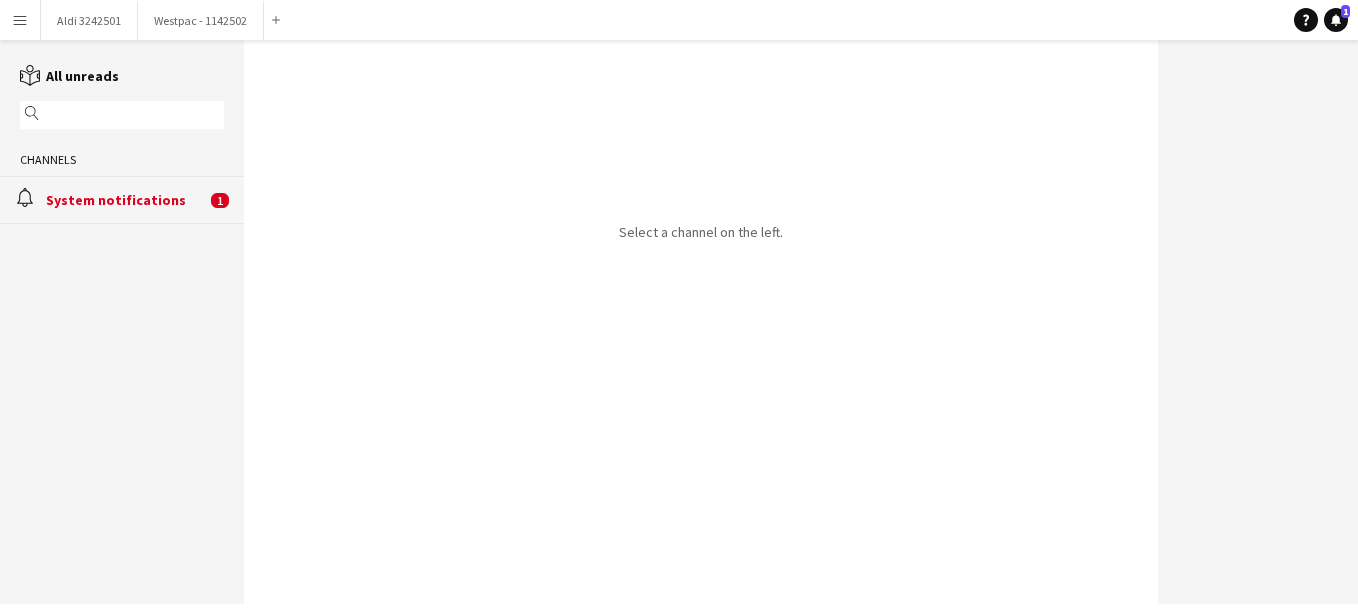click on "System notifications" 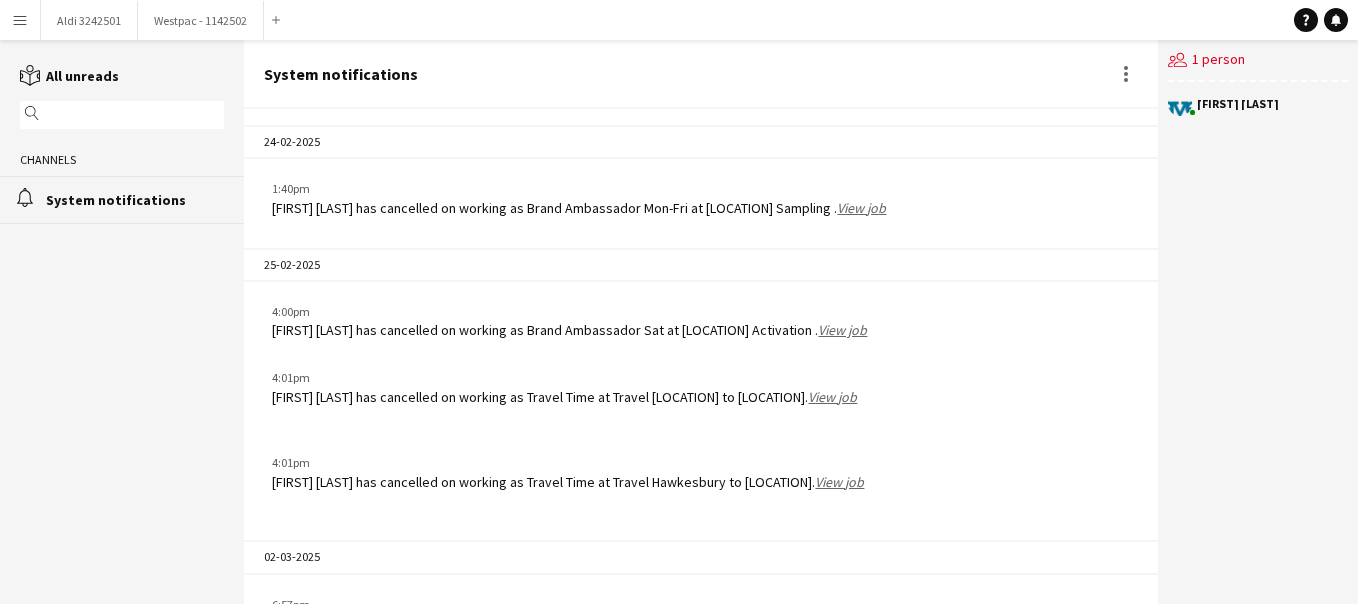 scroll, scrollTop: 3039, scrollLeft: 0, axis: vertical 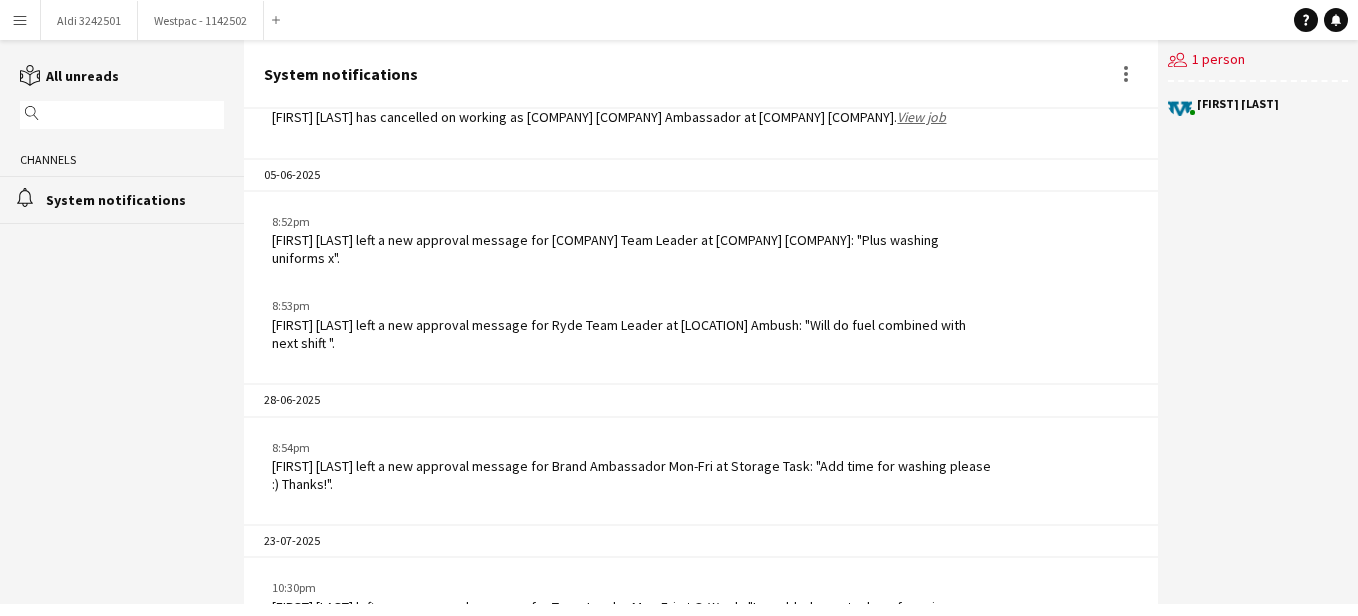 click on "Menu" at bounding box center (20, 20) 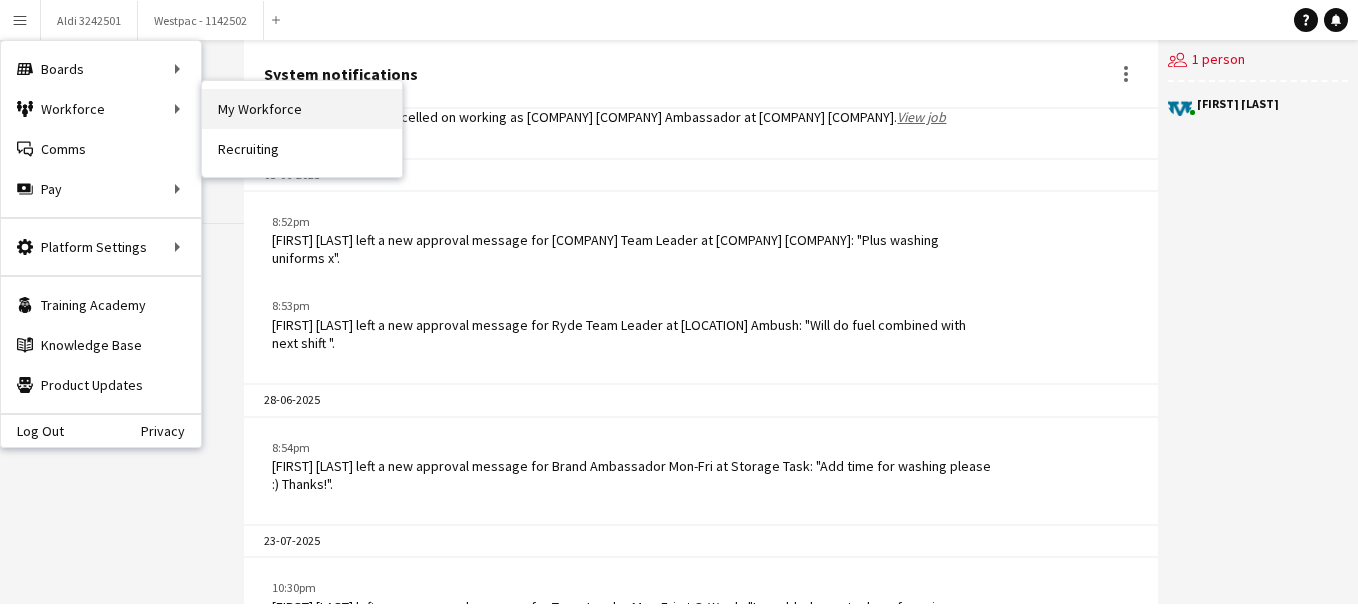 click on "My Workforce" at bounding box center (302, 109) 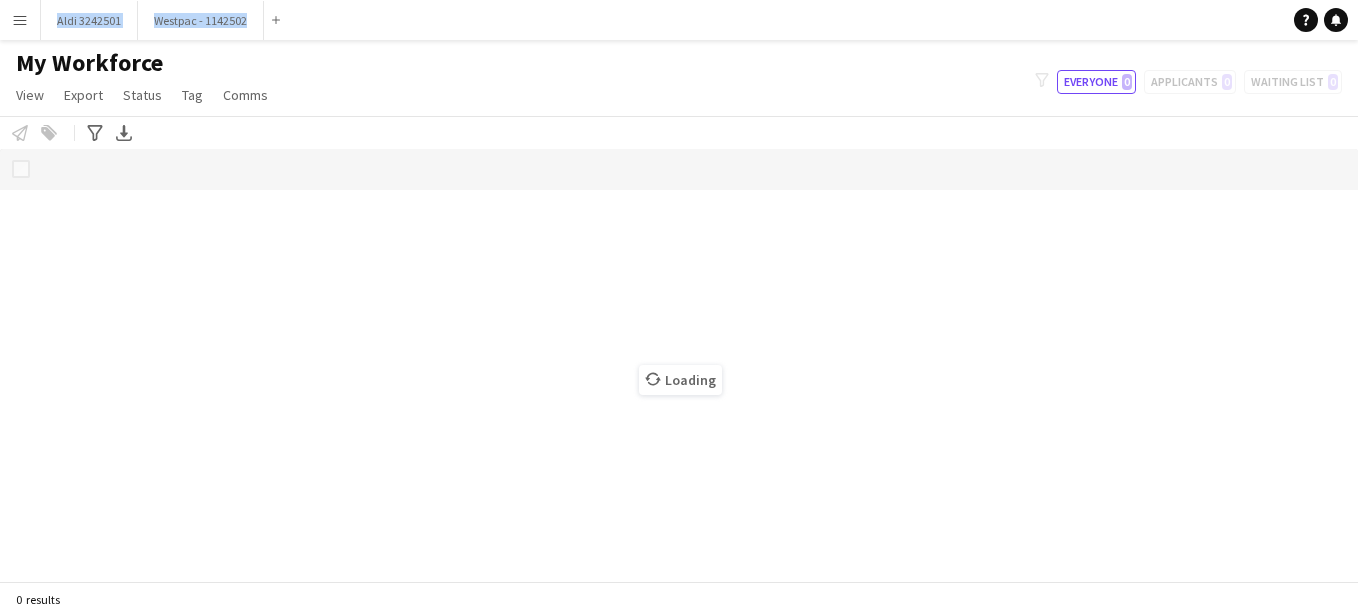 click on "Notify workforce
Add to tag
Select at least one crew to tag him or her.
Advanced filters
Advanced filters   Availability   Start Time   End Time   Skills   Role types   Worked with these clients...   Address
Address
Distance from address (km)   Clear   View results
Export XLSX" 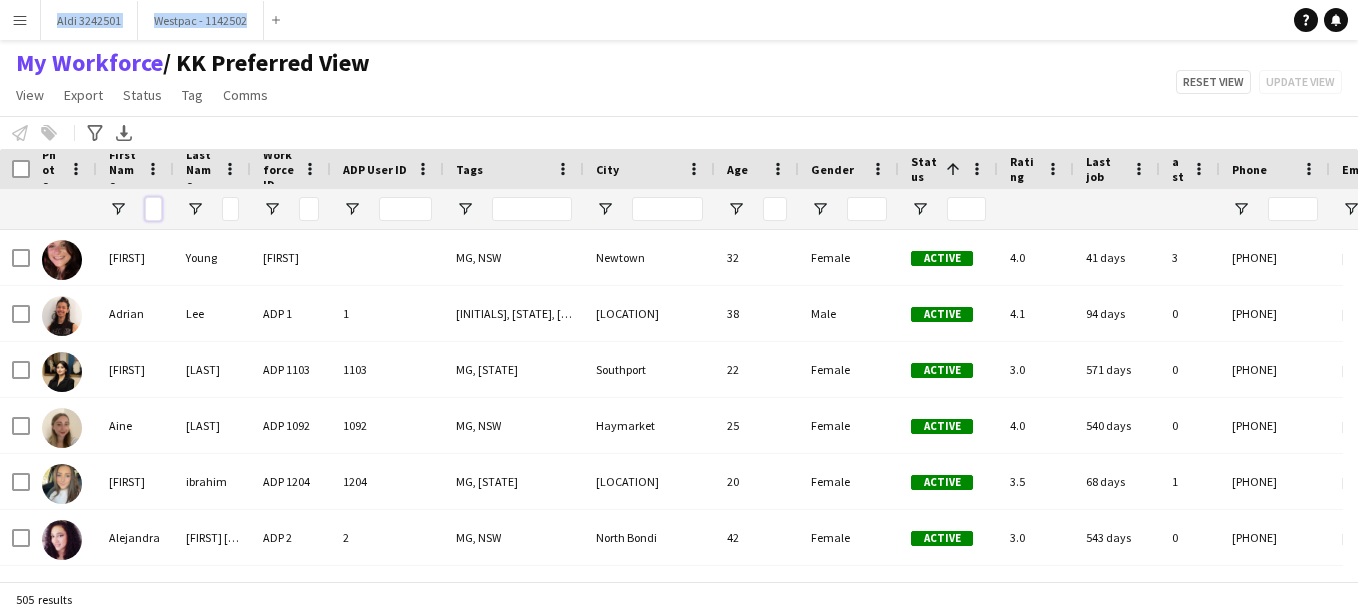 click at bounding box center (153, 209) 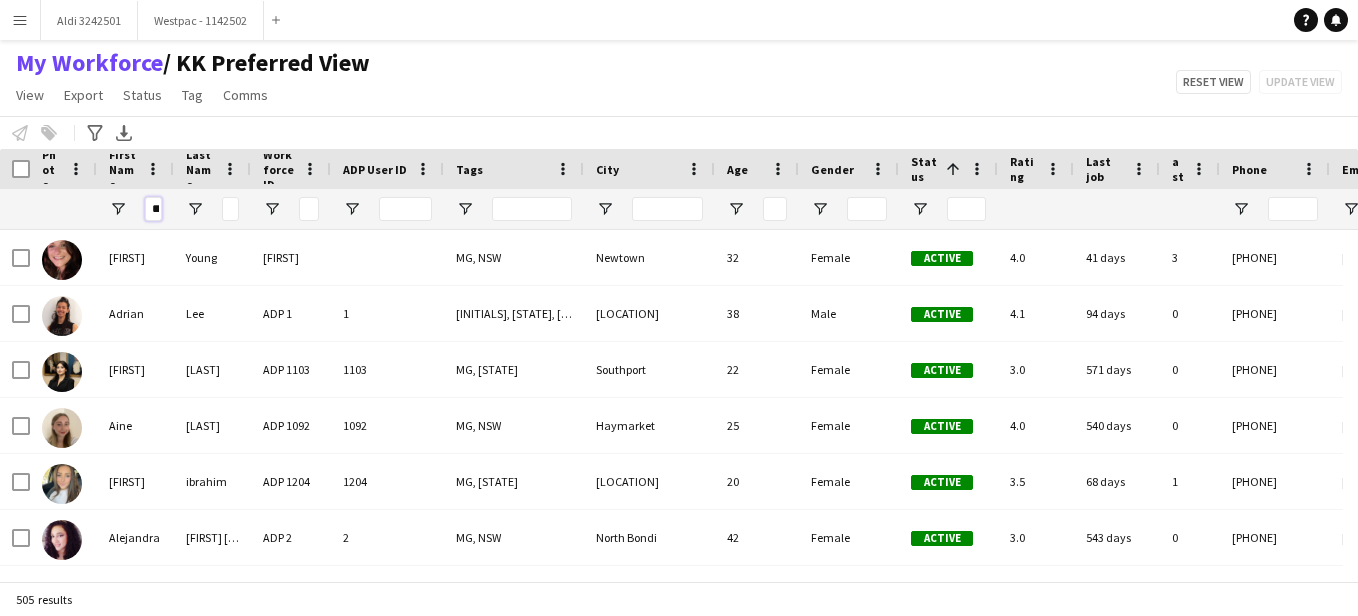 scroll, scrollTop: 0, scrollLeft: 8, axis: horizontal 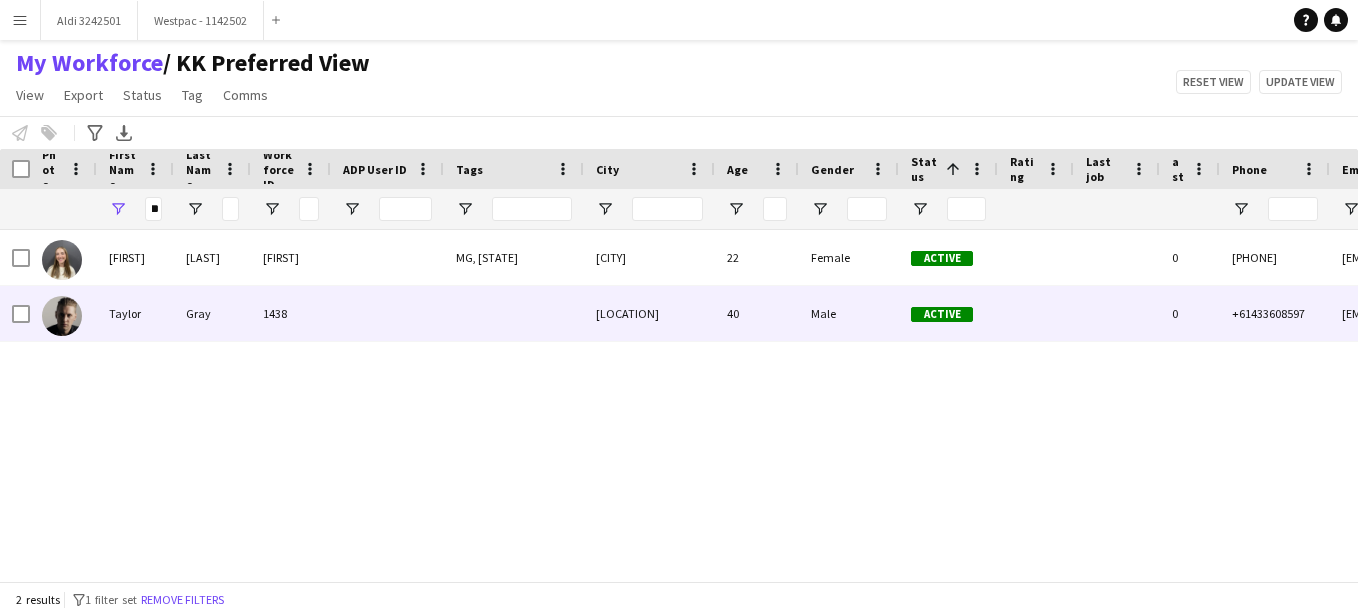 click at bounding box center (62, 316) 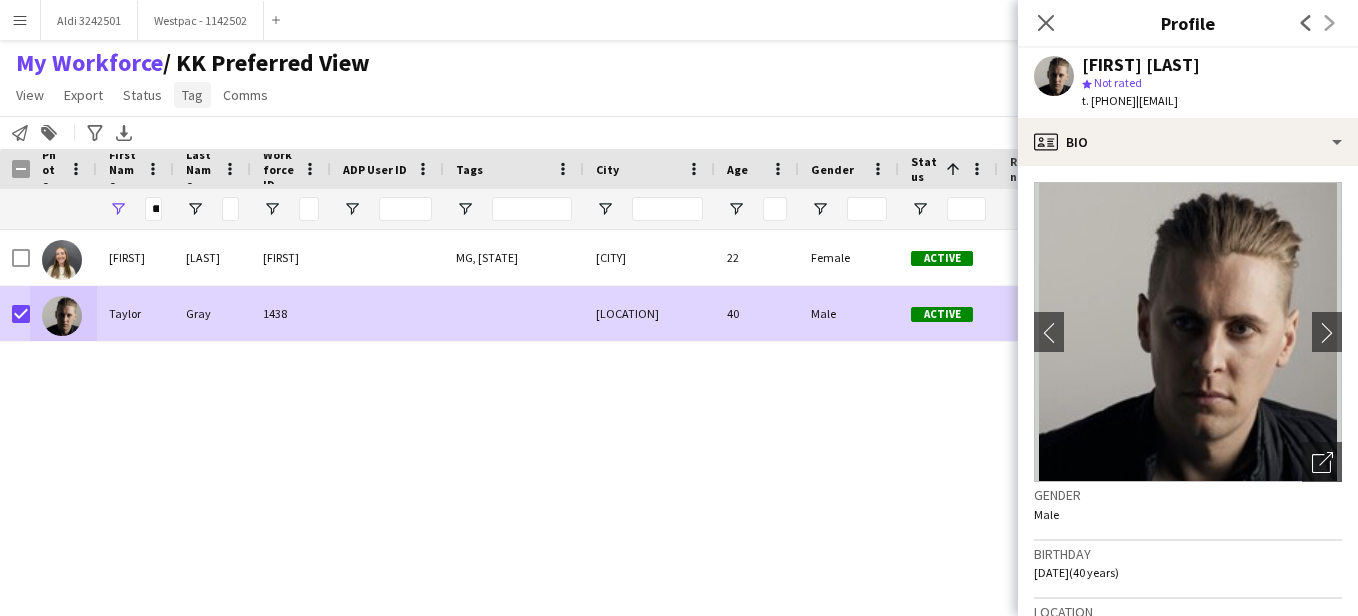 click on "Tag" 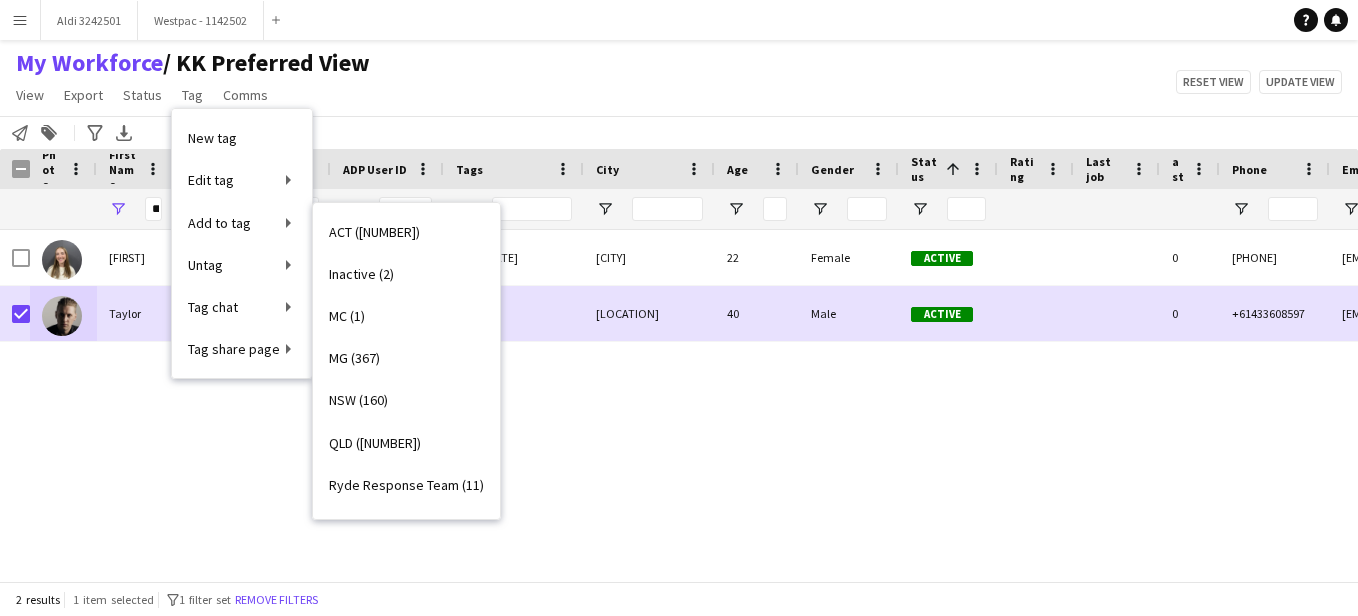 scroll, scrollTop: 164, scrollLeft: 0, axis: vertical 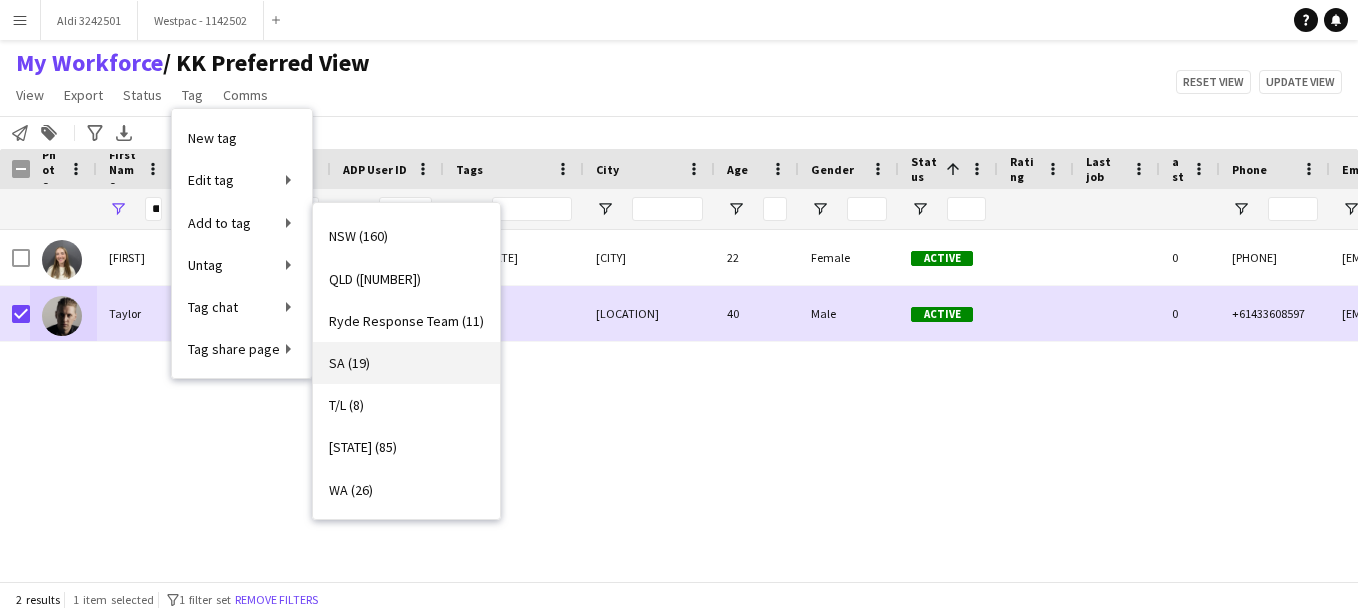 click on "SA (19)" at bounding box center [406, 363] 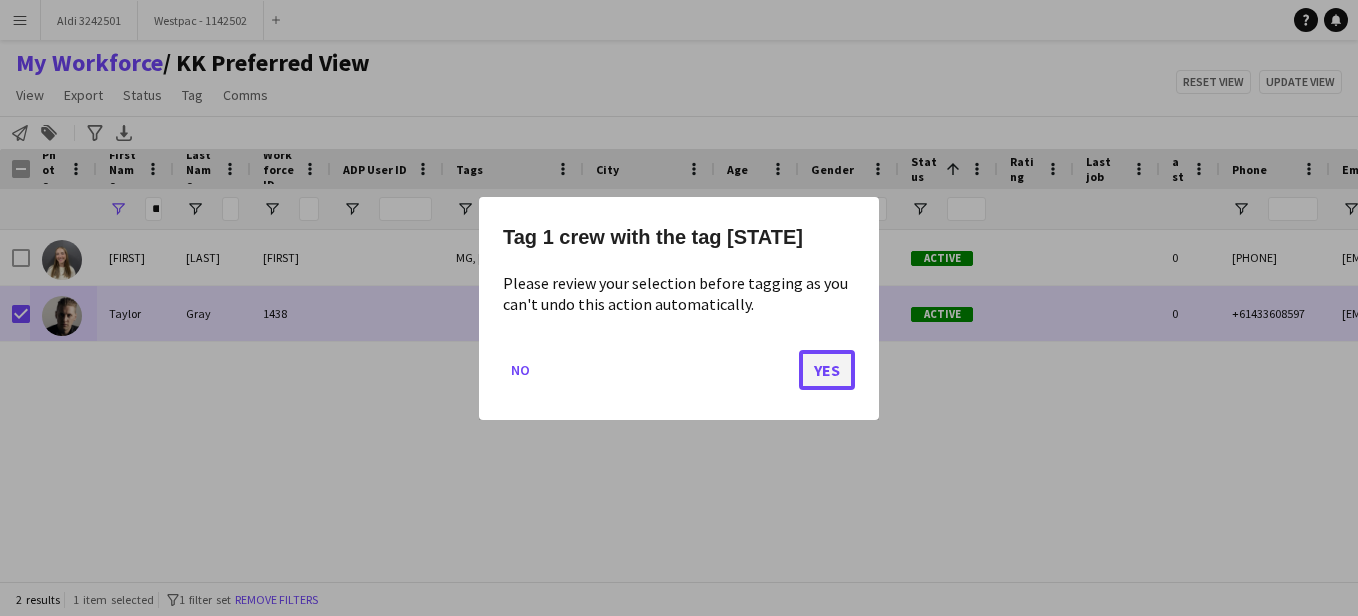 click on "Yes" 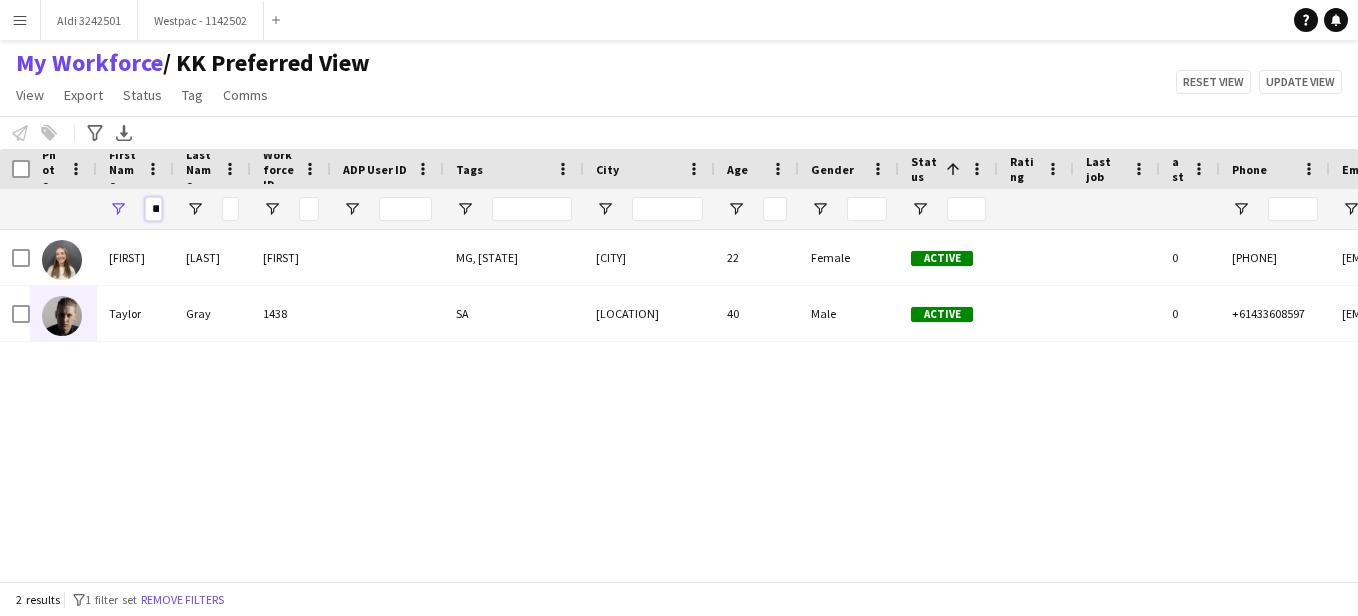 drag, startPoint x: 150, startPoint y: 209, endPoint x: 236, endPoint y: 215, distance: 86.209045 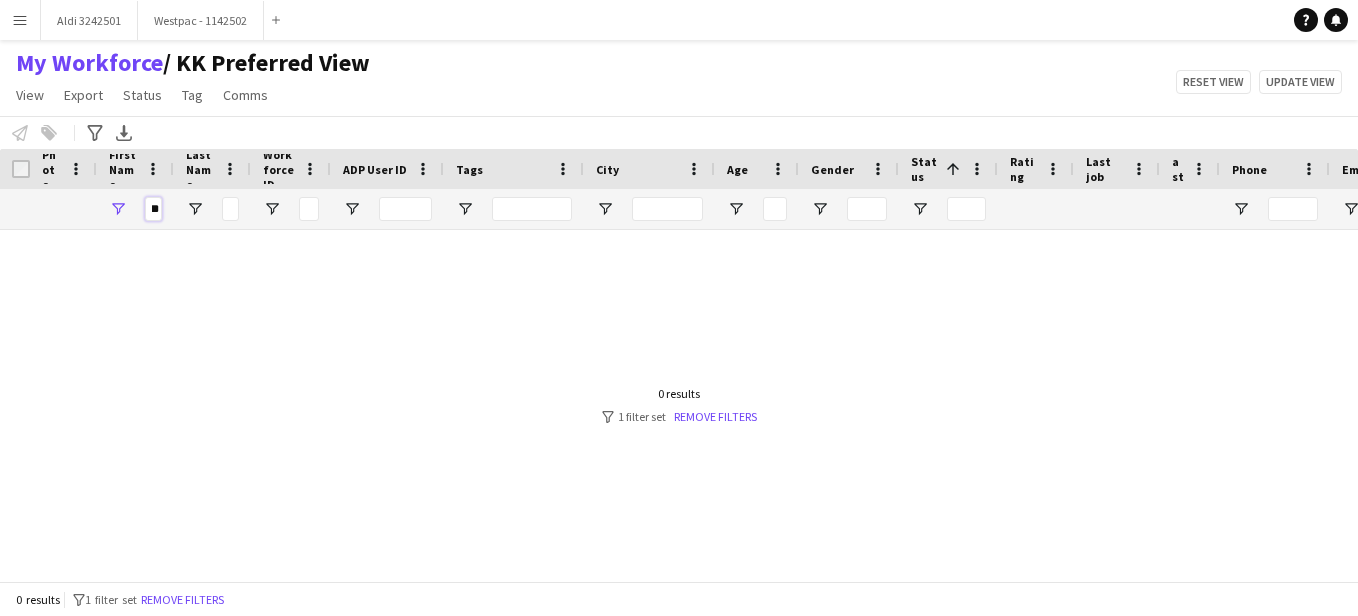 scroll, scrollTop: 0, scrollLeft: 3, axis: horizontal 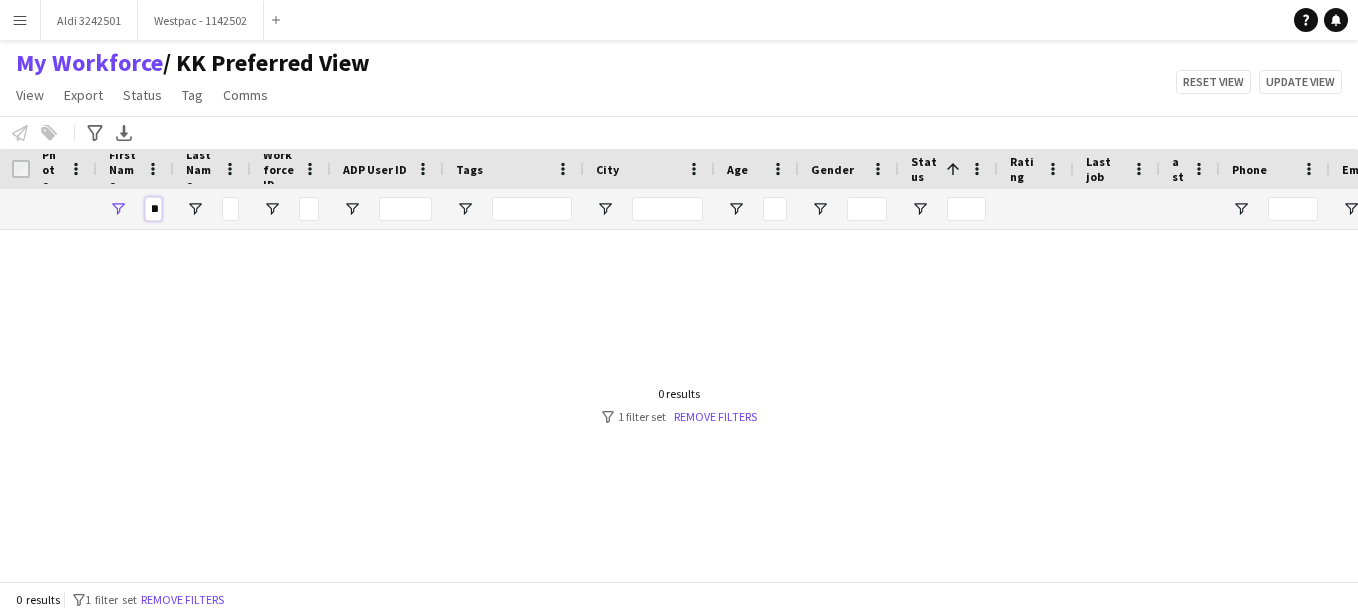 type on "***" 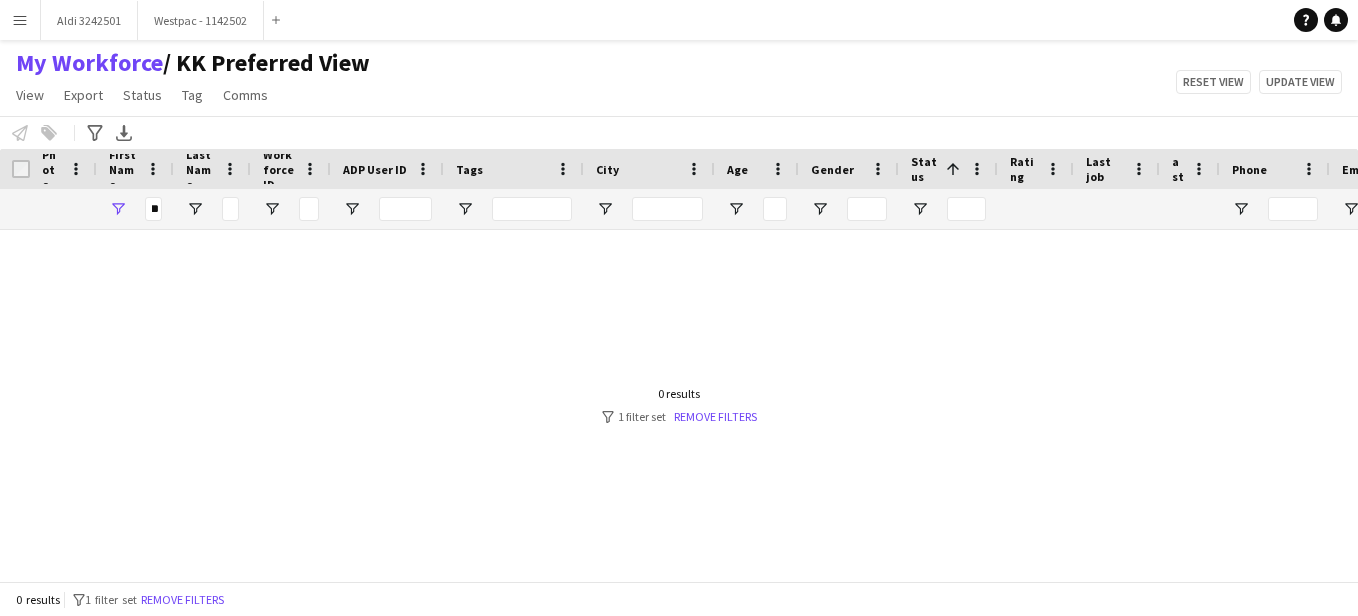 click at bounding box center (679, 398) 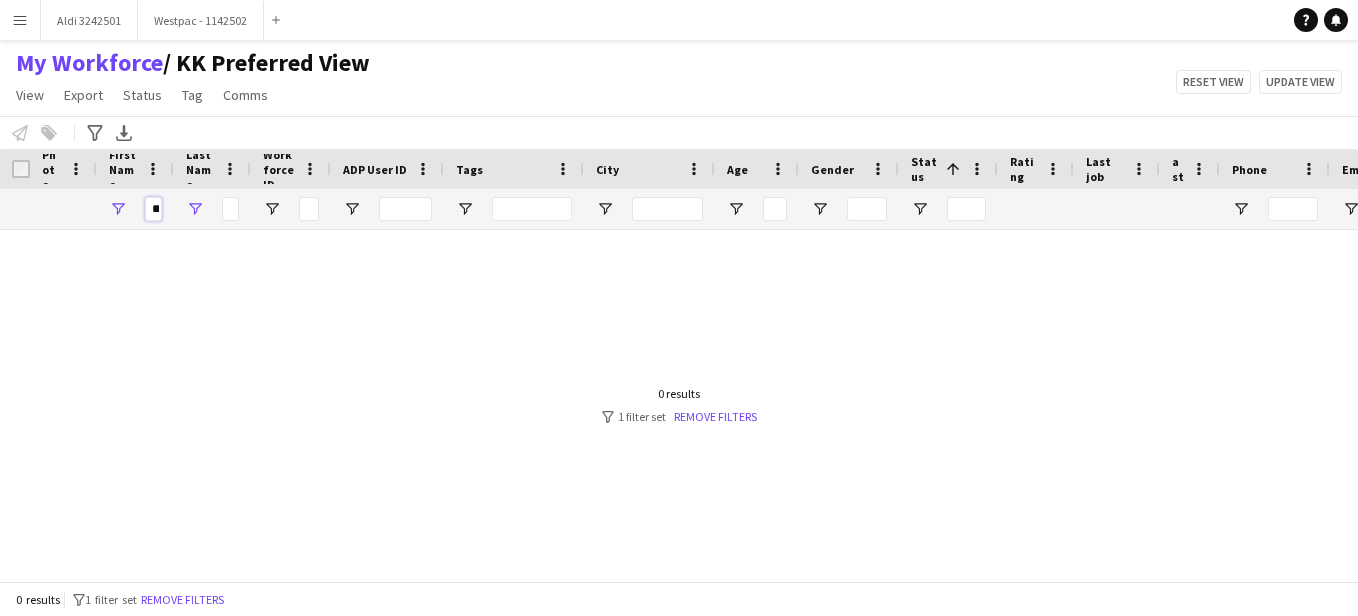 scroll, scrollTop: 0, scrollLeft: 9, axis: horizontal 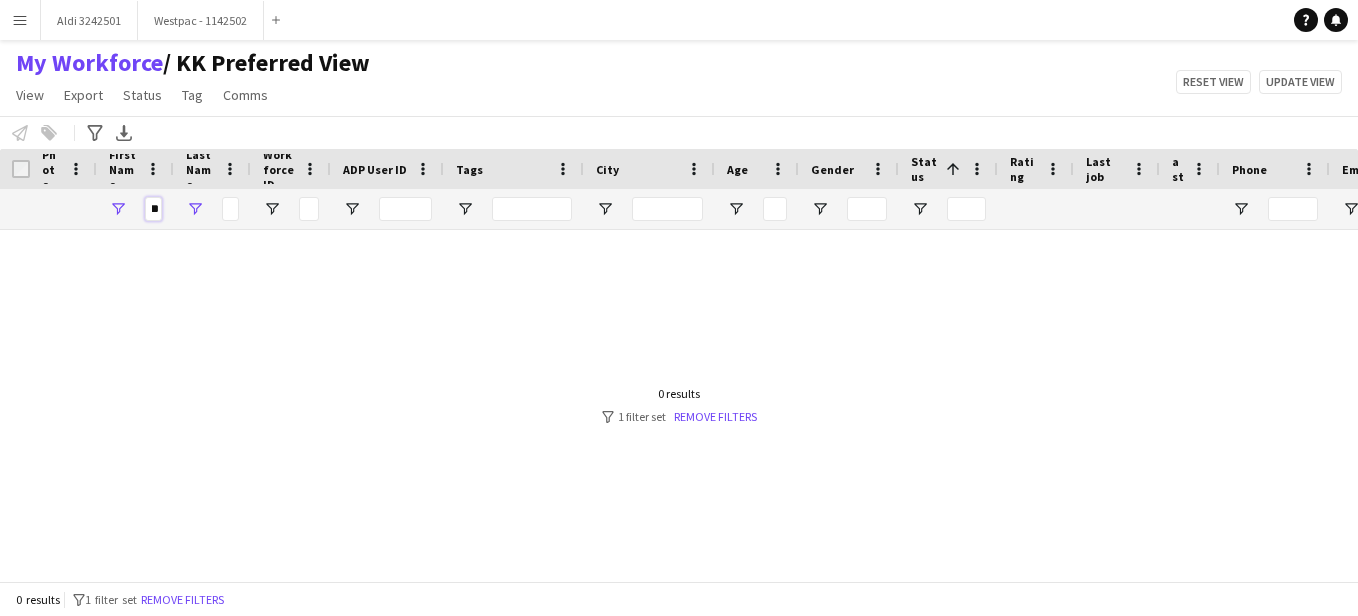 drag, startPoint x: 149, startPoint y: 207, endPoint x: 193, endPoint y: 216, distance: 44.911022 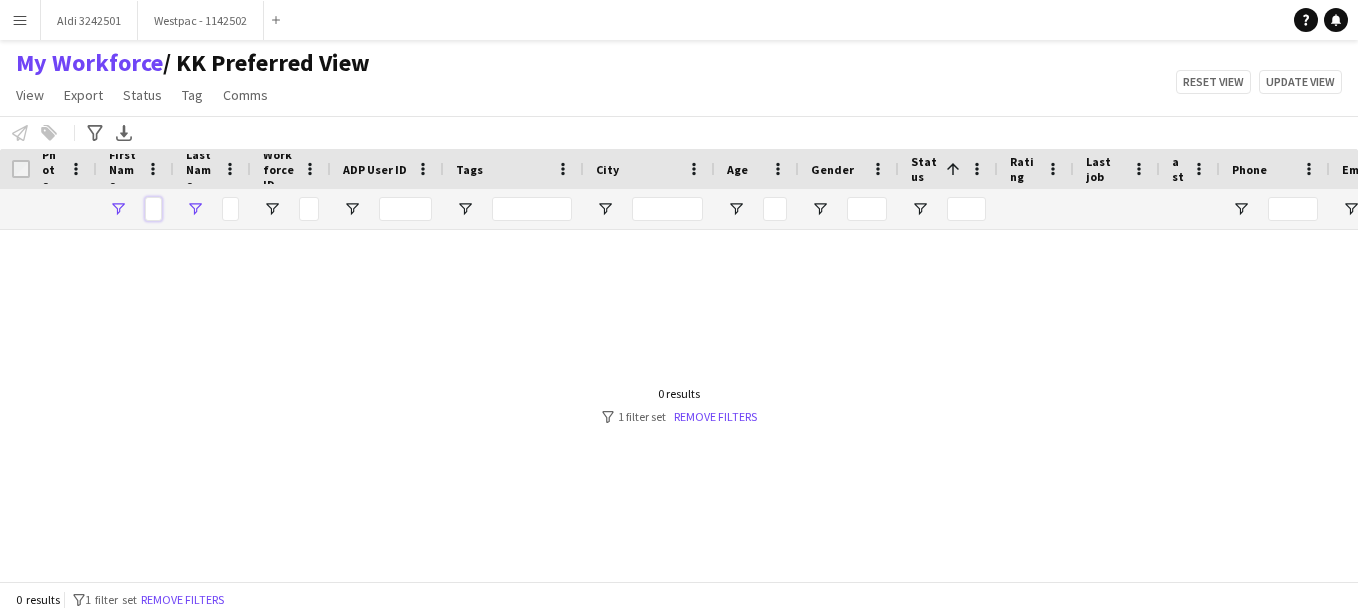 scroll, scrollTop: 0, scrollLeft: 0, axis: both 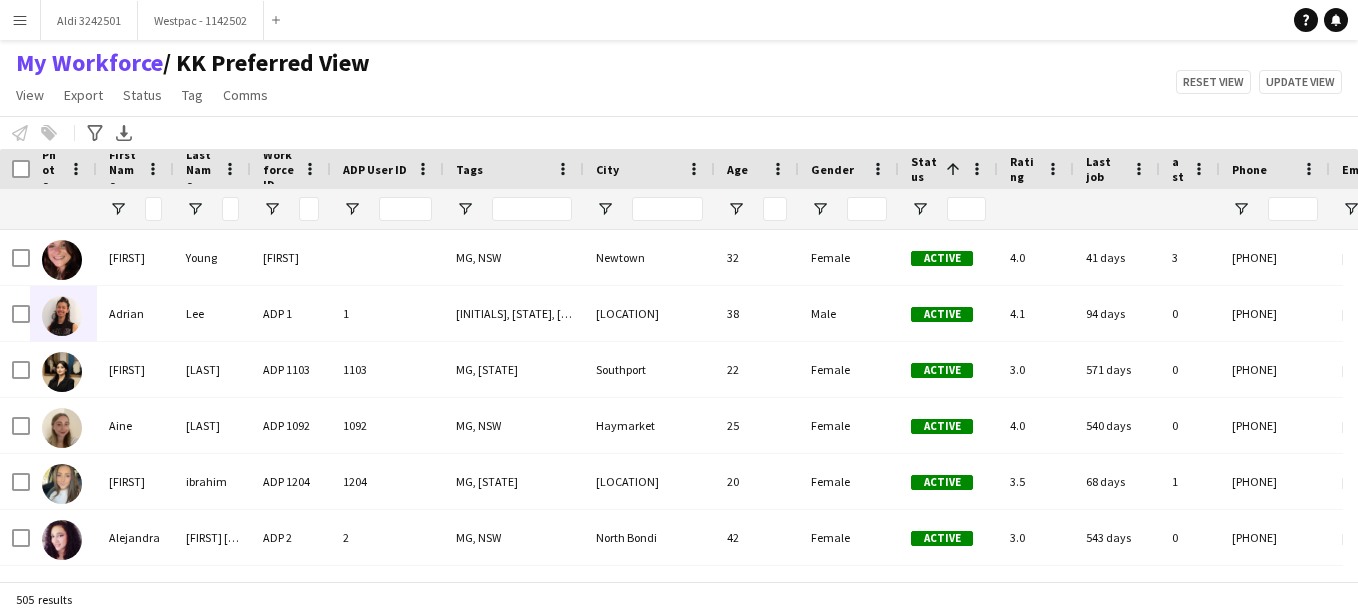 click on "My Workforce    / KK Preferred View    View   Views  Default view KK Preferred View  New view Update view Delete view Edit name Customise view Customise filters Reset Filters Reset View Reset All  Export  New starters report Export as XLSX Export as PDF  Status  Edit  Tag  New tag  Edit tag  ACT ([NUMBER]) Inactive ([NUMBER]) MC ([NUMBER]) MG ([NUMBER]) NSW ([NUMBER]) QLD ([NUMBER]) Ryde Response Team  ([NUMBER]) SA ([NUMBER]) T/L ([NUMBER]) VIC ([NUMBER]) WA ([NUMBER])  Add to tag  ACT ([NUMBER]) Inactive ([NUMBER]) MC ([NUMBER]) MG ([NUMBER]) NSW ([NUMBER]) QLD ([NUMBER]) Ryde Response Team  ([NUMBER]) SA ([NUMBER]) T/L ([NUMBER]) VIC ([NUMBER]) WA ([NUMBER])  Untag  ACT ([NUMBER]) Inactive ([NUMBER]) MC ([NUMBER]) MG ([NUMBER]) NSW ([NUMBER]) QLD ([NUMBER]) Ryde Response Team  ([NUMBER]) SA ([NUMBER]) T/L ([NUMBER]) VIC ([NUMBER]) WA ([NUMBER])  Tag chat  ACT ([NUMBER]) Inactive ([NUMBER]) MC ([NUMBER]) MG ([NUMBER]) NSW ([NUMBER]) QLD ([NUMBER]) Ryde Response Team  ([NUMBER]) SA ([NUMBER]) T/L ([NUMBER]) VIC ([NUMBER]) WA ([NUMBER])  Tag share page  ACT ([NUMBER]) Inactive ([NUMBER]) MC ([NUMBER]) MG ([NUMBER]) NSW ([NUMBER]) QLD ([NUMBER]) Ryde Response Team  ([NUMBER]) SA ([NUMBER]) T/L ([NUMBER]) VIC ([NUMBER]) WA ([NUMBER])  Comms  Send notification  Reset view   Update view" 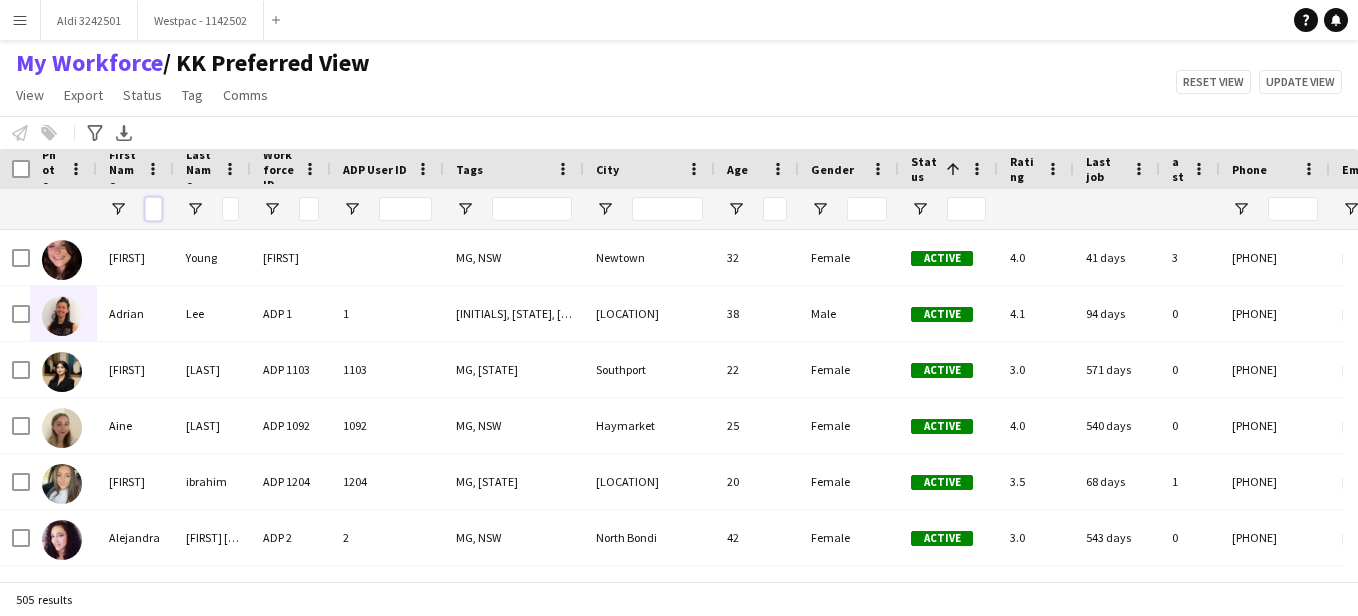click at bounding box center [153, 209] 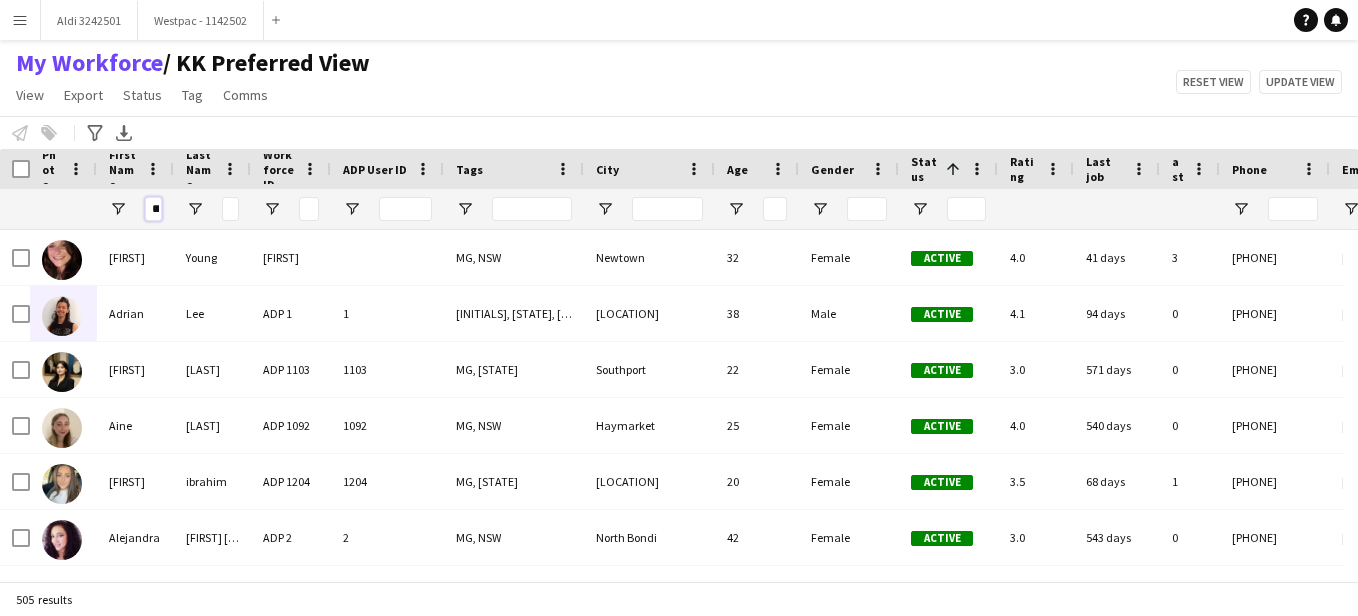 scroll, scrollTop: 0, scrollLeft: 2, axis: horizontal 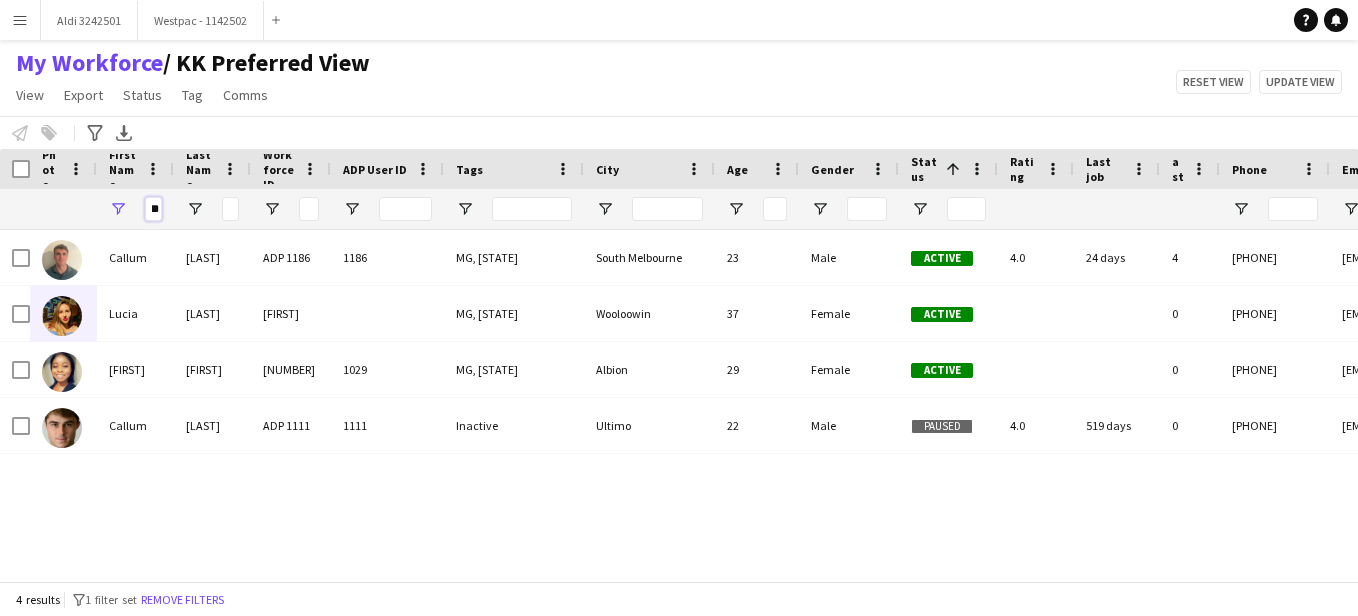 type on "**" 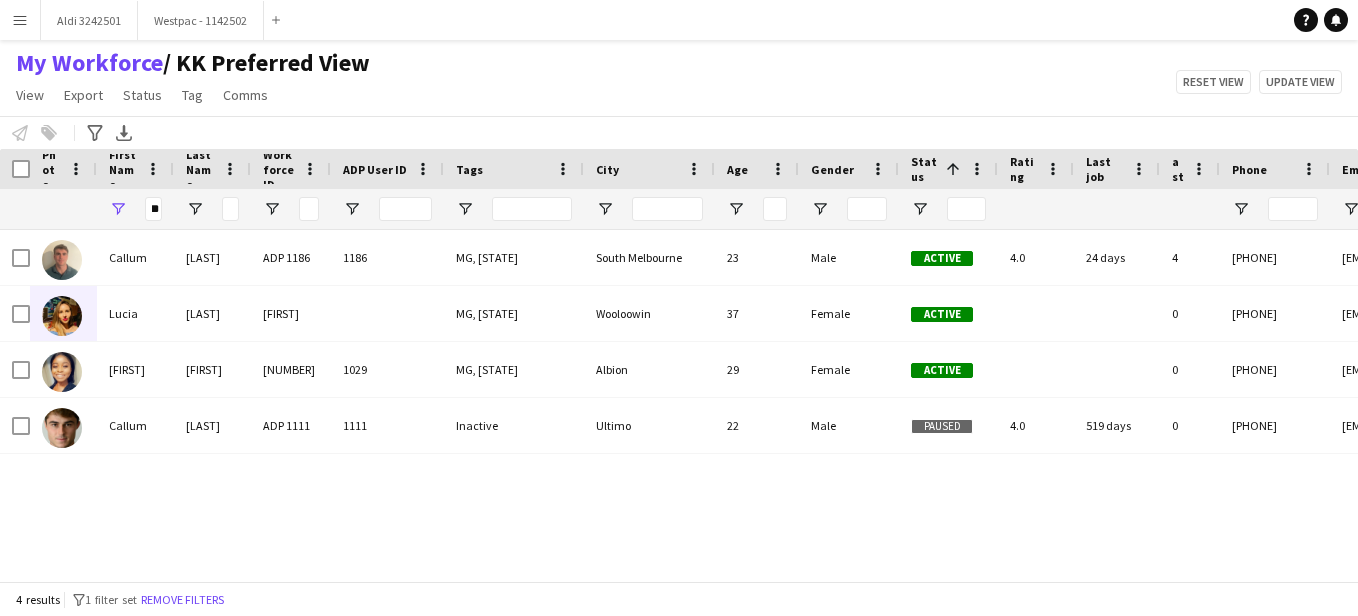 scroll, scrollTop: 0, scrollLeft: 0, axis: both 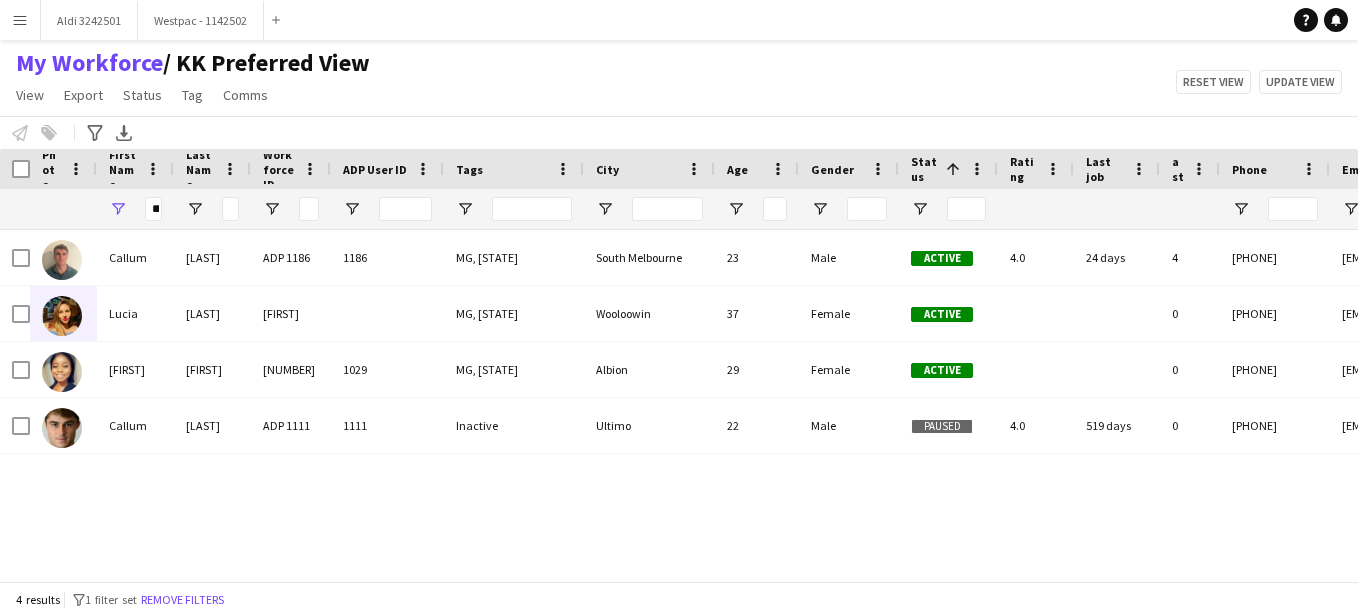 click on "Menu" at bounding box center [20, 20] 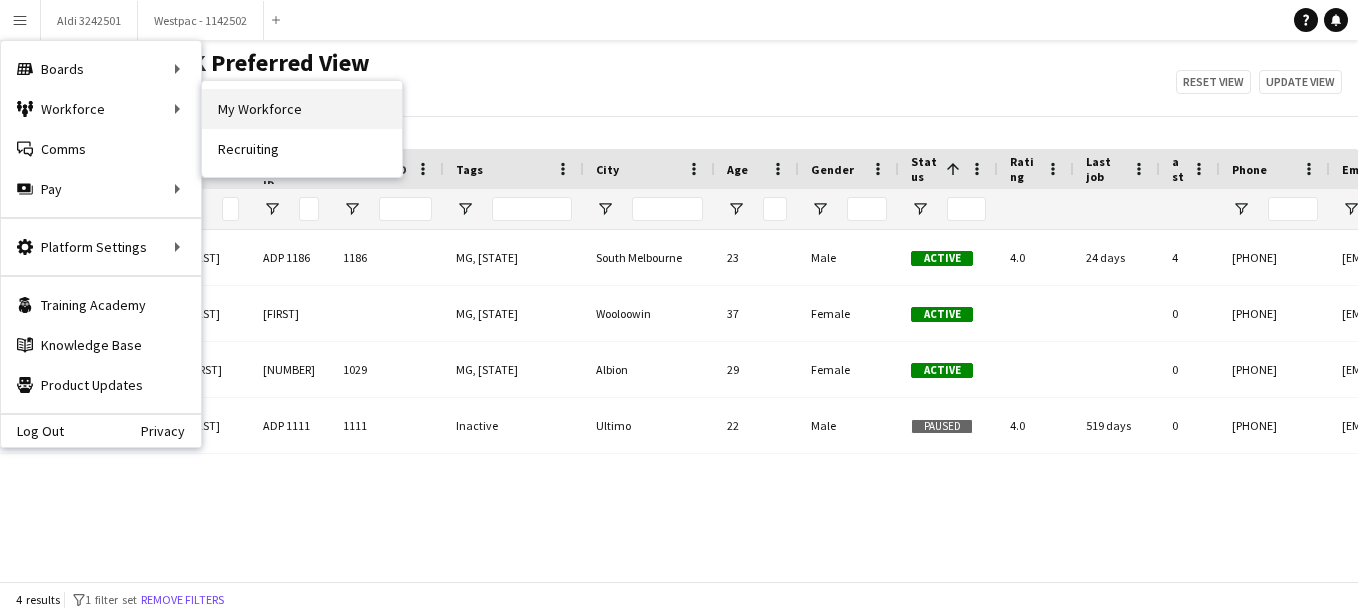 click on "My Workforce" at bounding box center [302, 109] 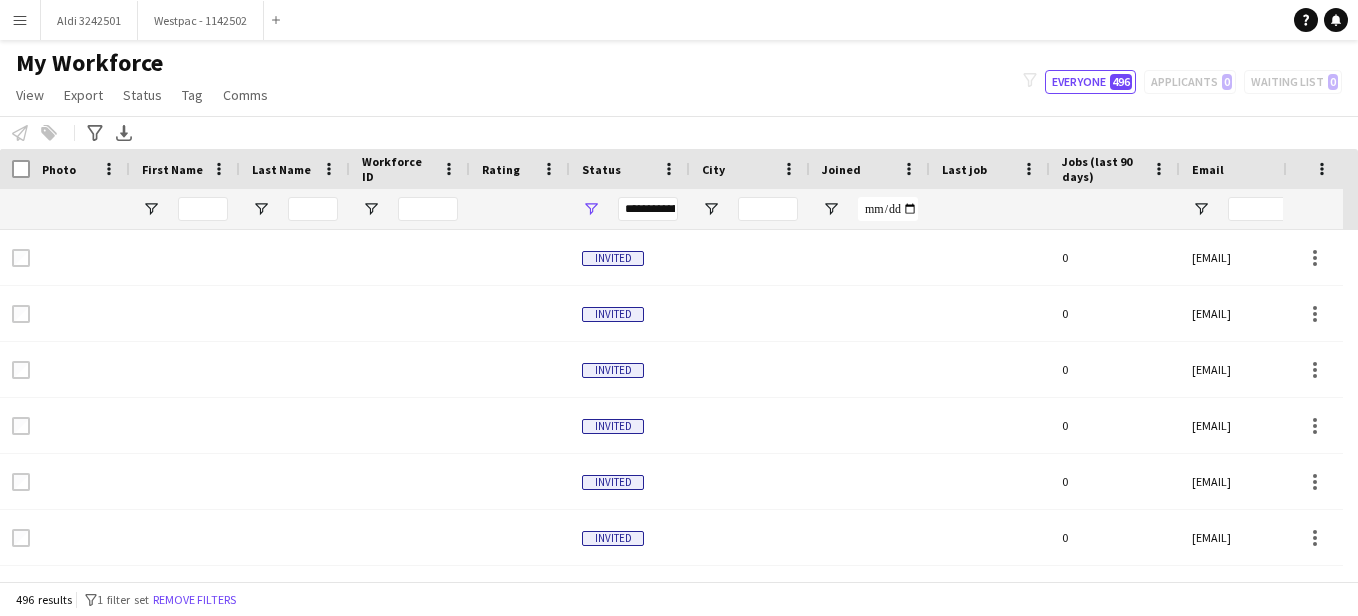 click on "My Workforce   View   Views  Default view KK Preferred View  New view Update view Delete view Edit name Customise view Customise filters Reset Filters Reset View Reset All  Export  New starters report Export as XLSX Export as PDF  Status  Edit  Tag  New tag  Edit tag  ACT ([NUMBER]) Inactive ([NUMBER]) MC ([NUMBER]) MG ([NUMBER]) NSW ([NUMBER]) QLD ([NUMBER]) Ryde Response Team  ([NUMBER]) SA ([NUMBER]) T/L ([NUMBER]) VIC ([NUMBER]) WA ([NUMBER])  Add to tag  ACT ([NUMBER]) Inactive ([NUMBER]) MC ([NUMBER]) MG ([NUMBER]) NSW ([NUMBER]) QLD ([NUMBER]) Ryde Response Team  ([NUMBER]) SA ([NUMBER]) T/L ([NUMBER]) VIC ([NUMBER]) WA ([NUMBER])  Untag  ACT ([NUMBER]) Inactive ([NUMBER]) MC ([NUMBER]) MG ([NUMBER]) NSW ([NUMBER]) QLD ([NUMBER]) Ryde Response Team  ([NUMBER]) SA ([NUMBER]) T/L ([NUMBER]) VIC ([NUMBER]) WA ([NUMBER])  Tag chat  ACT ([NUMBER]) Inactive ([NUMBER]) MC ([NUMBER]) MG ([NUMBER]) NSW ([NUMBER]) QLD ([NUMBER]) Ryde Response Team  ([NUMBER]) SA ([NUMBER]) T/L ([NUMBER]) VIC ([NUMBER]) WA ([NUMBER])  Tag share page  ACT ([NUMBER]) Inactive ([NUMBER]) MC ([NUMBER]) MG ([NUMBER]) NSW ([NUMBER]) QLD ([NUMBER]) Ryde Response Team  ([NUMBER]) SA ([NUMBER]) T/L ([NUMBER]) VIC ([NUMBER]) WA ([NUMBER])  Comms  Send notification
filter-1
Everyone   [NUMBER]   Applicants   [NUMBER]   Waiting list" 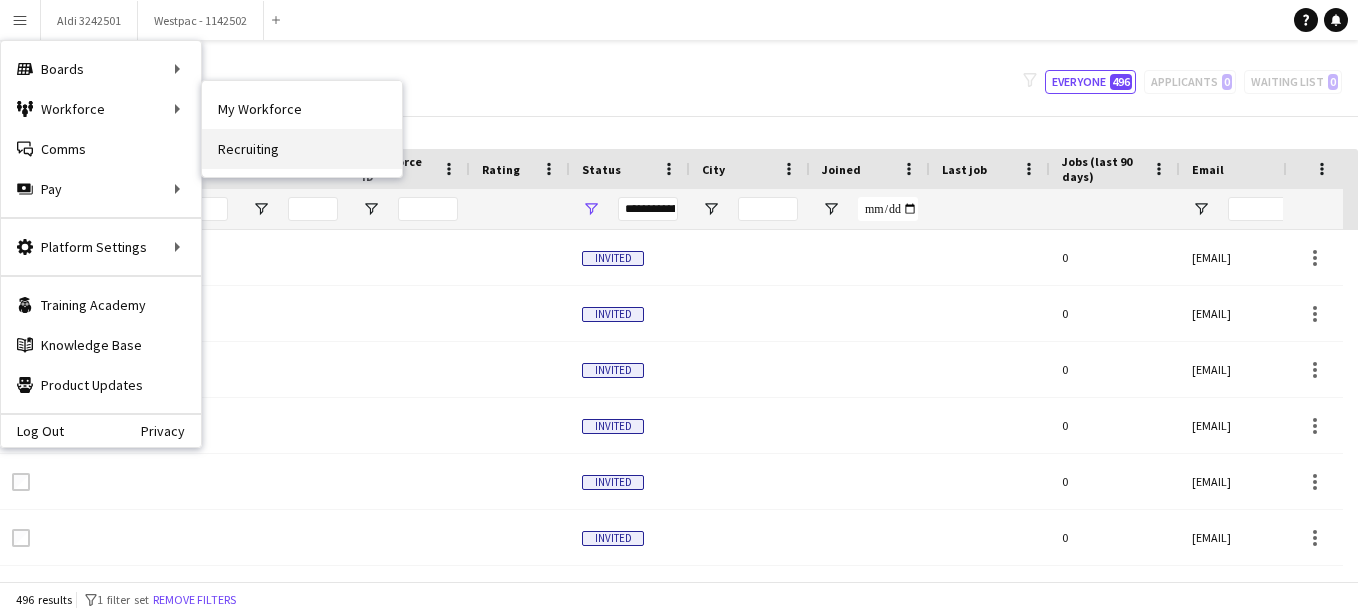 click on "Recruiting" at bounding box center (302, 149) 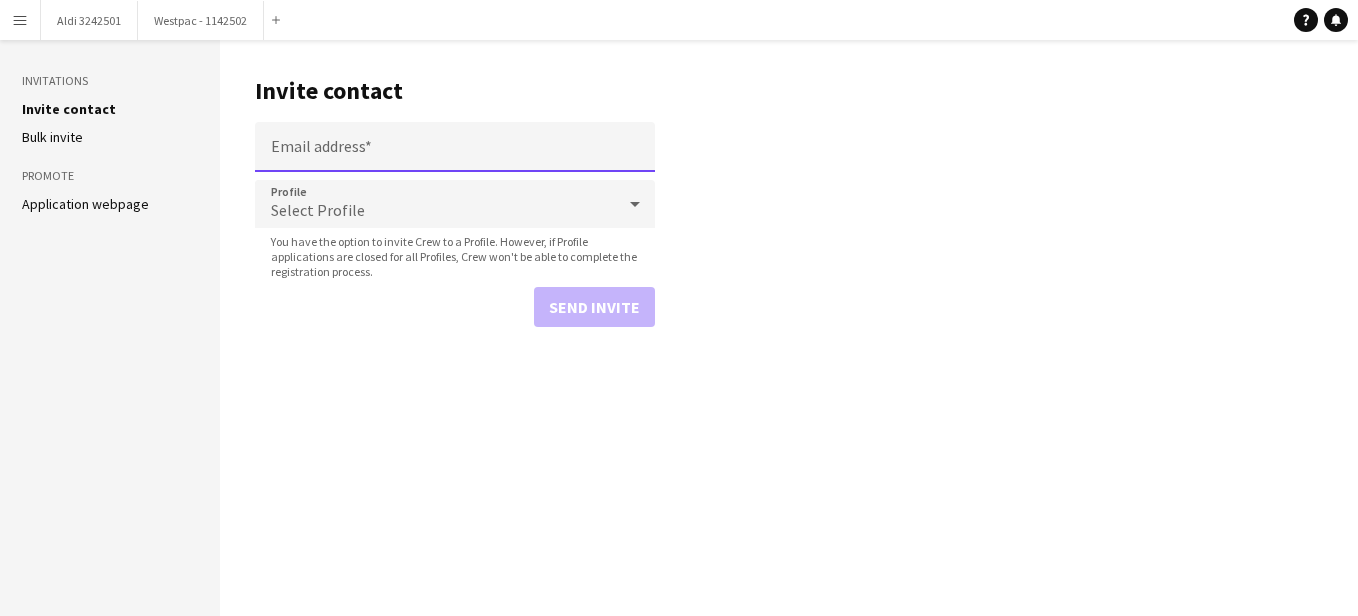 click on "Email address" at bounding box center [455, 147] 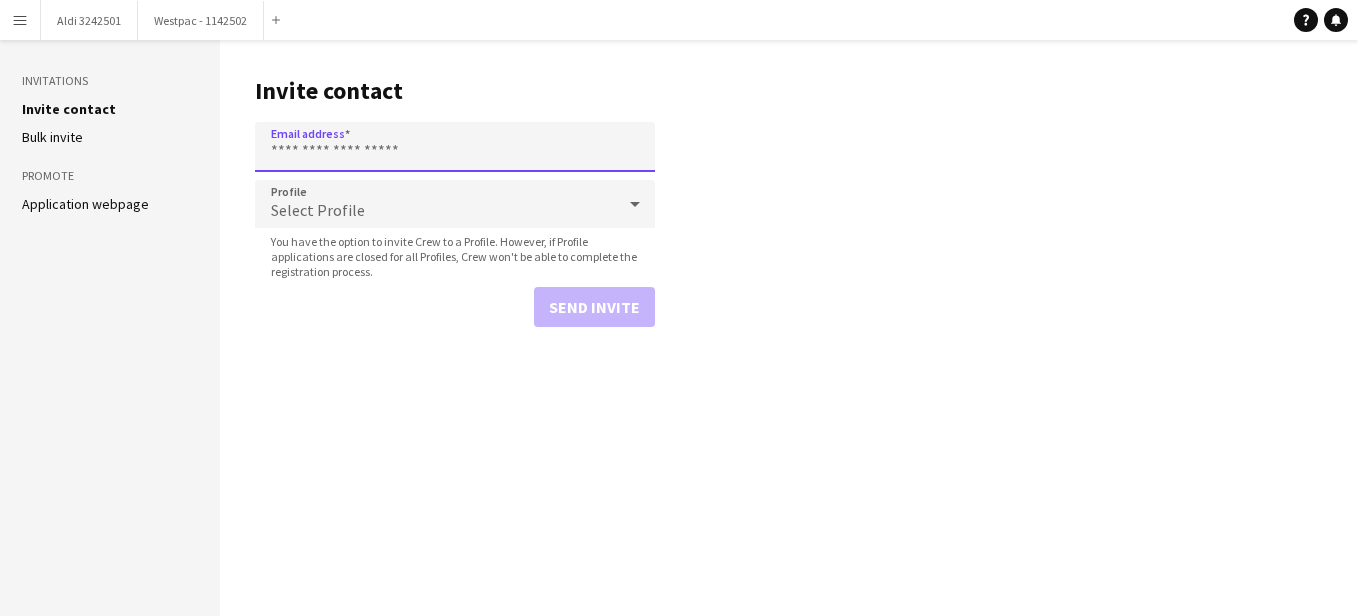 click on "Email address" at bounding box center [455, 147] 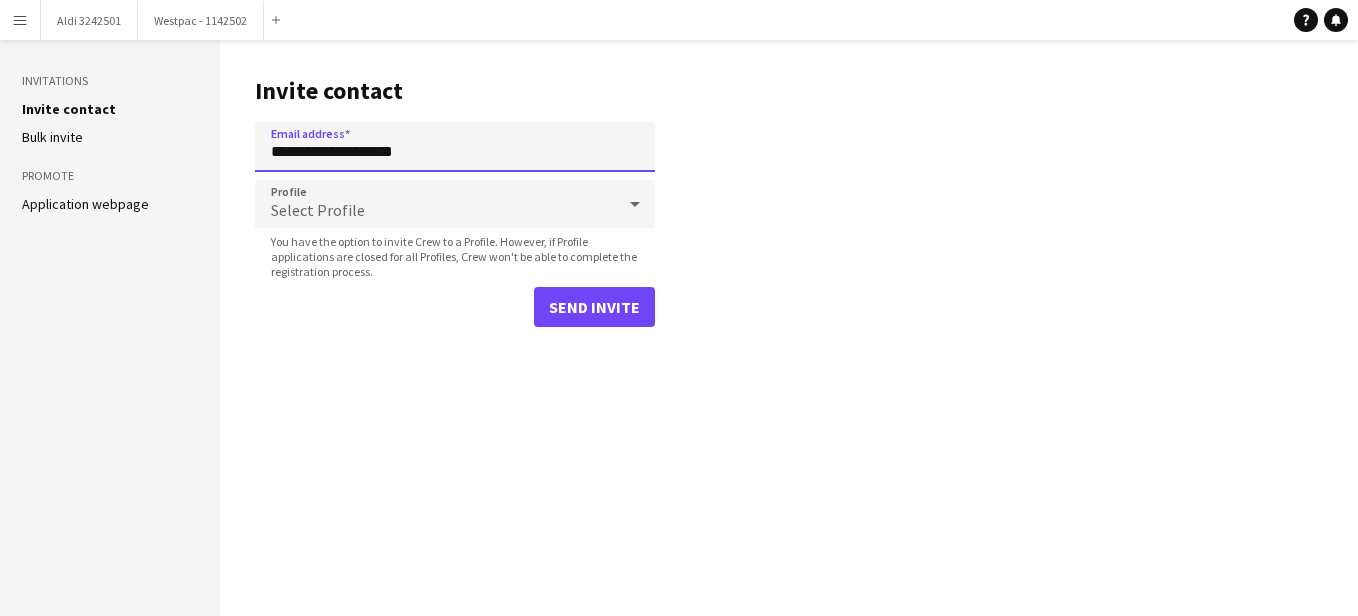 type on "**********" 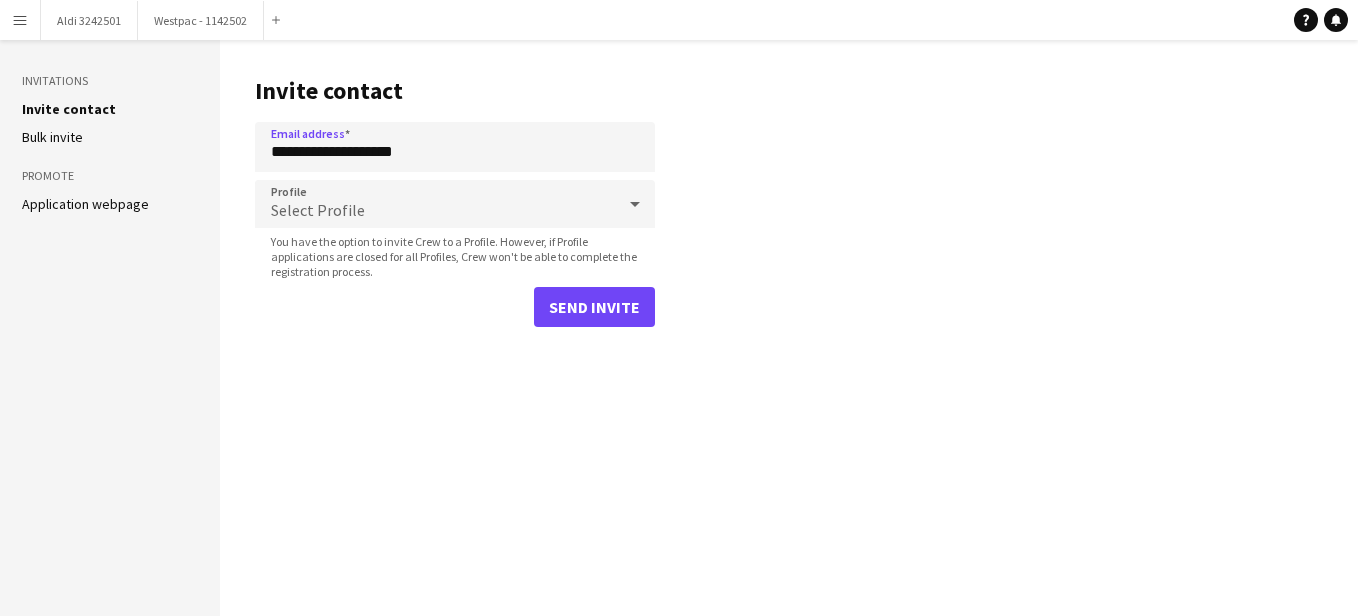 click on "Select Profile" at bounding box center (435, 204) 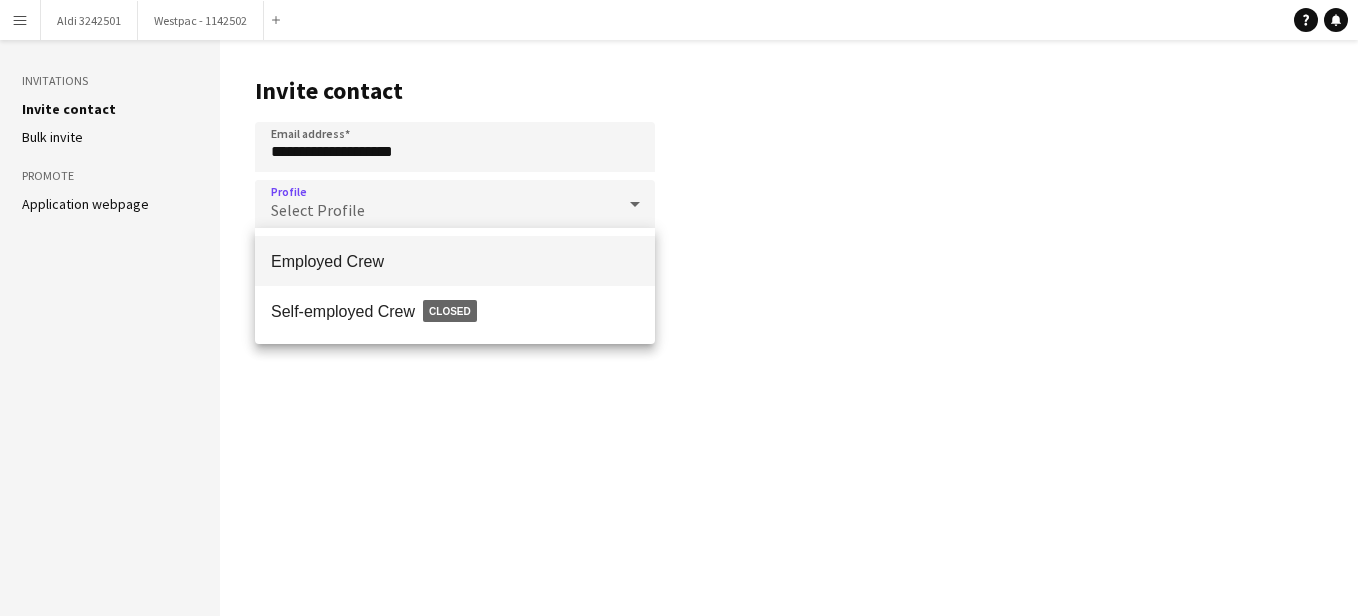 click on "Employed Crew" at bounding box center (455, 261) 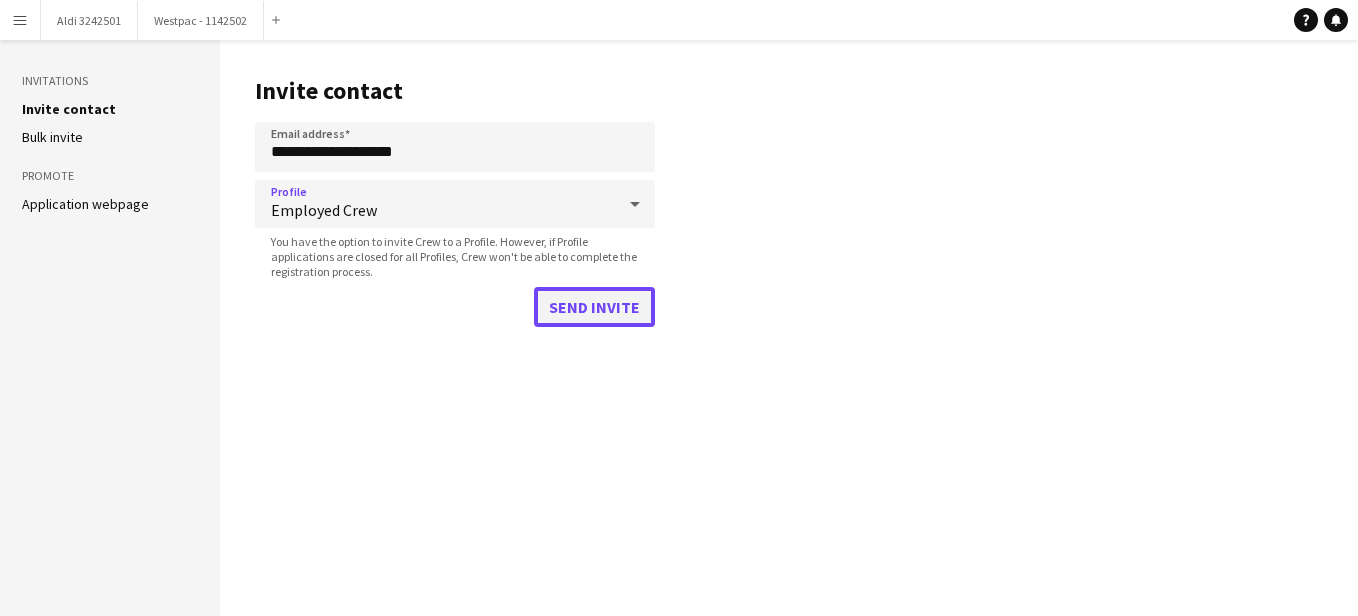 click on "Send invite" 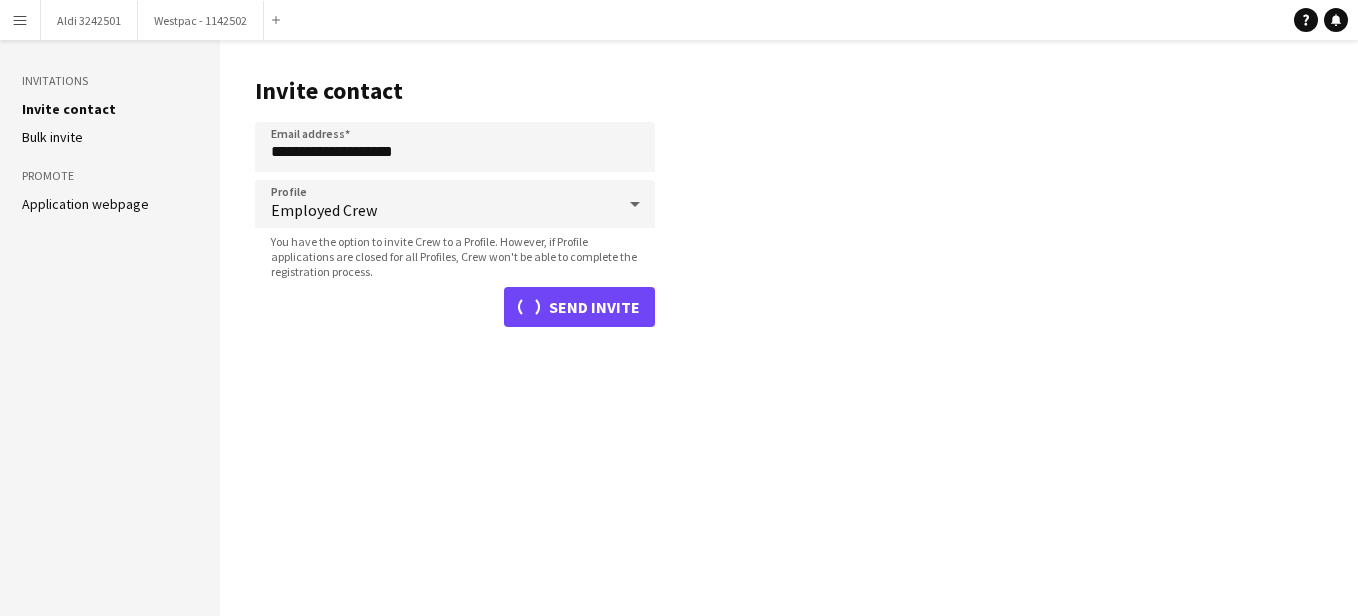 type 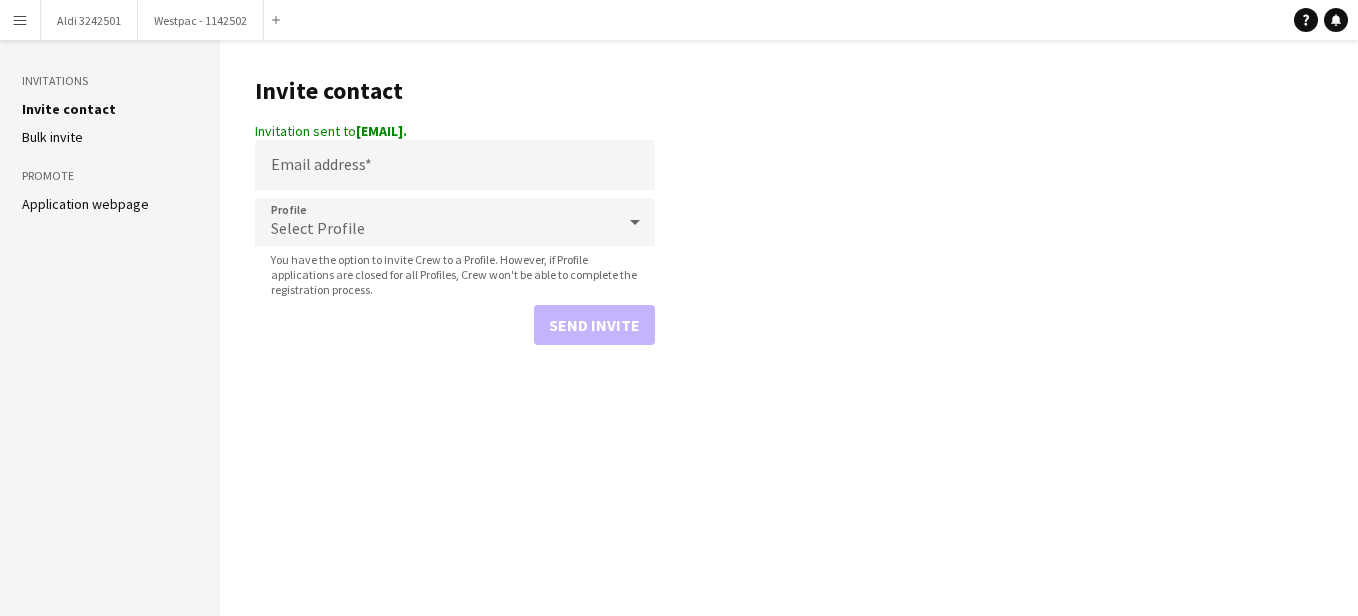 click on "Menu" at bounding box center [20, 20] 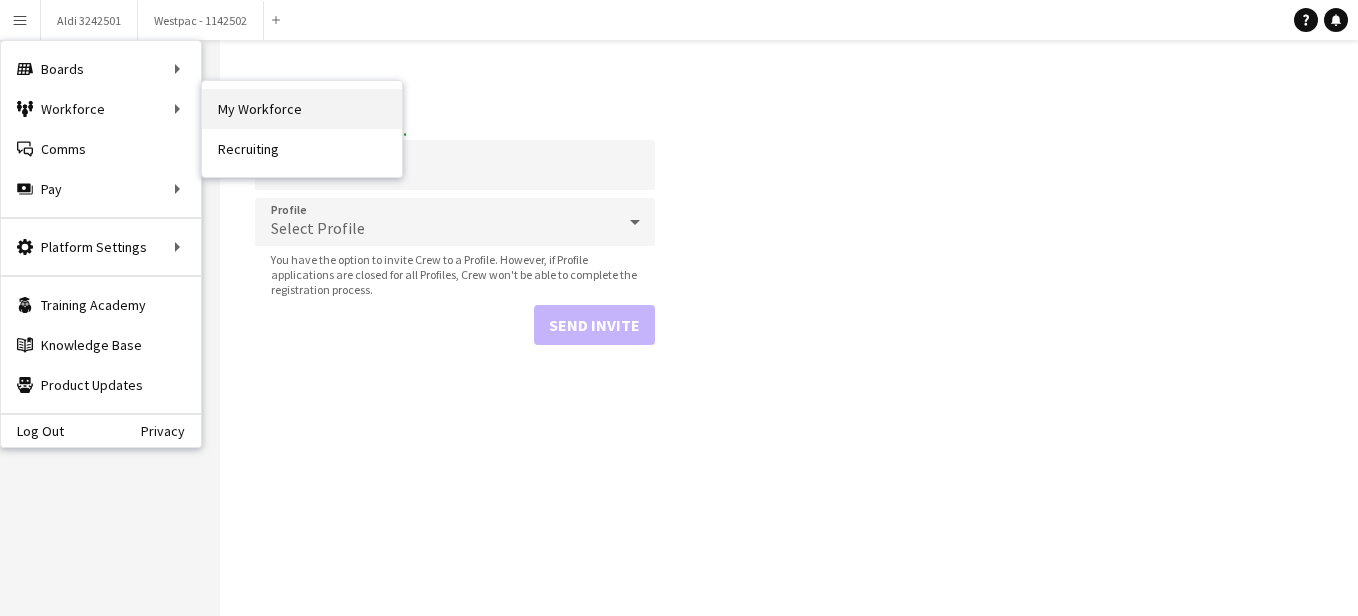 click on "My Workforce" at bounding box center (302, 109) 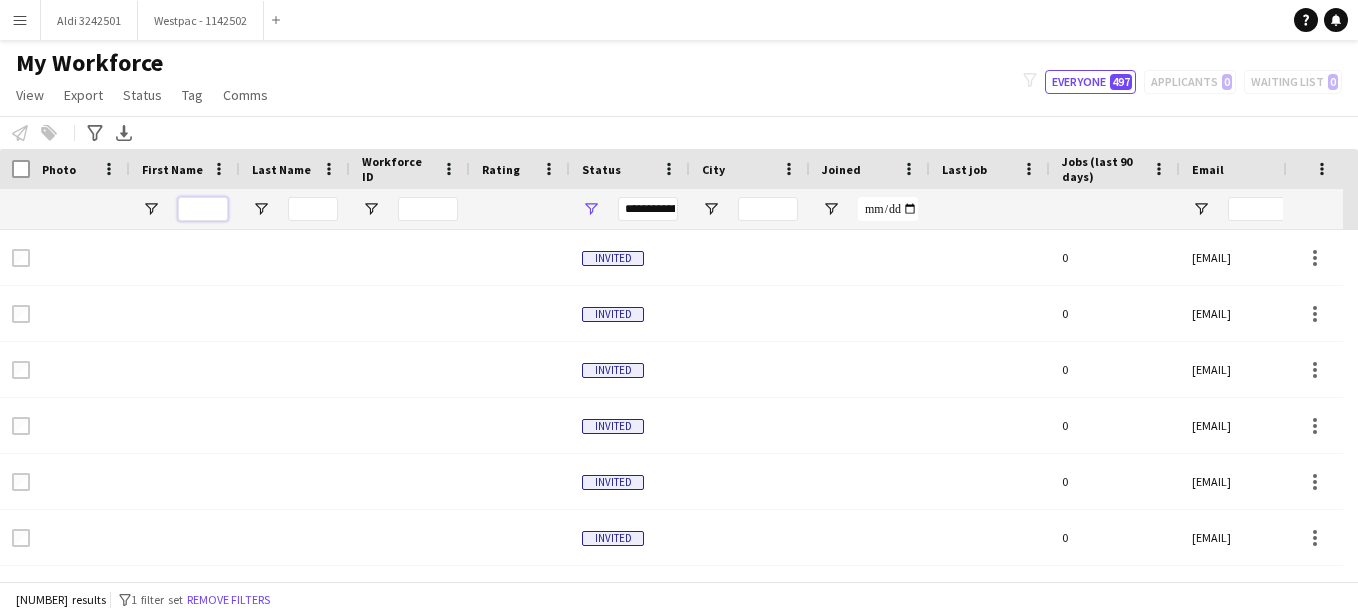 click at bounding box center (203, 209) 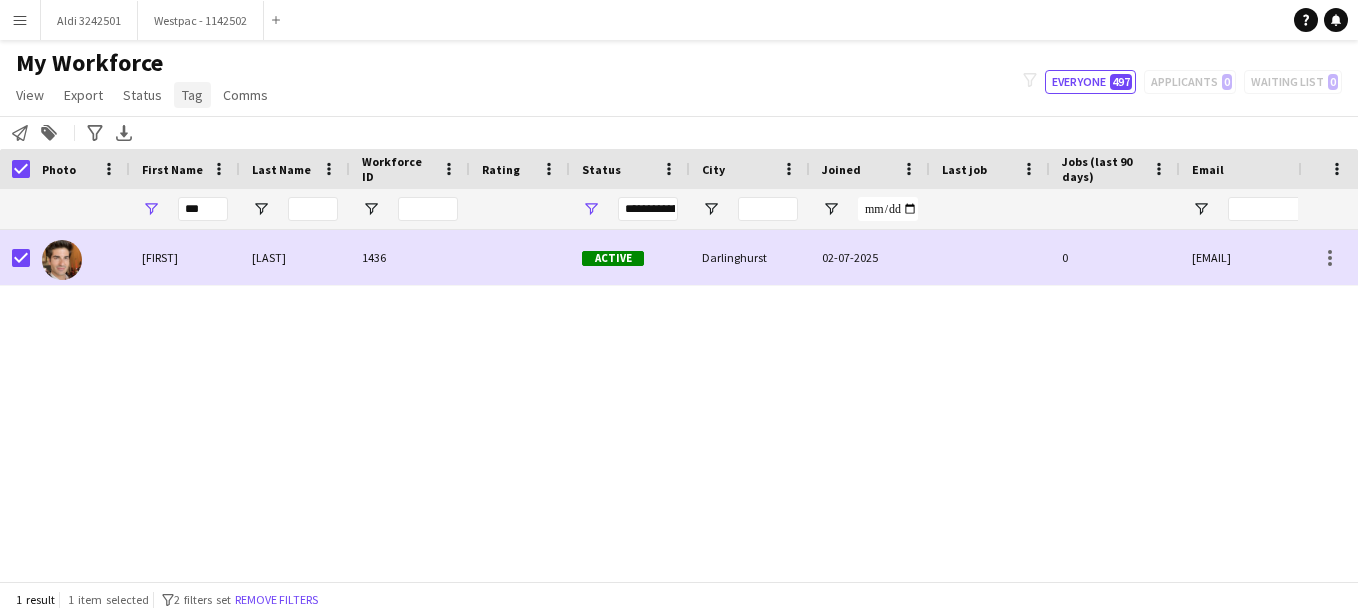 click on "Tag" 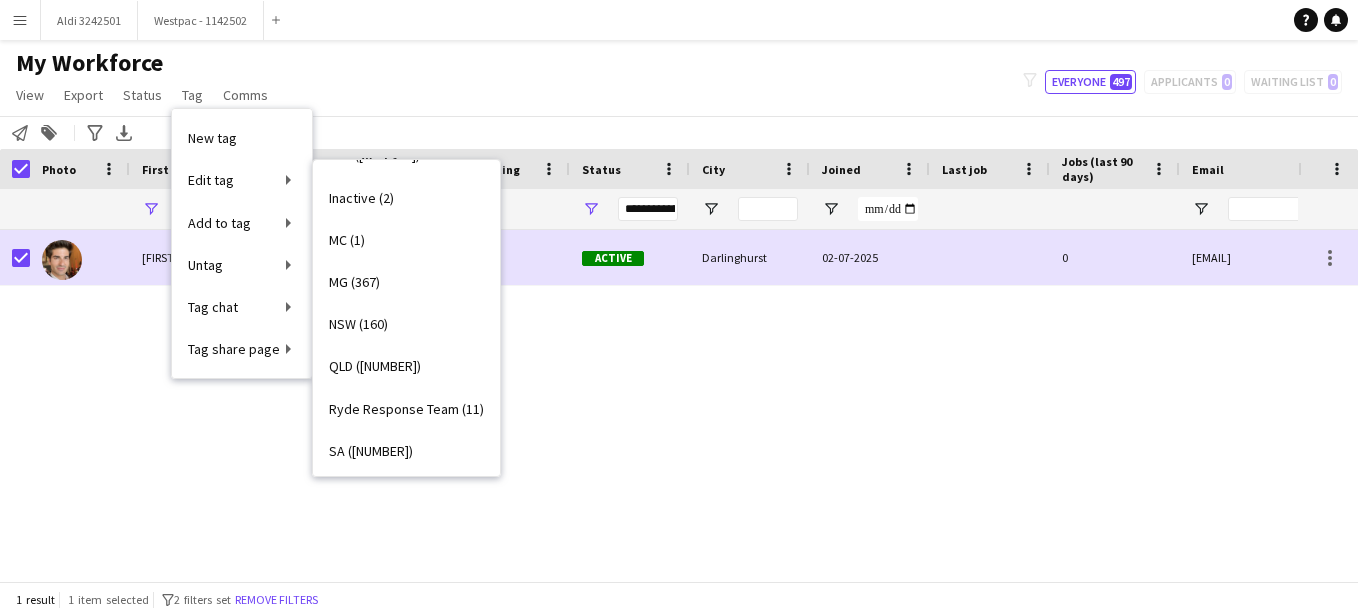 scroll, scrollTop: 38, scrollLeft: 0, axis: vertical 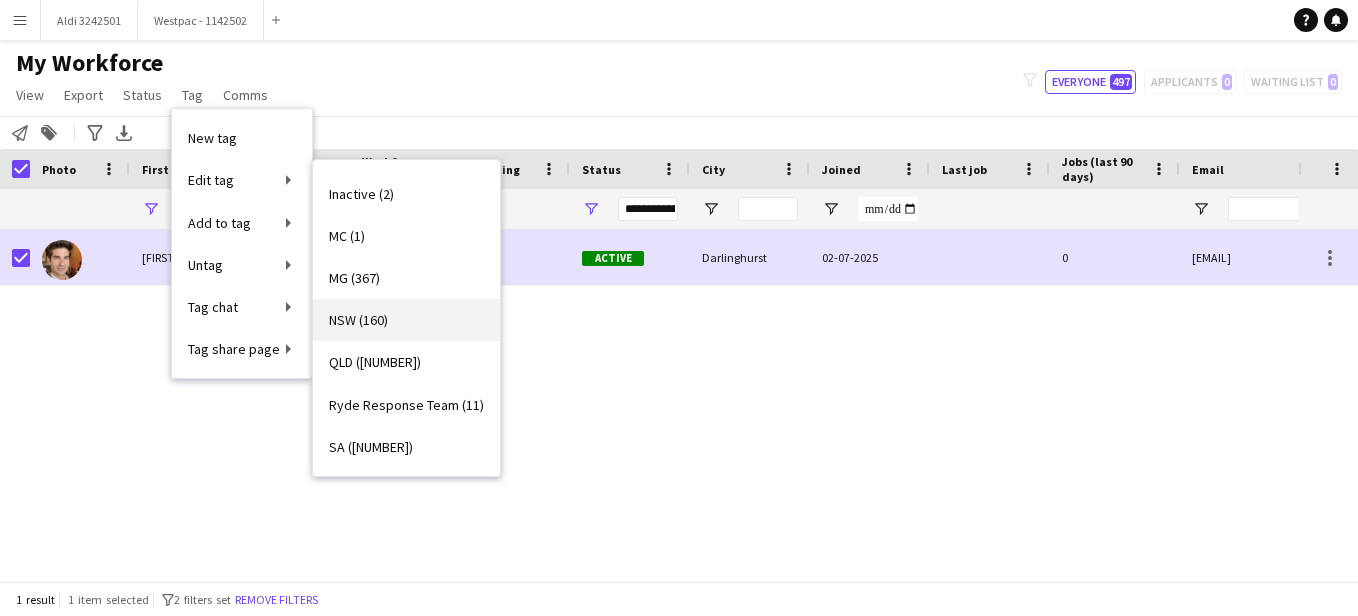 click on "NSW (160)" at bounding box center [406, 320] 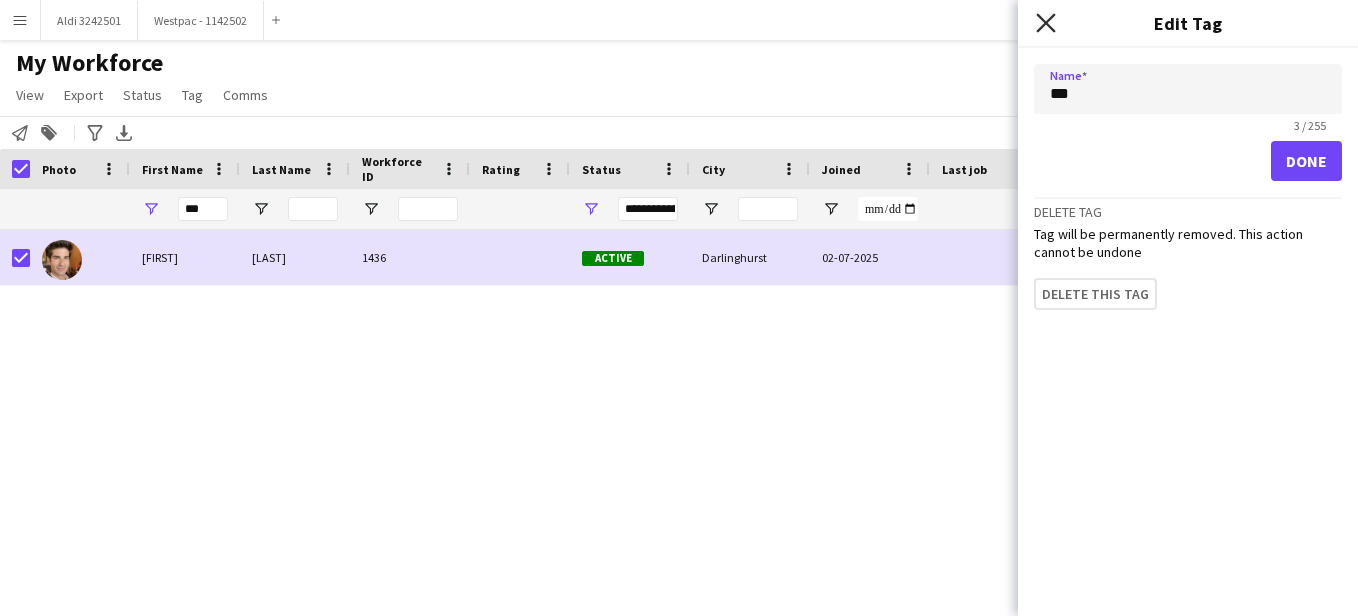 click 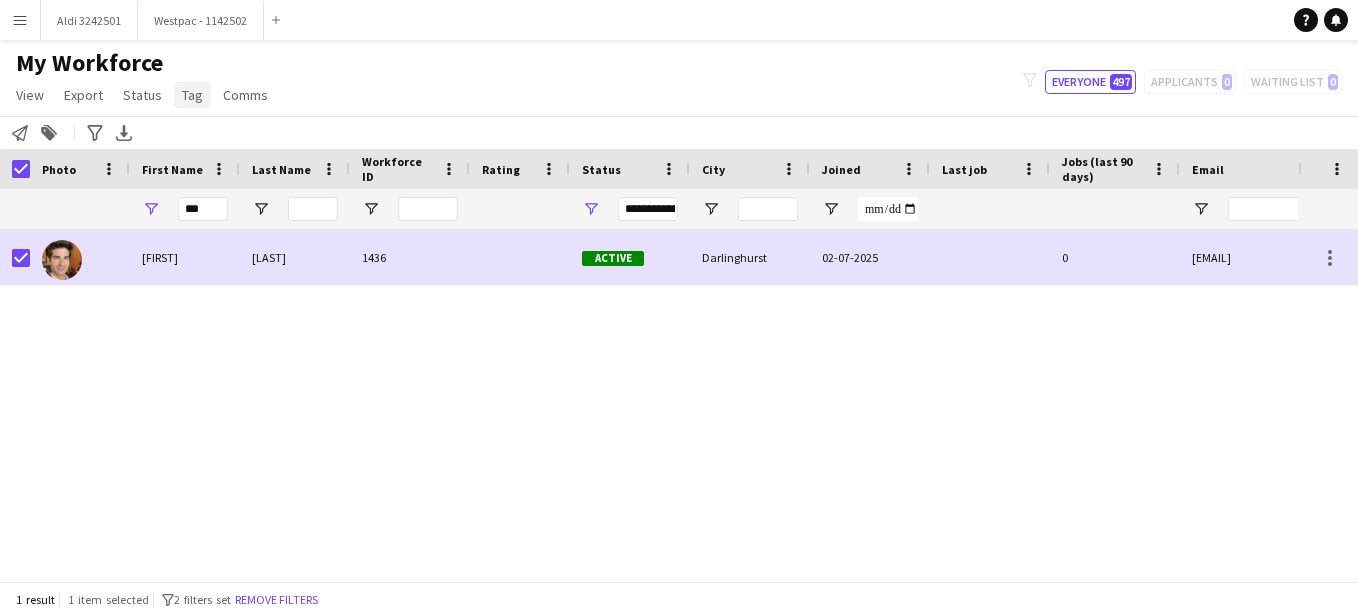 click on "Tag" 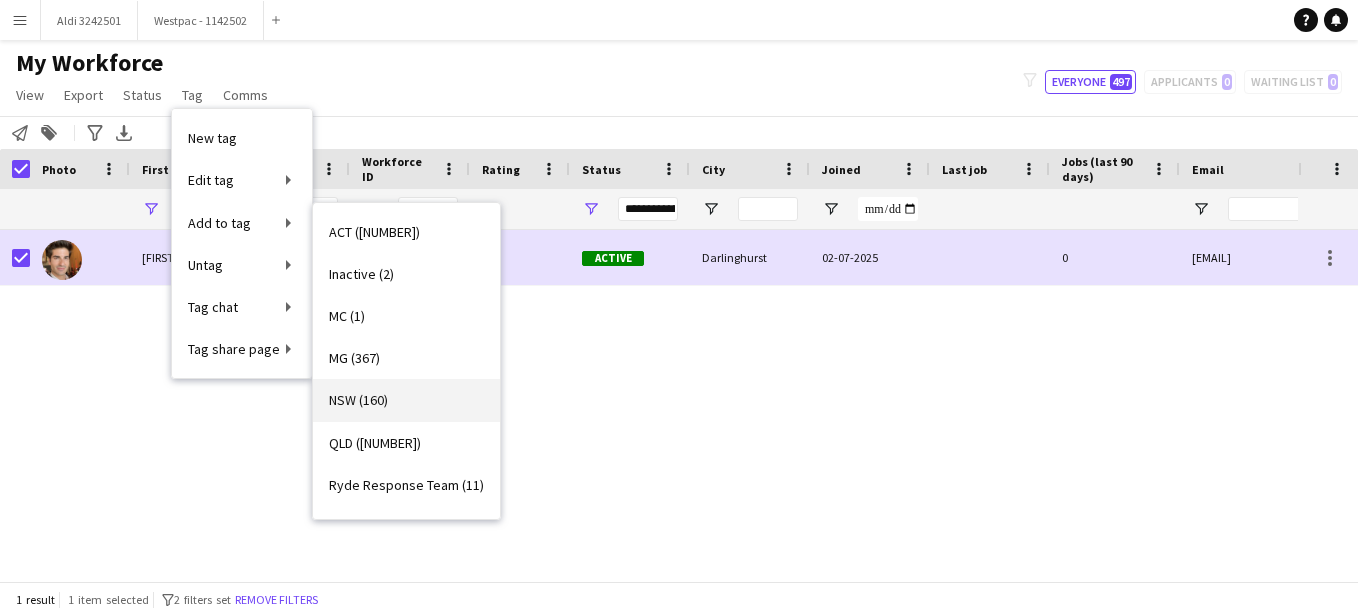 click on "NSW (160)" at bounding box center [406, 400] 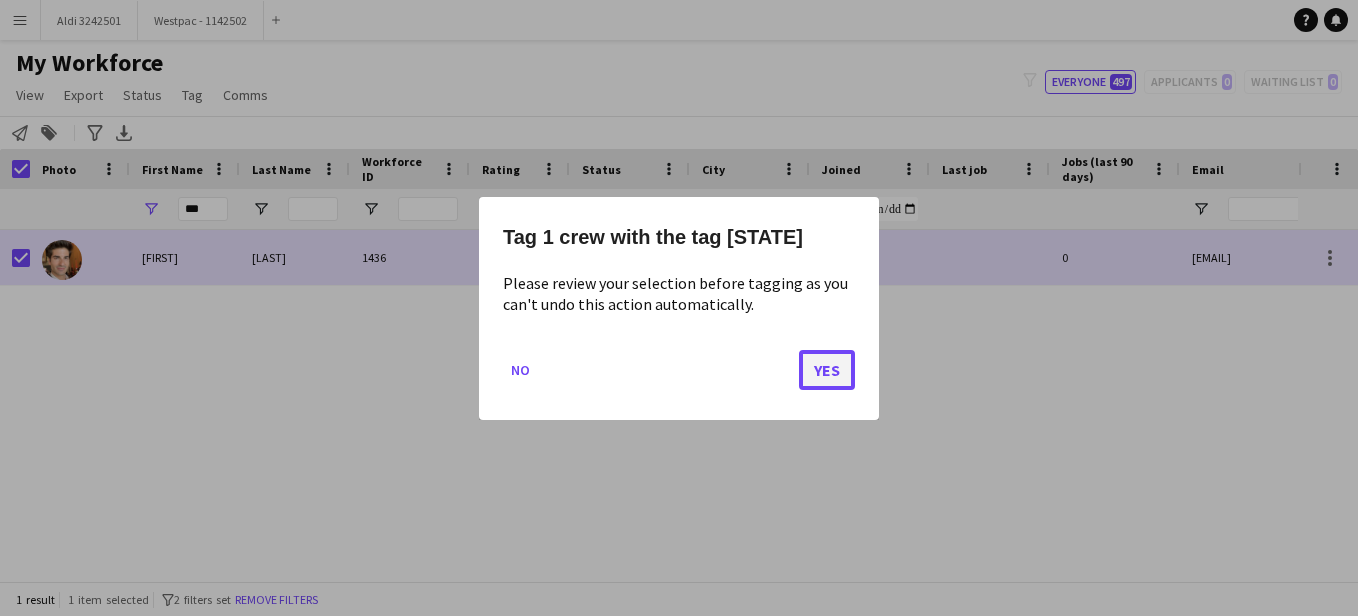 click on "Yes" 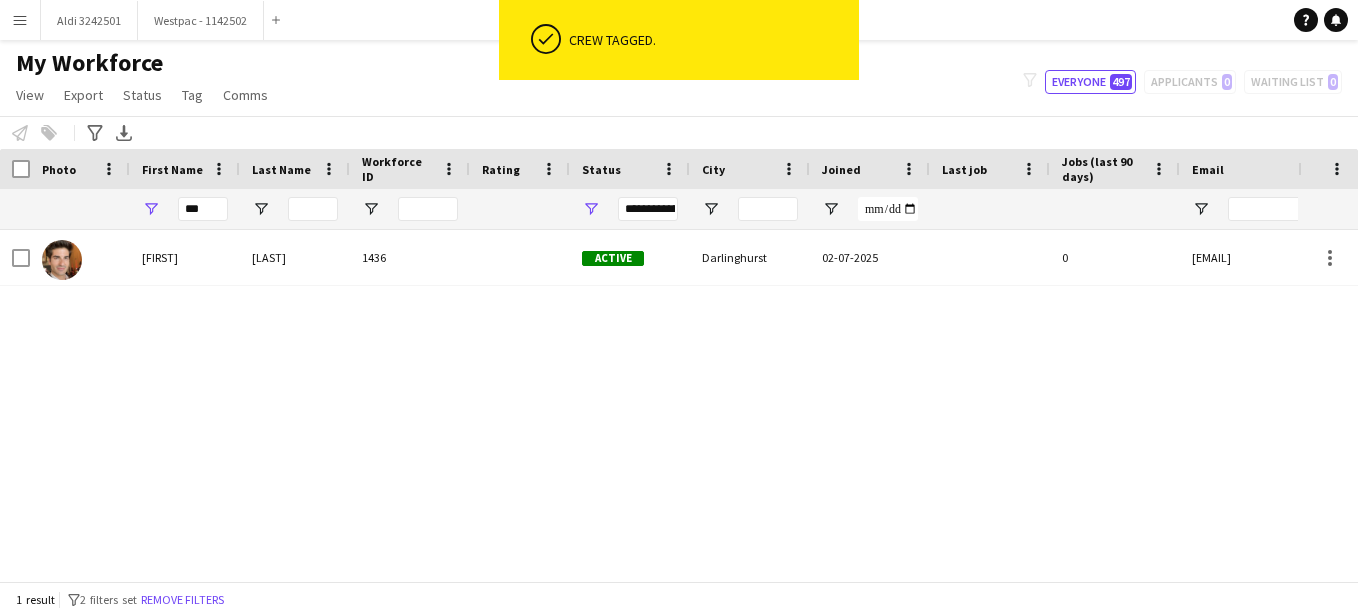 click on "Notify workforce
Add to tag
Select at least one crew to tag him or her.
Advanced filters
Advanced filters   Availability   Start Time   End Time   Skills   Role types   Worked with these clients...   Address
Address
Distance from address (km)   Clear   View results
Export XLSX" 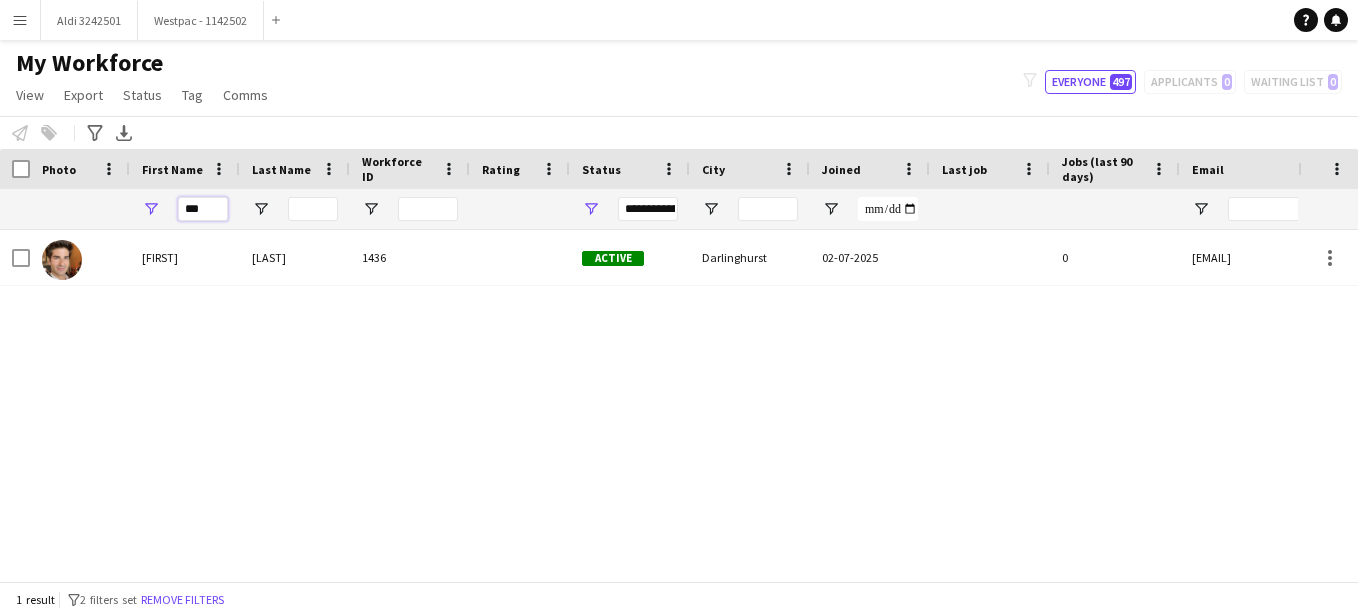 drag, startPoint x: 216, startPoint y: 201, endPoint x: 151, endPoint y: 205, distance: 65.12296 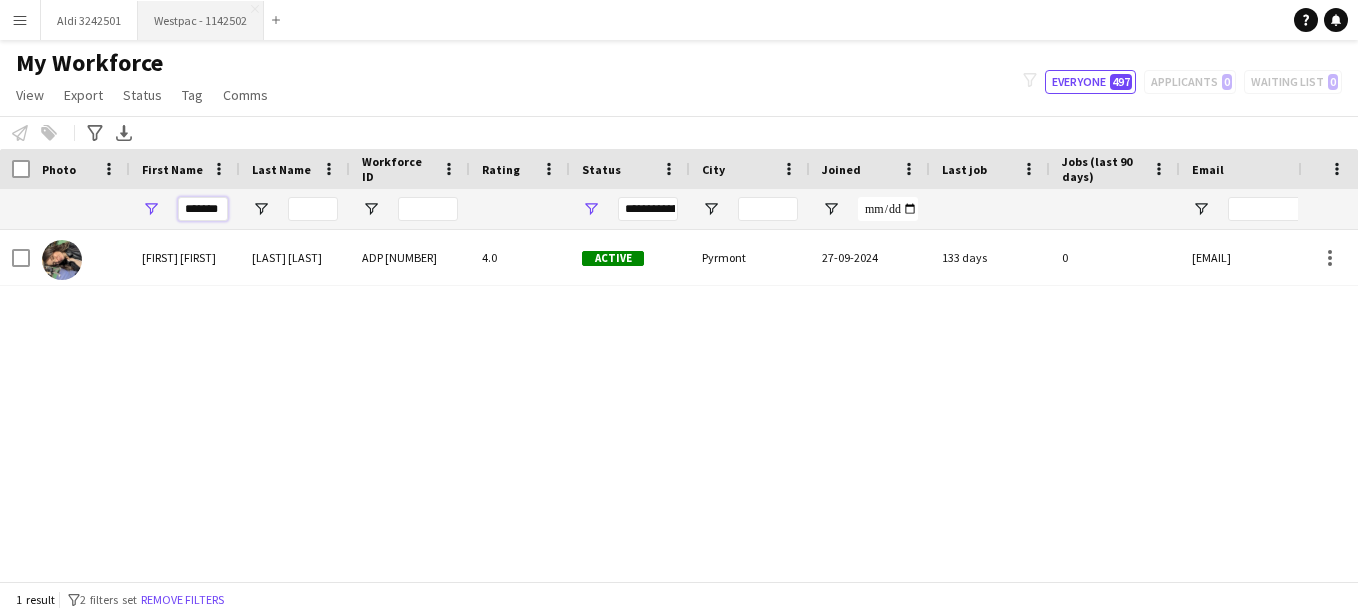 type on "*******" 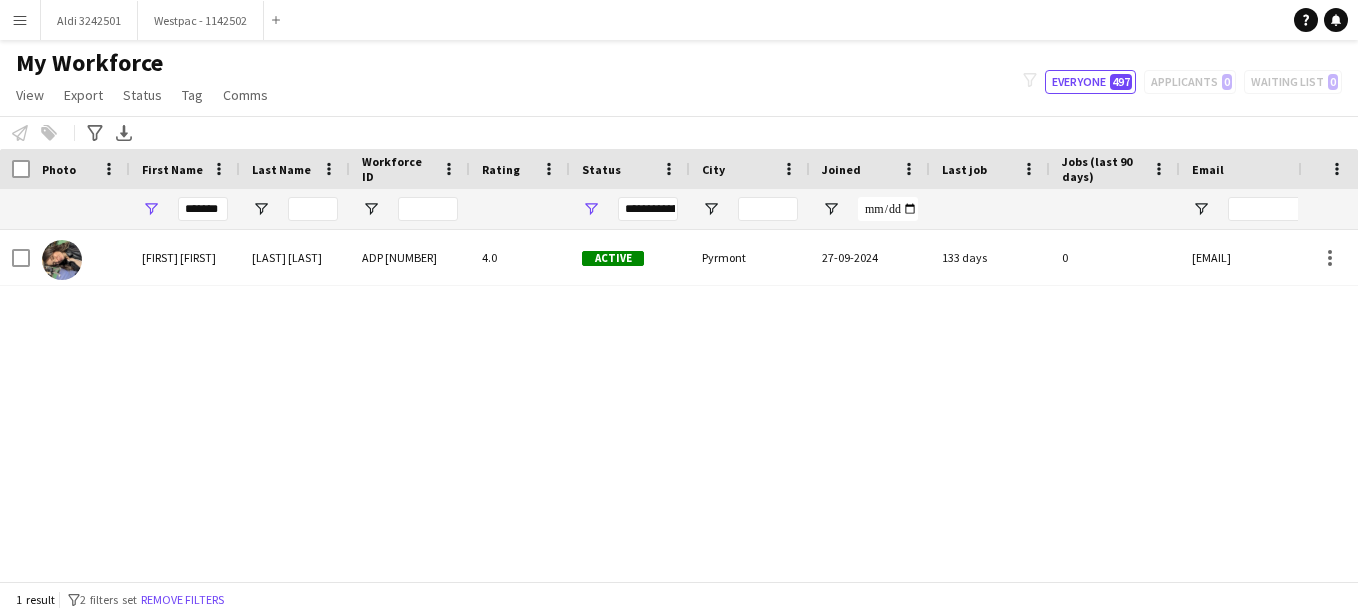 click on "Menu" at bounding box center [20, 20] 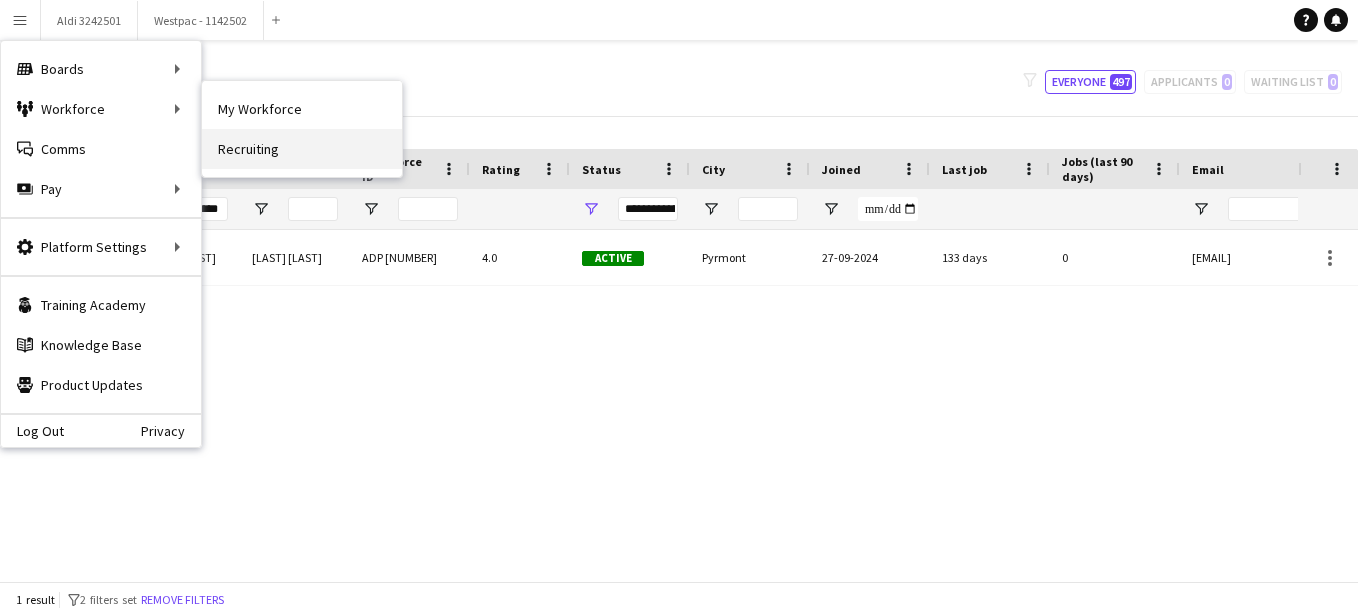click on "Recruiting" at bounding box center [302, 149] 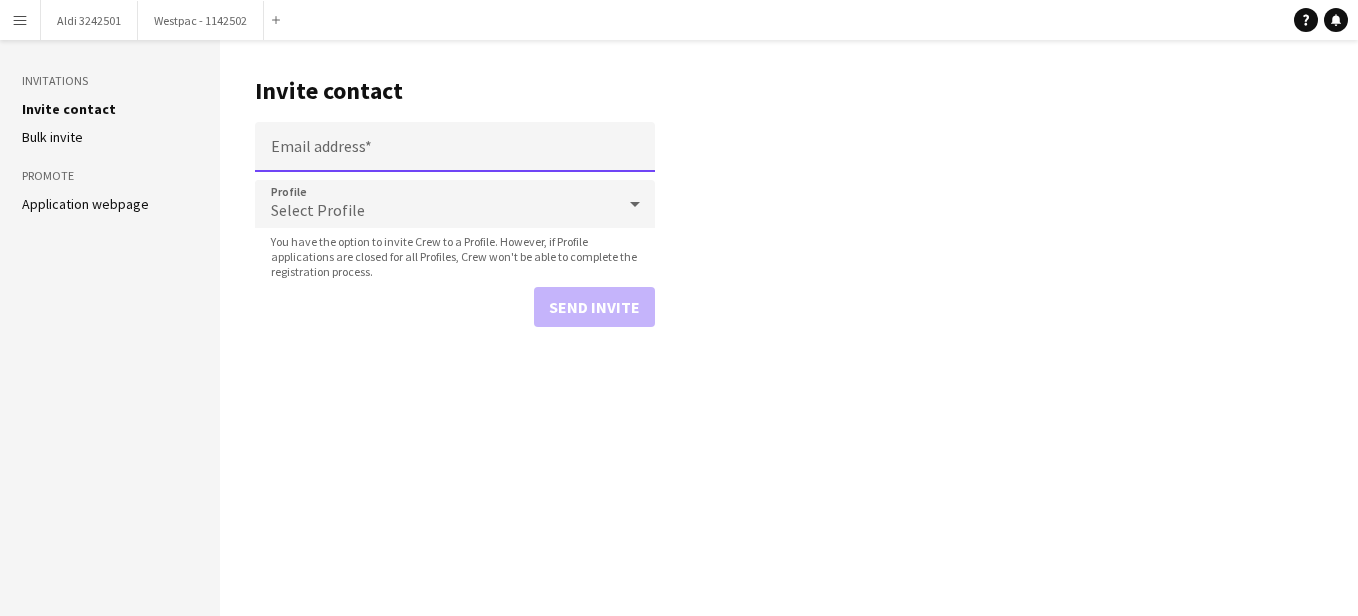 click on "Email address" at bounding box center [455, 147] 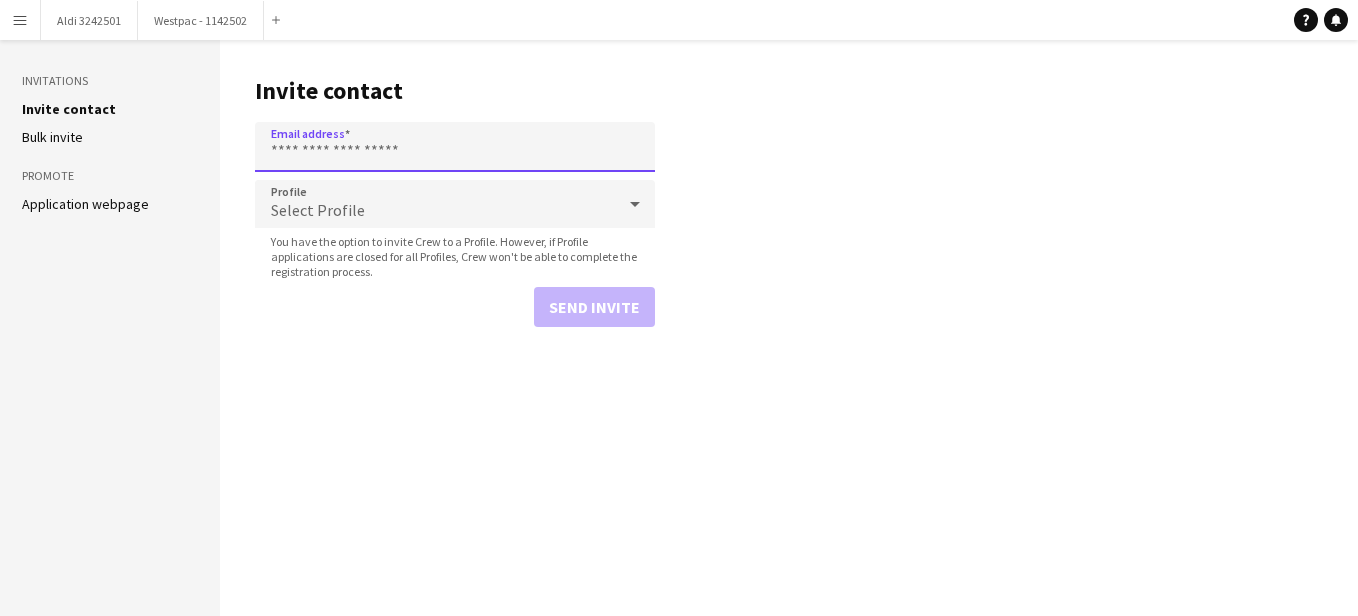 paste on "**********" 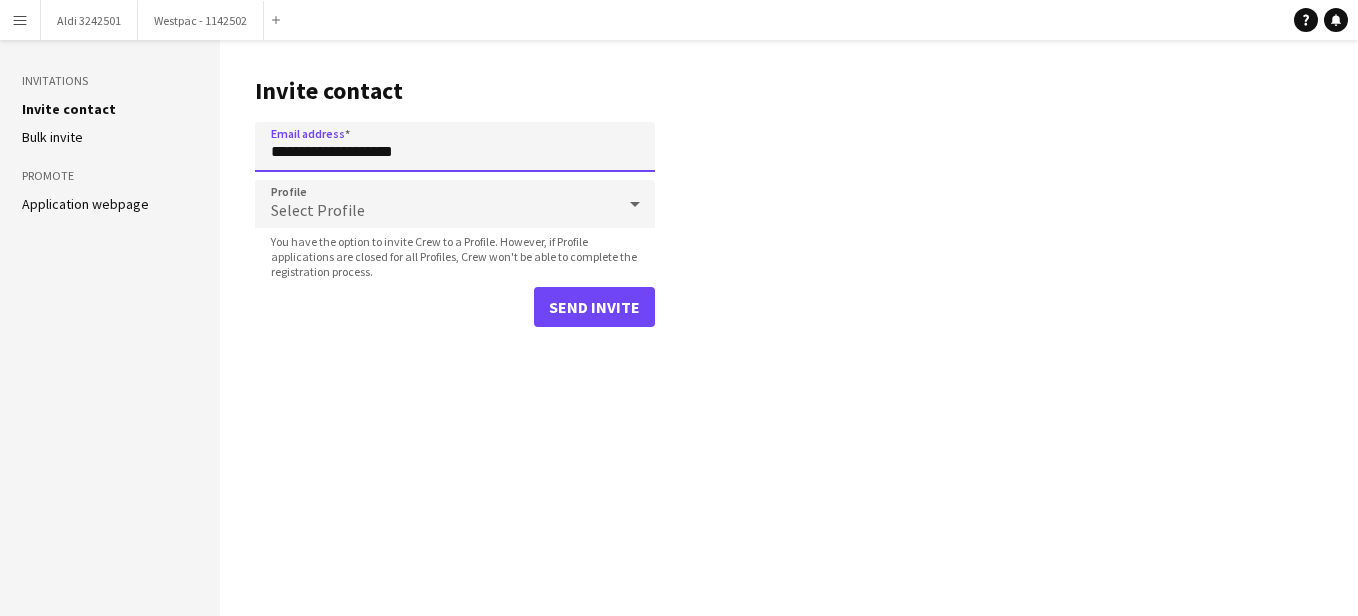 type on "**********" 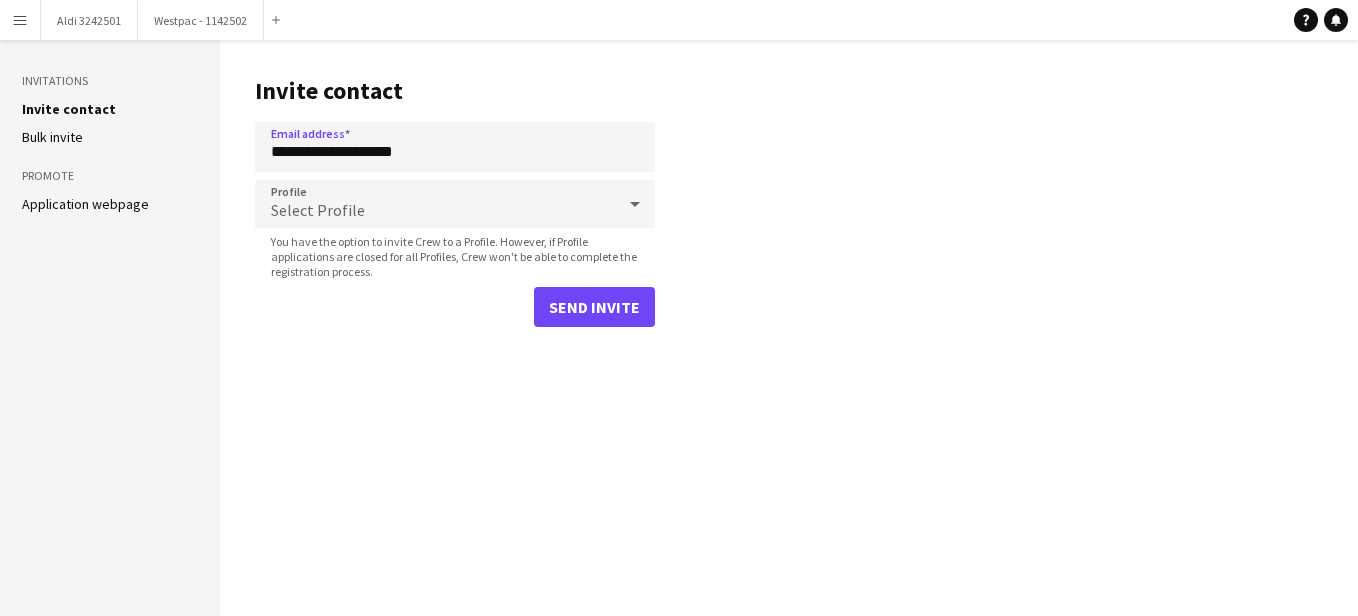 click on "Select Profile" at bounding box center [435, 204] 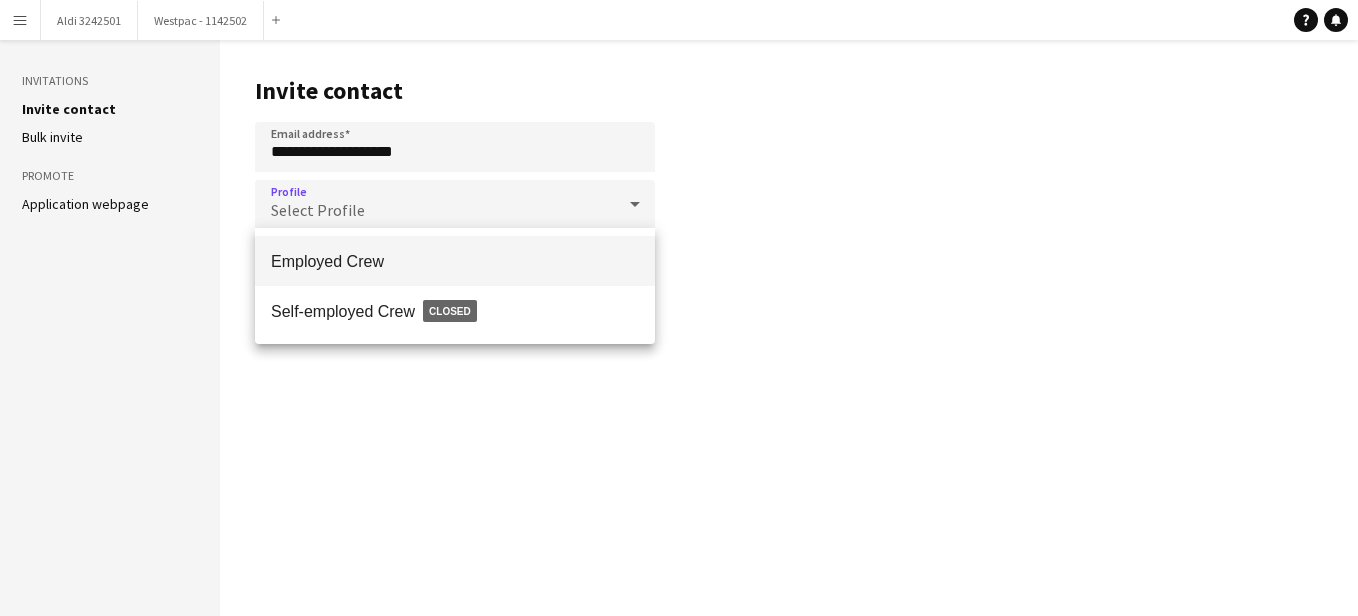 click on "Employed Crew" at bounding box center [455, 261] 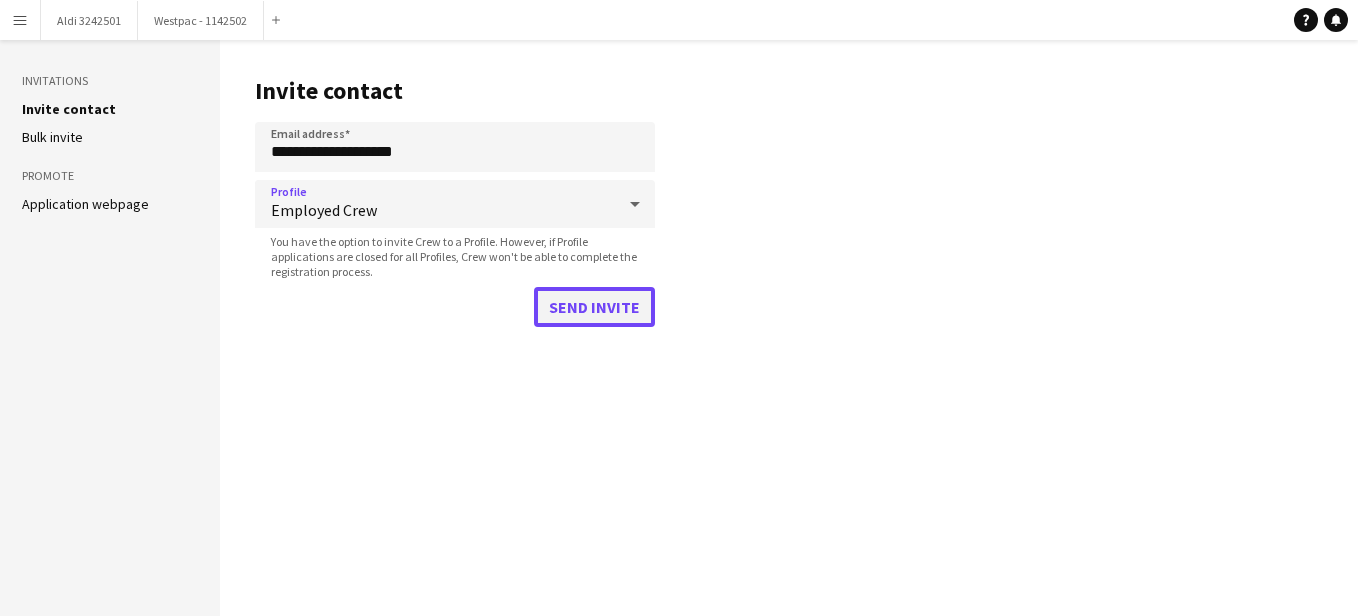 click on "Send invite" 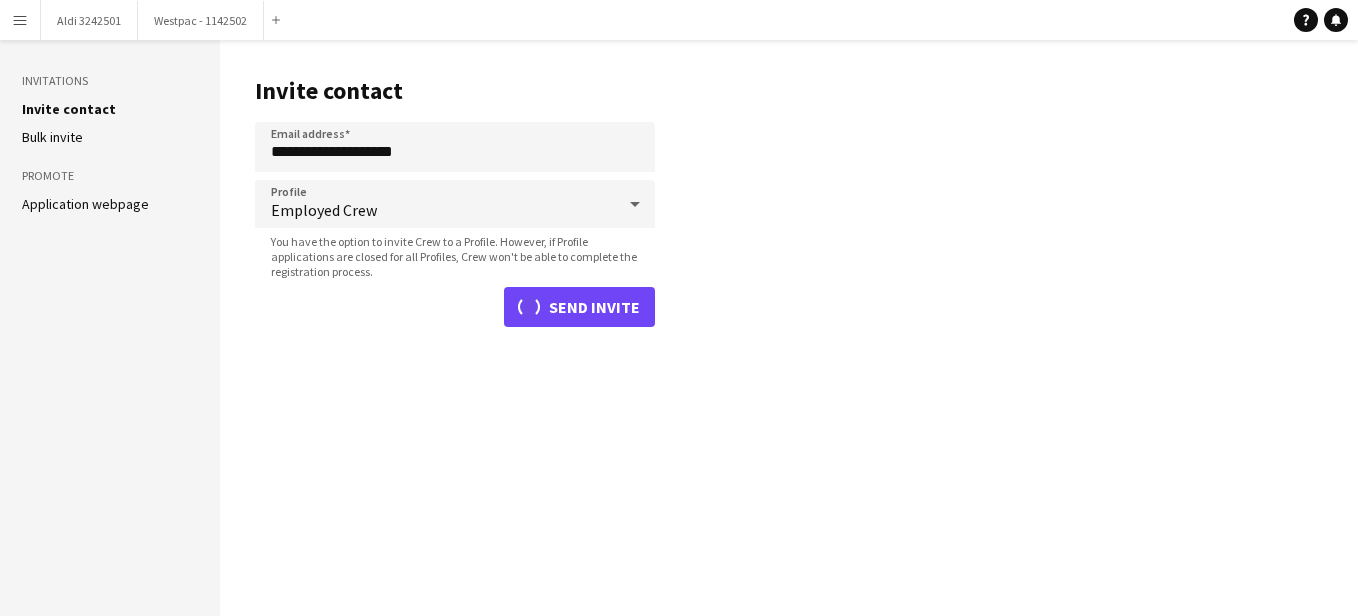 type 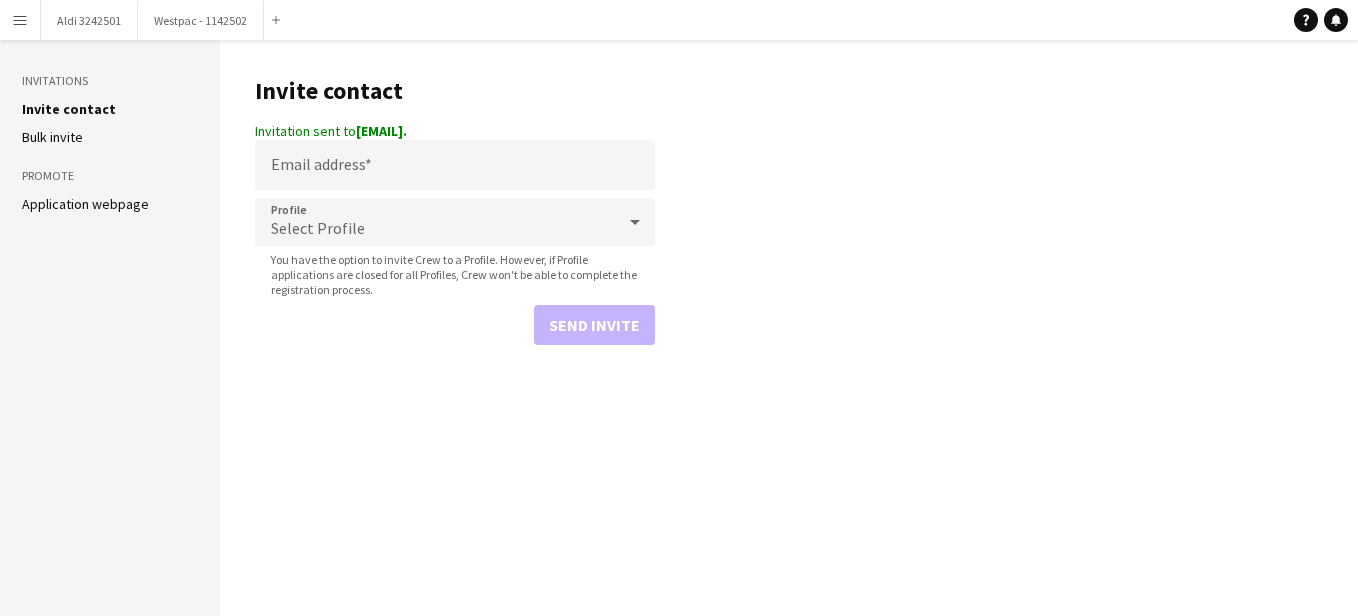 click on "Menu" at bounding box center (20, 20) 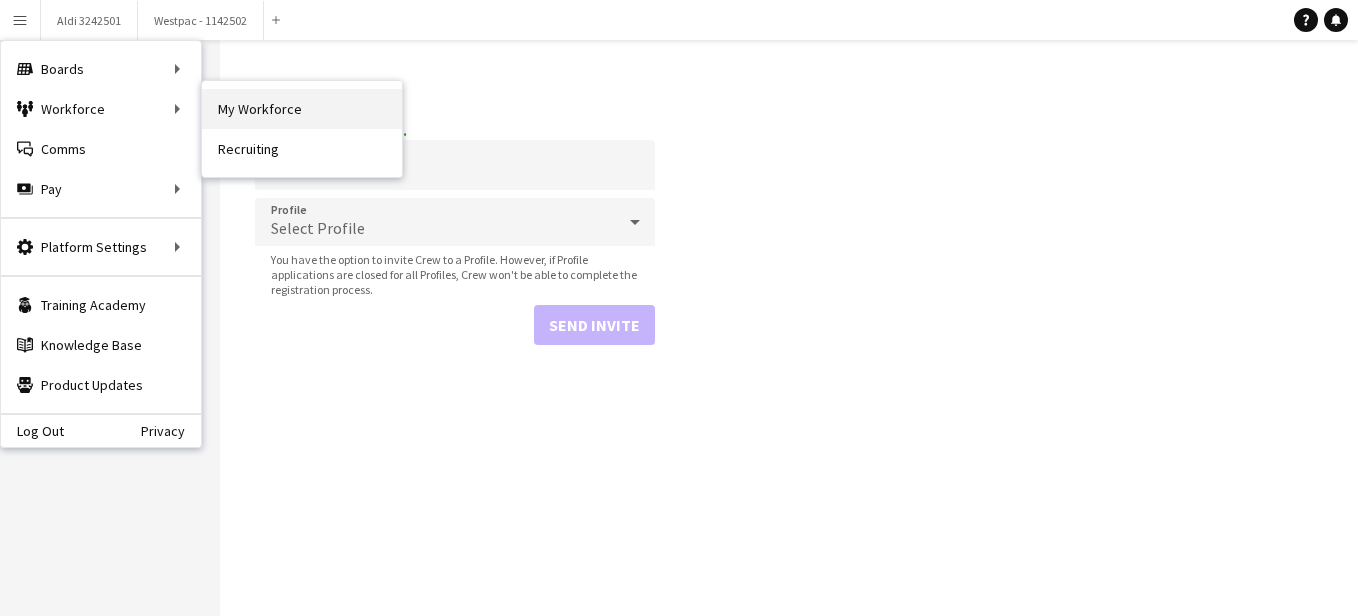 click on "My Workforce" at bounding box center [302, 109] 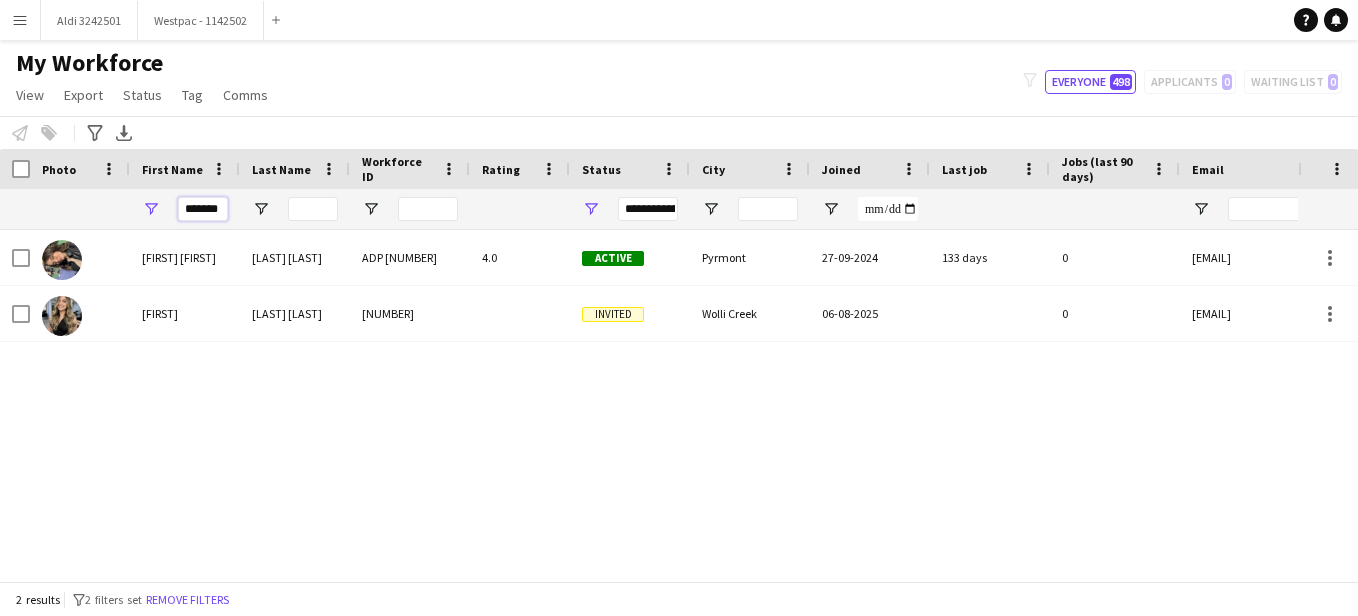 drag, startPoint x: 220, startPoint y: 211, endPoint x: 138, endPoint y: 205, distance: 82.219215 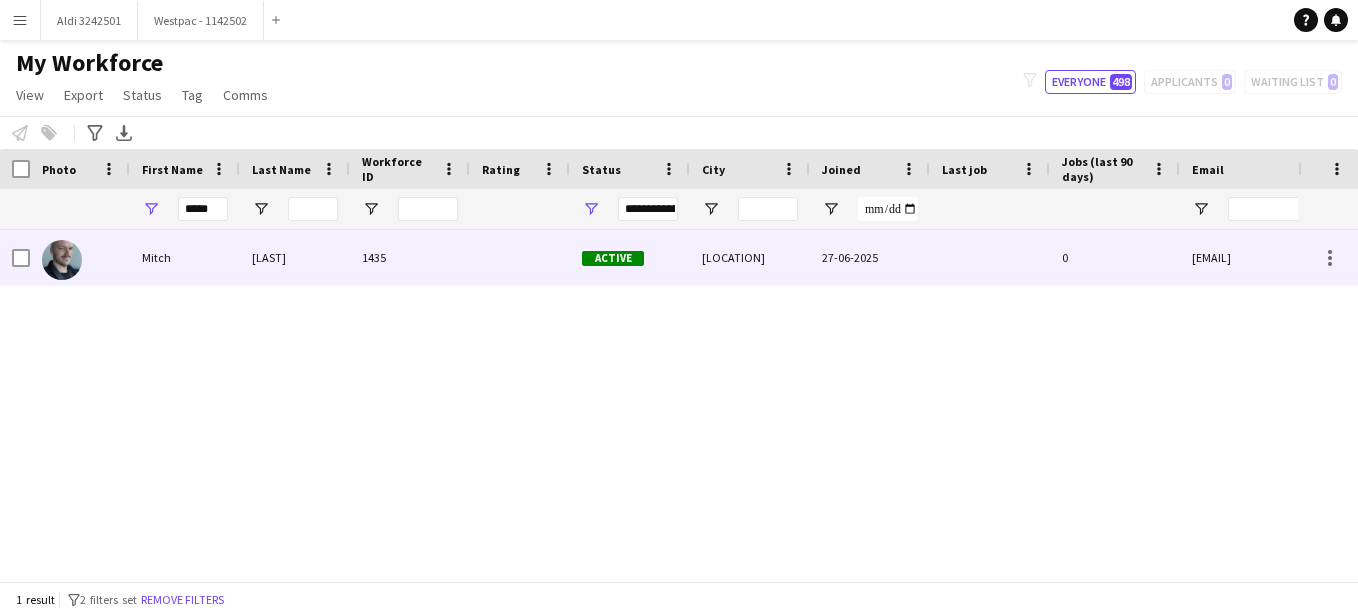 click at bounding box center (80, 257) 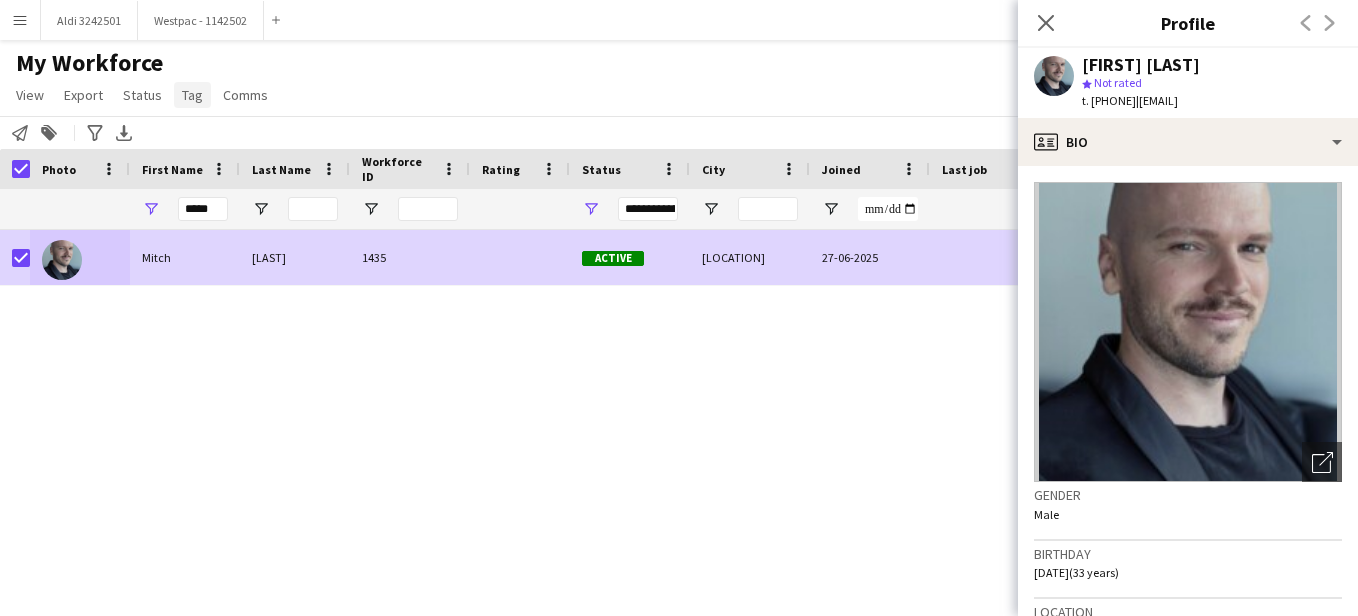 click on "Tag" 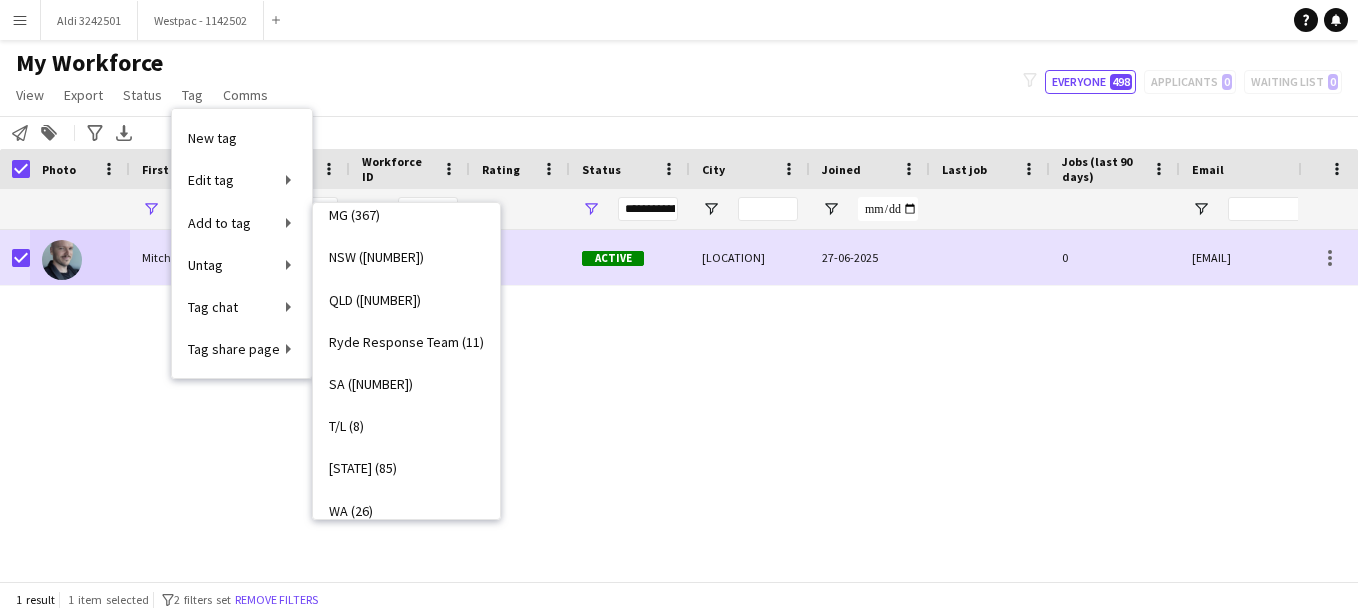 scroll, scrollTop: 164, scrollLeft: 0, axis: vertical 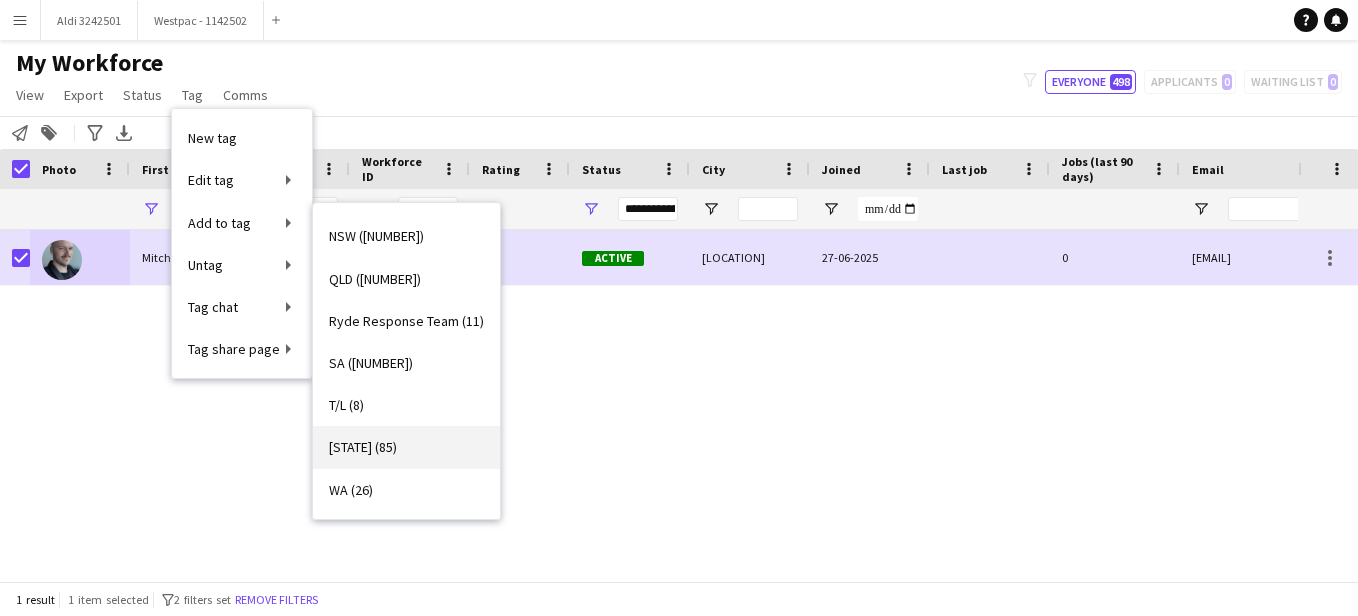 click on "[STATE] (85)" at bounding box center [406, 447] 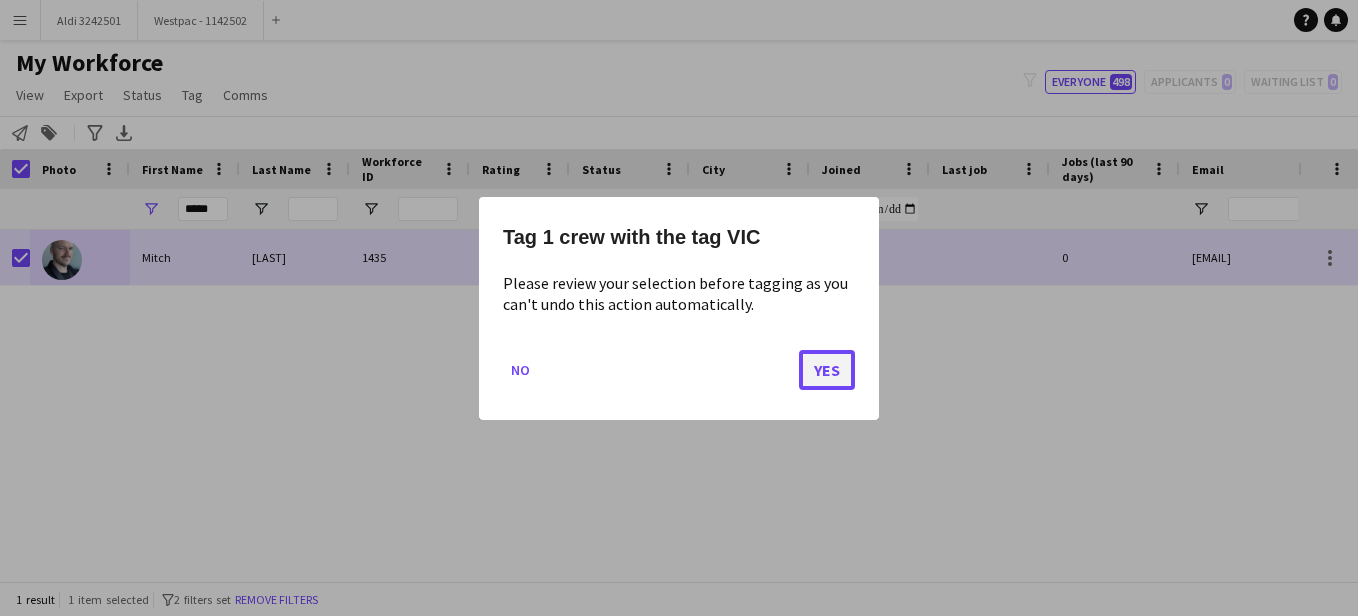 click on "Yes" 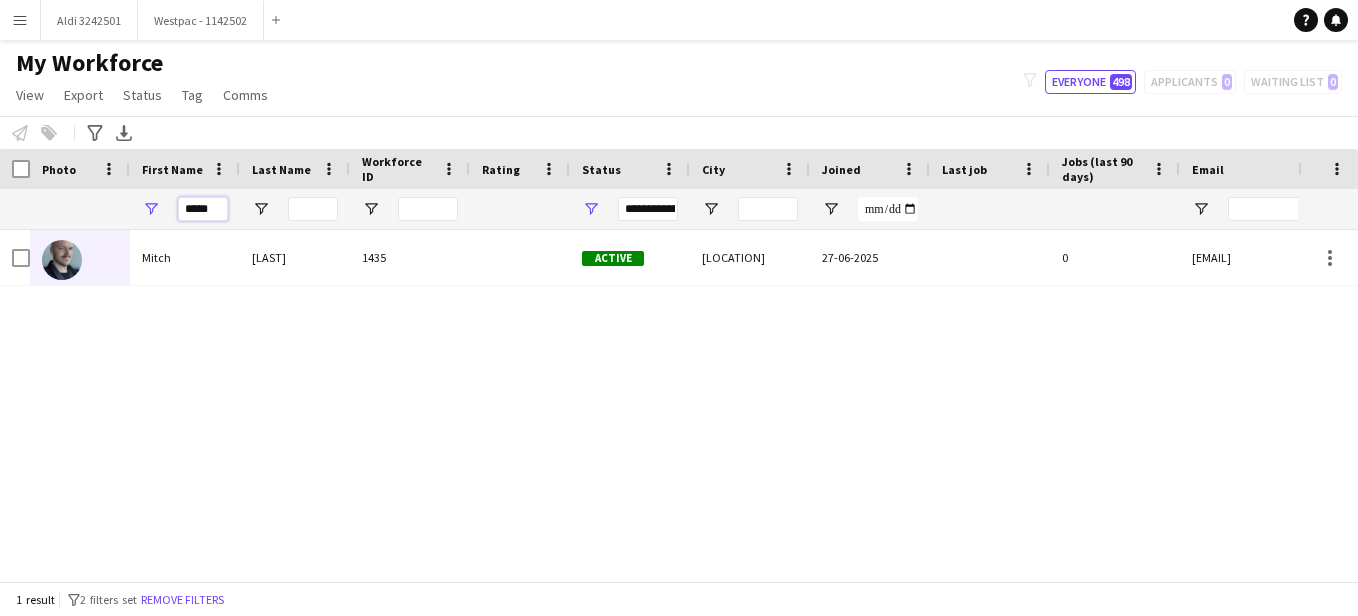 drag, startPoint x: 218, startPoint y: 214, endPoint x: 134, endPoint y: 209, distance: 84.14868 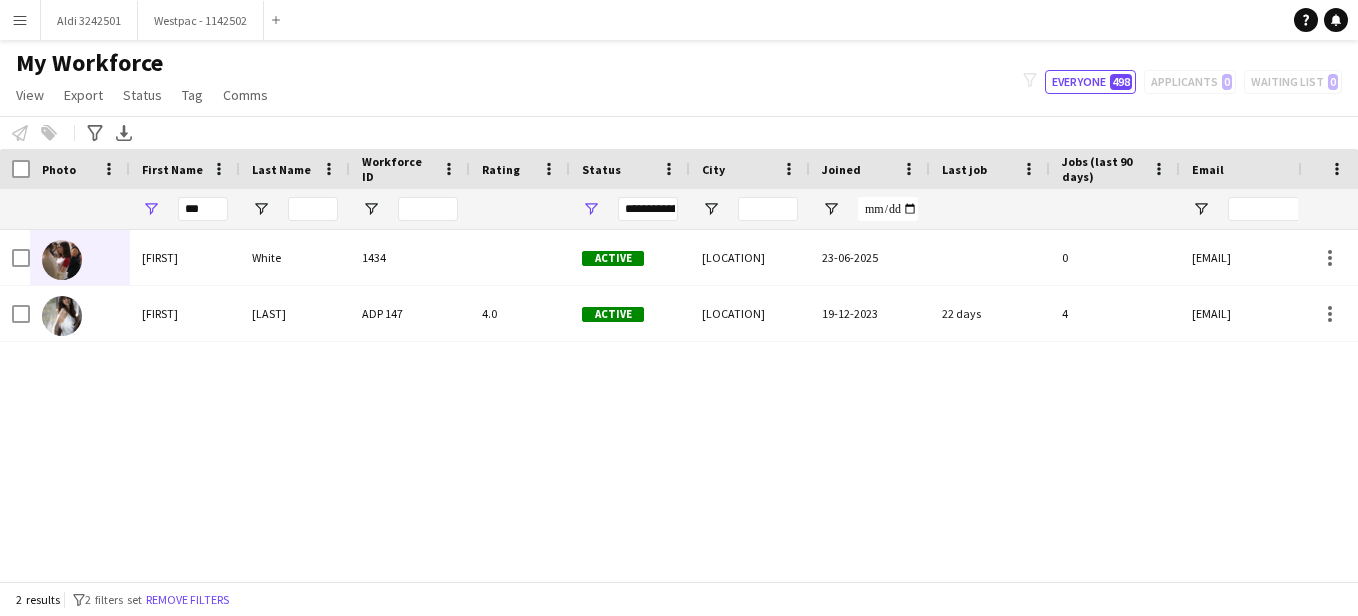click on "[FIRST] [LAST] [NUMBER] Active [LOCATION] [DATE] [NUMBER] [EMAIL]
[FIRST] [LAST] ADP [NUMBER] [NUMBER] Active [LOCATION] [DATE] [NUMBER] [NUMBER] [EMAIL]" at bounding box center [649, 398] 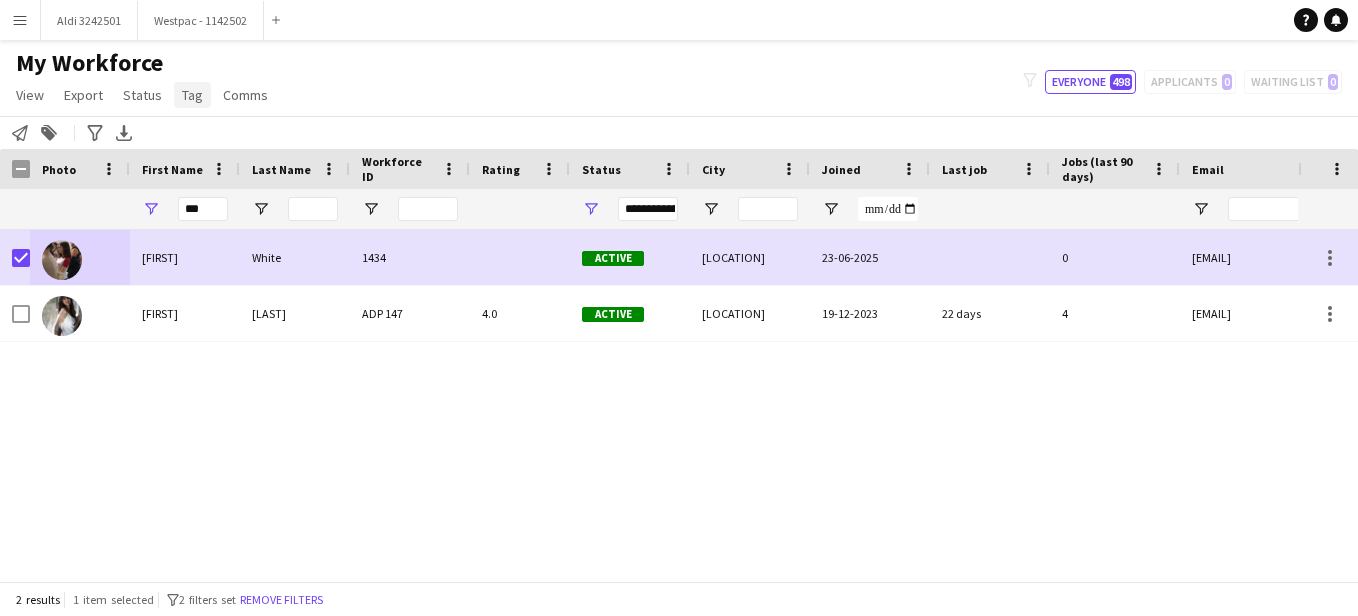 click on "Tag" 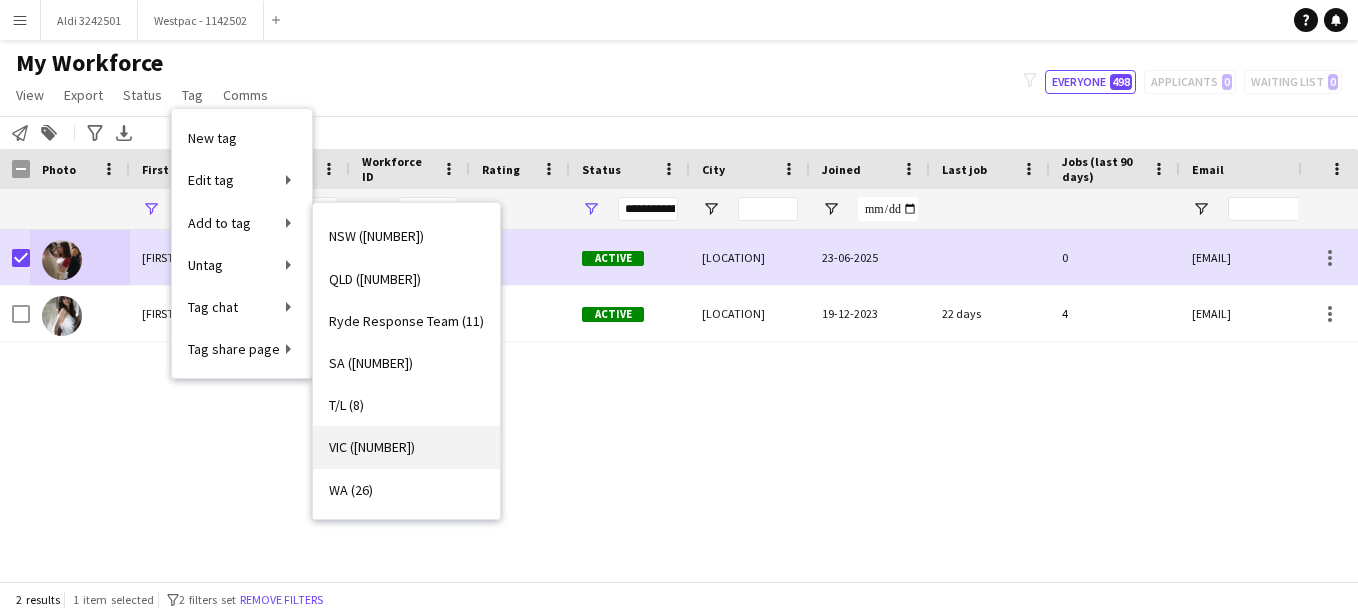 click on "VIC ([NUMBER])" at bounding box center [406, 447] 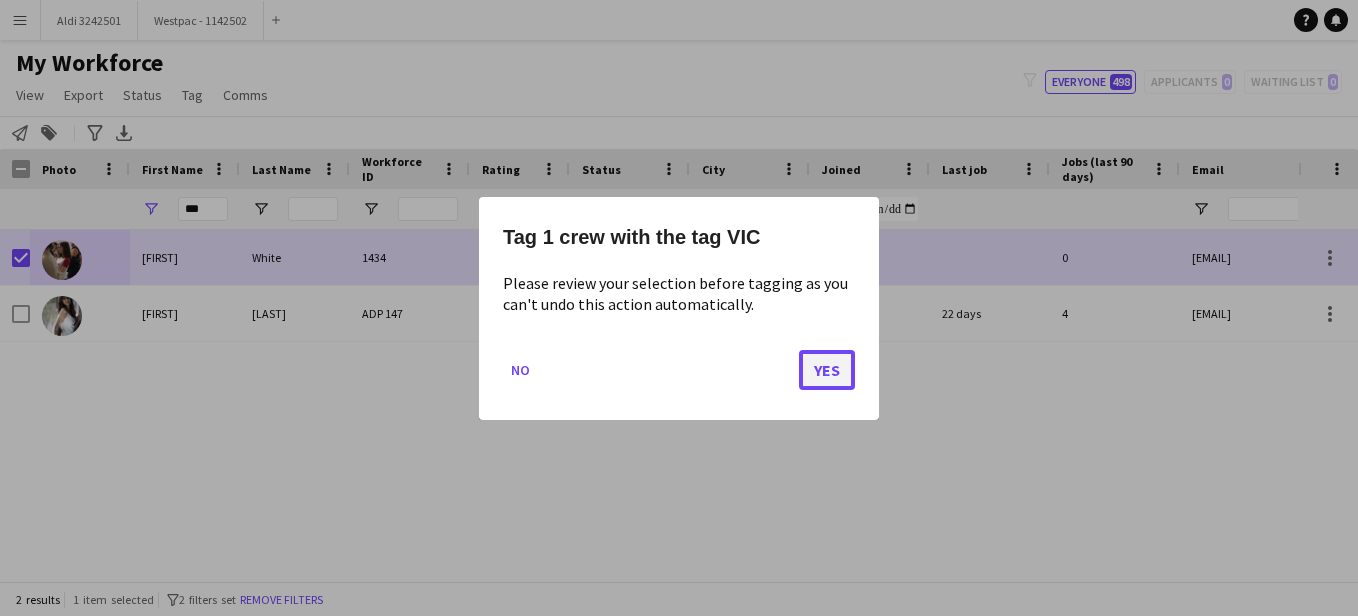 click on "Yes" 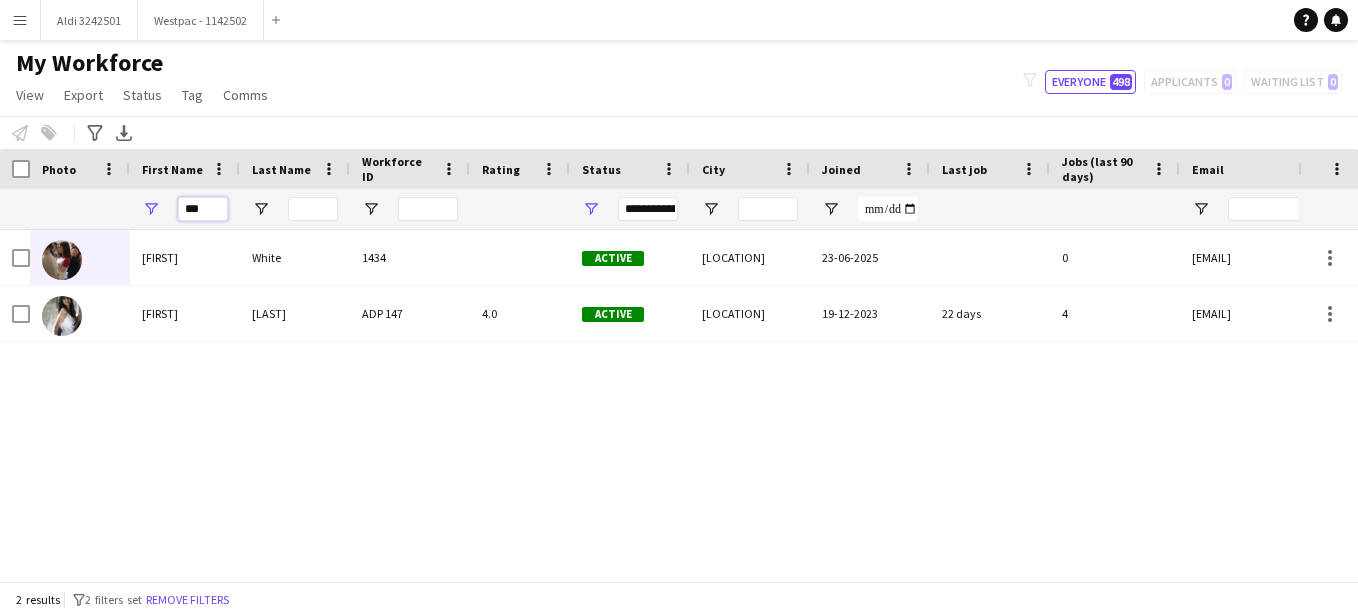 drag, startPoint x: 211, startPoint y: 212, endPoint x: 112, endPoint y: 195, distance: 100.44899 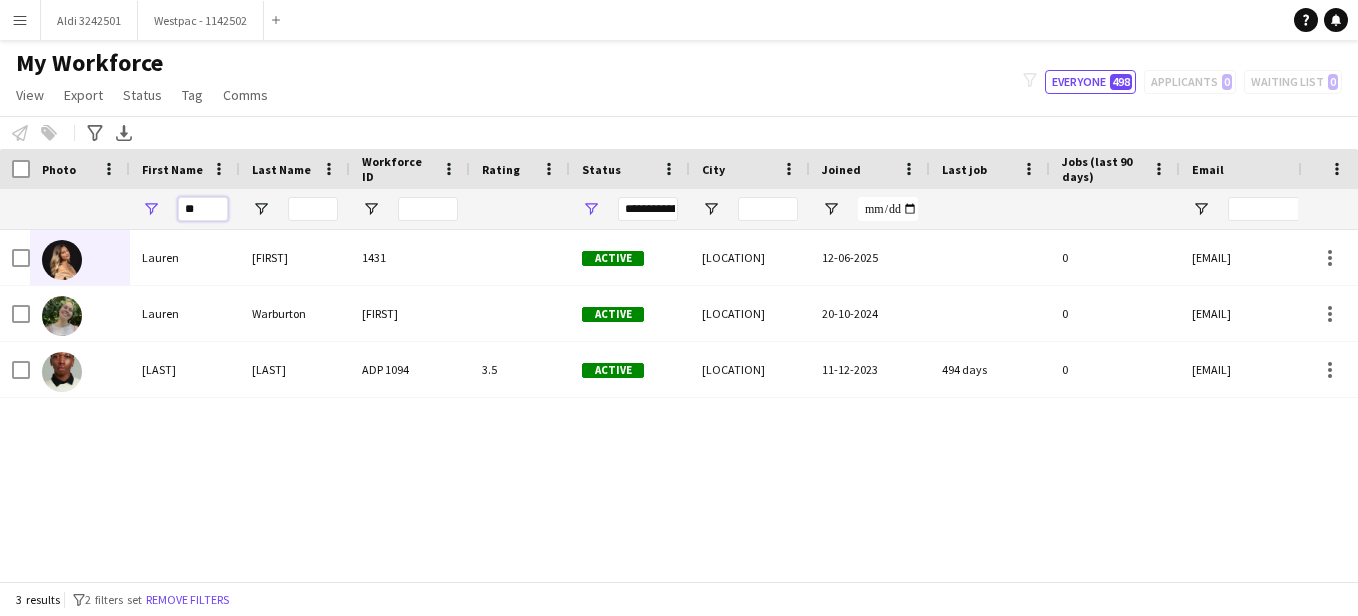 type on "*" 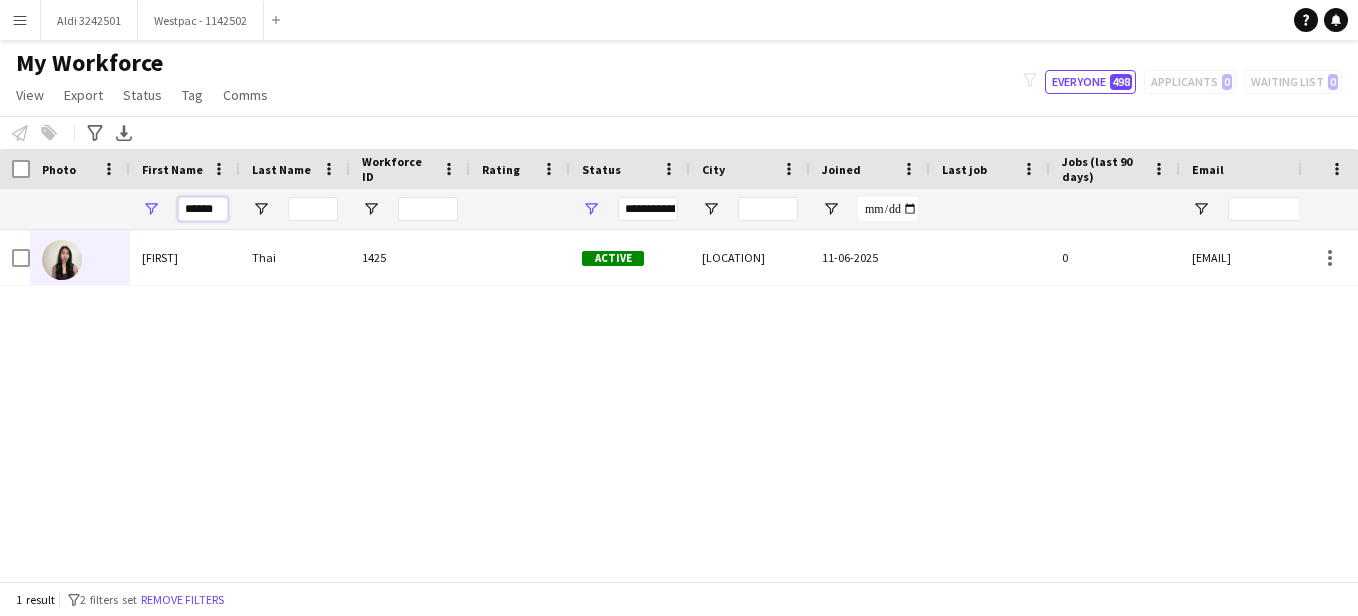 drag, startPoint x: 222, startPoint y: 206, endPoint x: 90, endPoint y: 208, distance: 132.01515 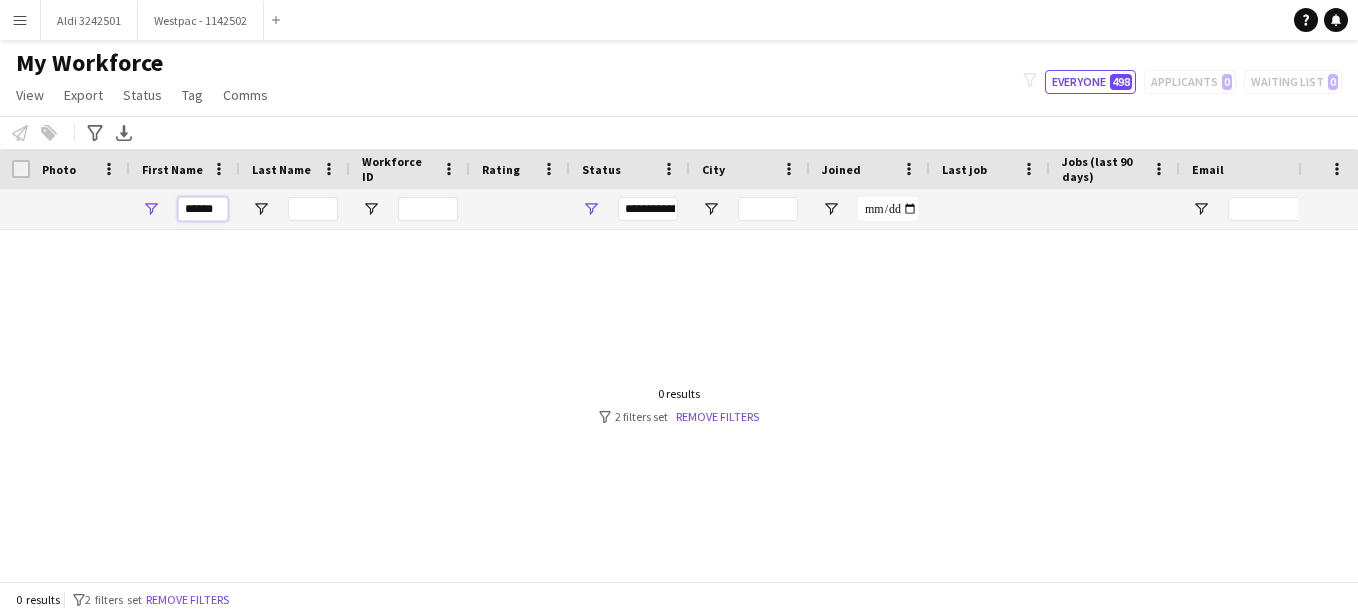 drag, startPoint x: 224, startPoint y: 209, endPoint x: 117, endPoint y: 206, distance: 107.042046 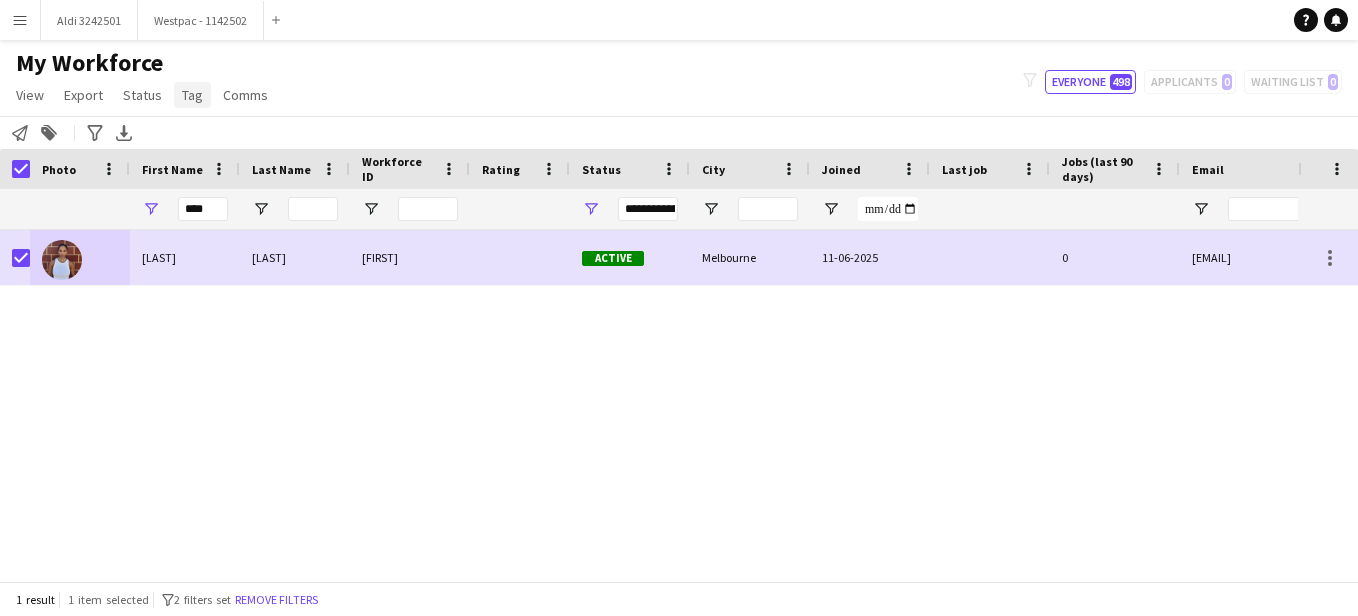 click on "Tag" 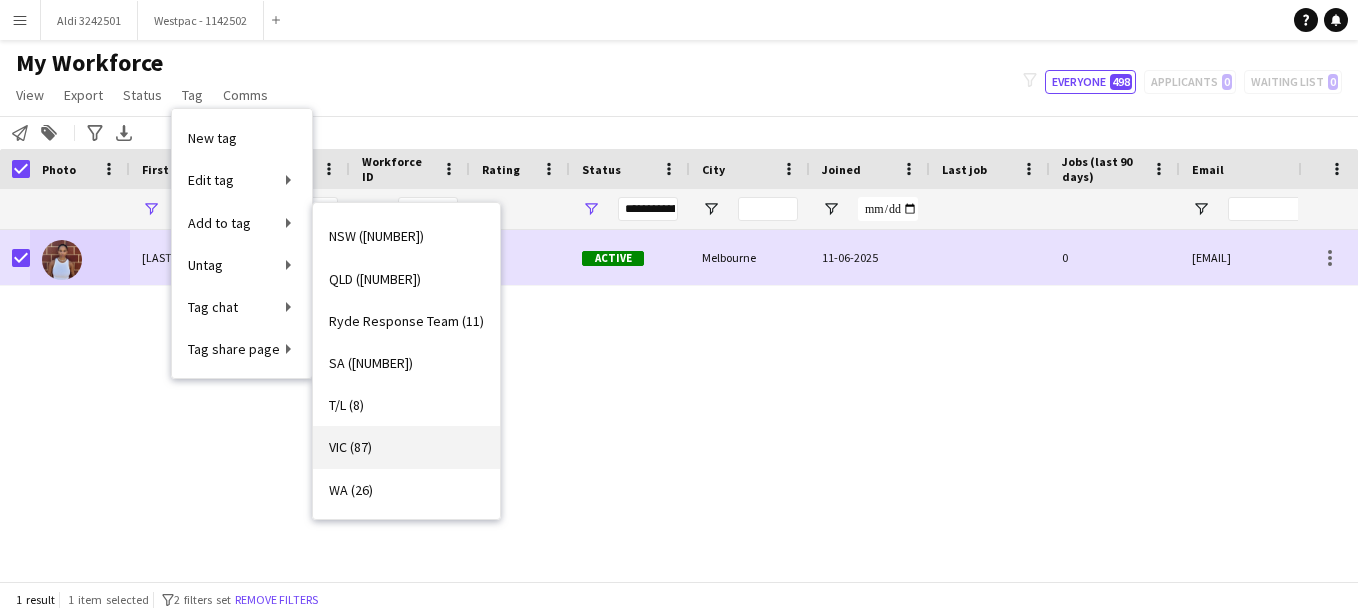 click on "VIC (87)" at bounding box center [406, 447] 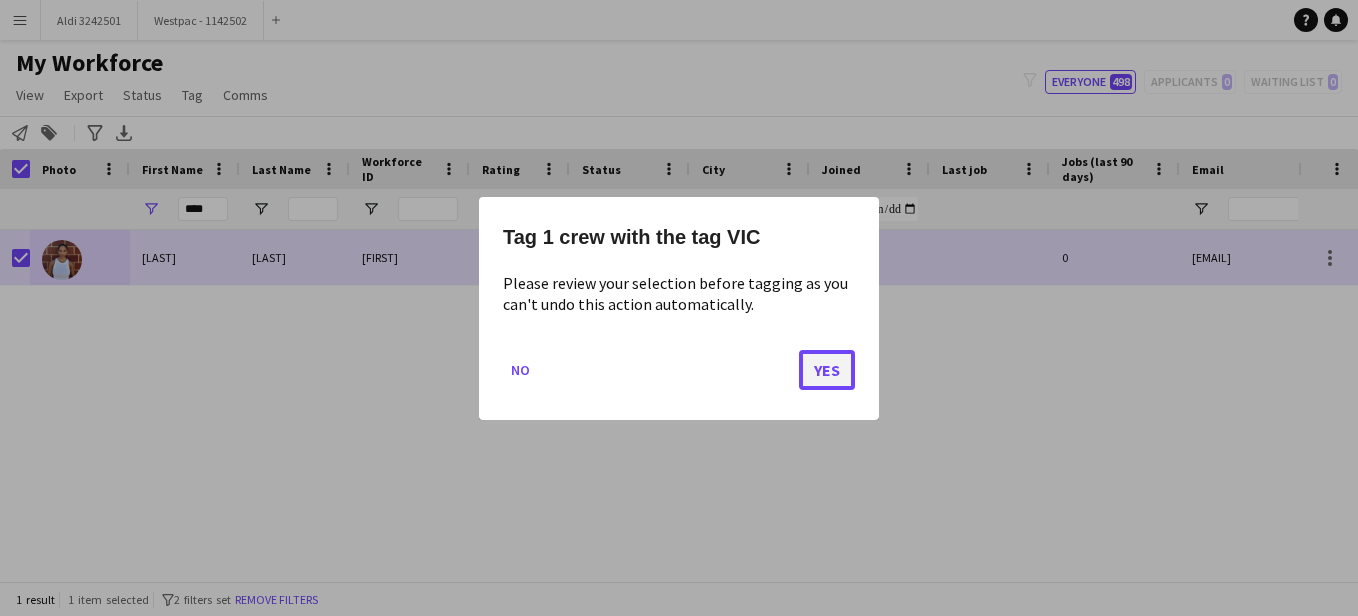 click on "Yes" 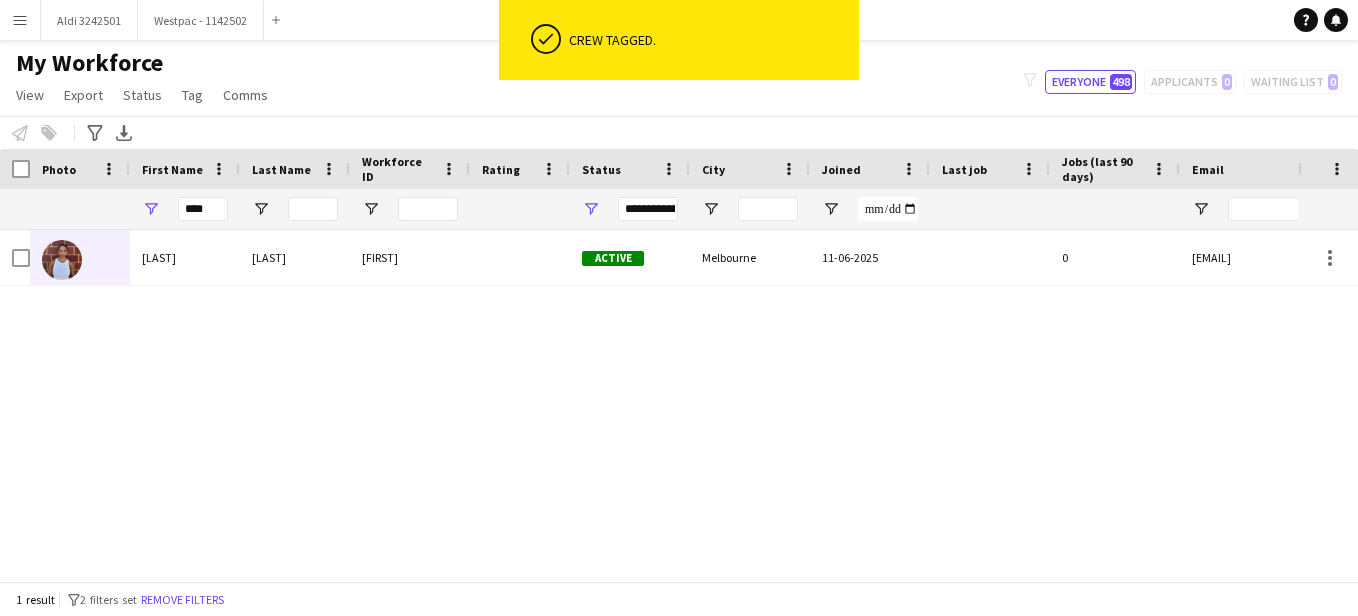 click on "[FIRST] [LAST] [NUMBER] Active [LOCATION] [DATE] [NUMBER] [EMAIL]" at bounding box center (649, 398) 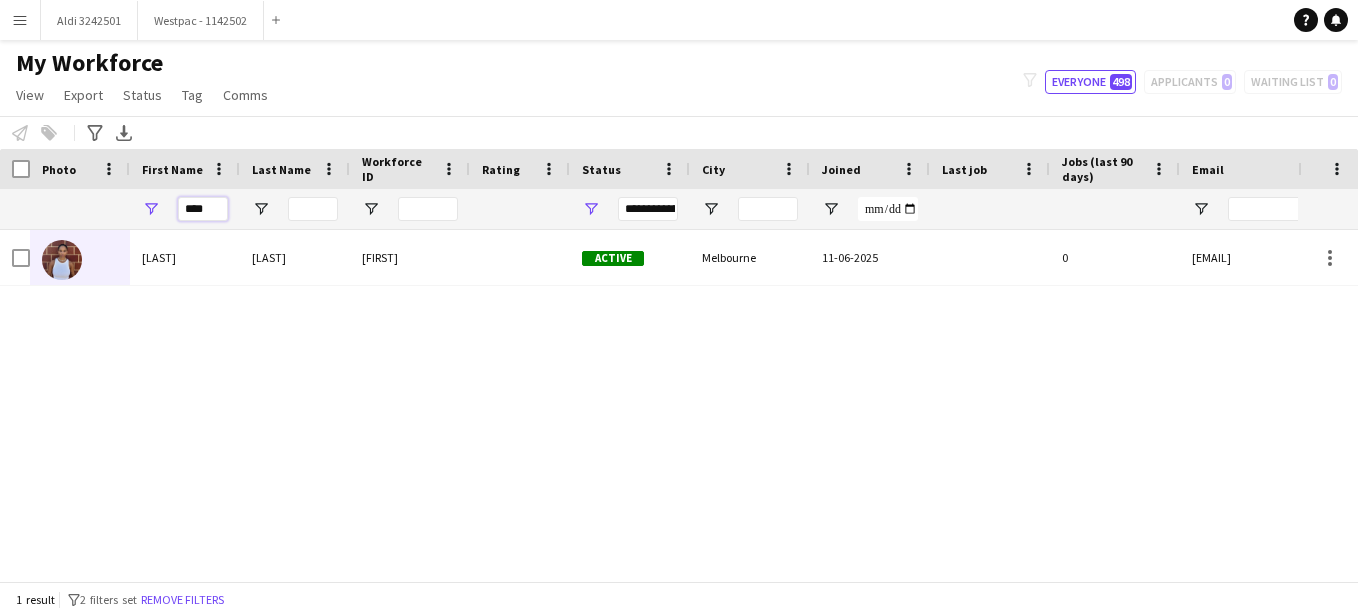 drag, startPoint x: 224, startPoint y: 210, endPoint x: 126, endPoint y: 187, distance: 100.6628 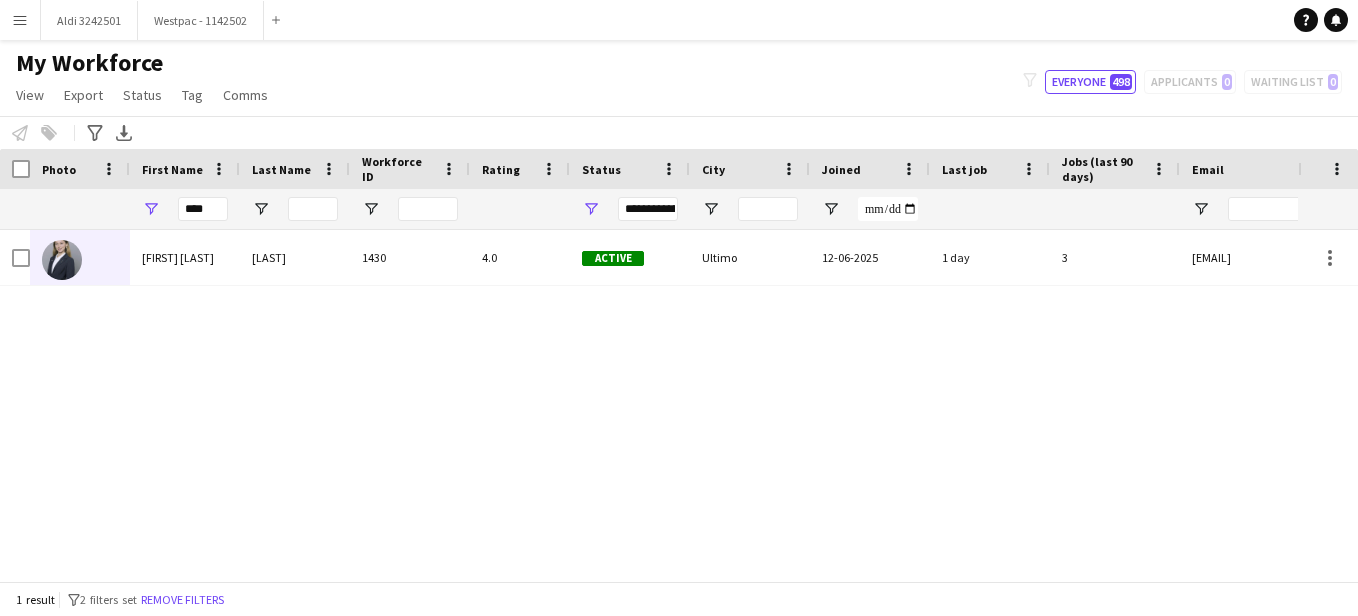 click on "[FIRST] [LAST] [LAST] [NUMBER] [NUMBER] Active [LOCATION] [DATE] [NUMBER] [NUMBER] [EMAIL]" at bounding box center (649, 398) 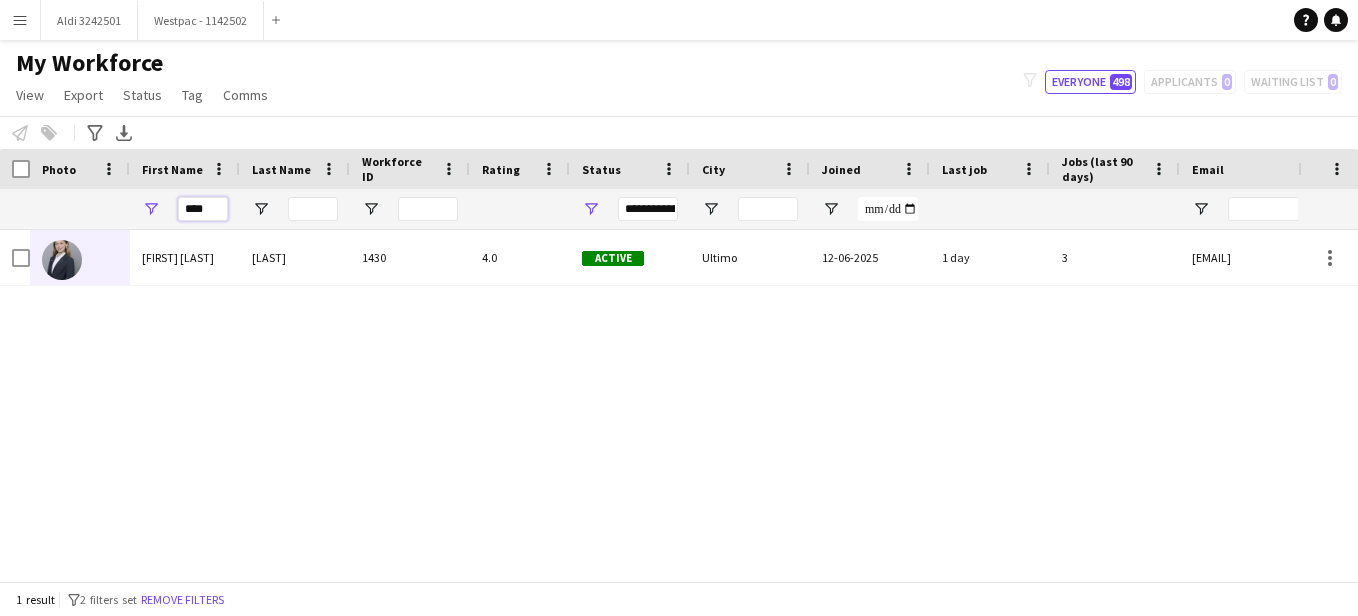 drag, startPoint x: 212, startPoint y: 207, endPoint x: 86, endPoint y: 164, distance: 133.13527 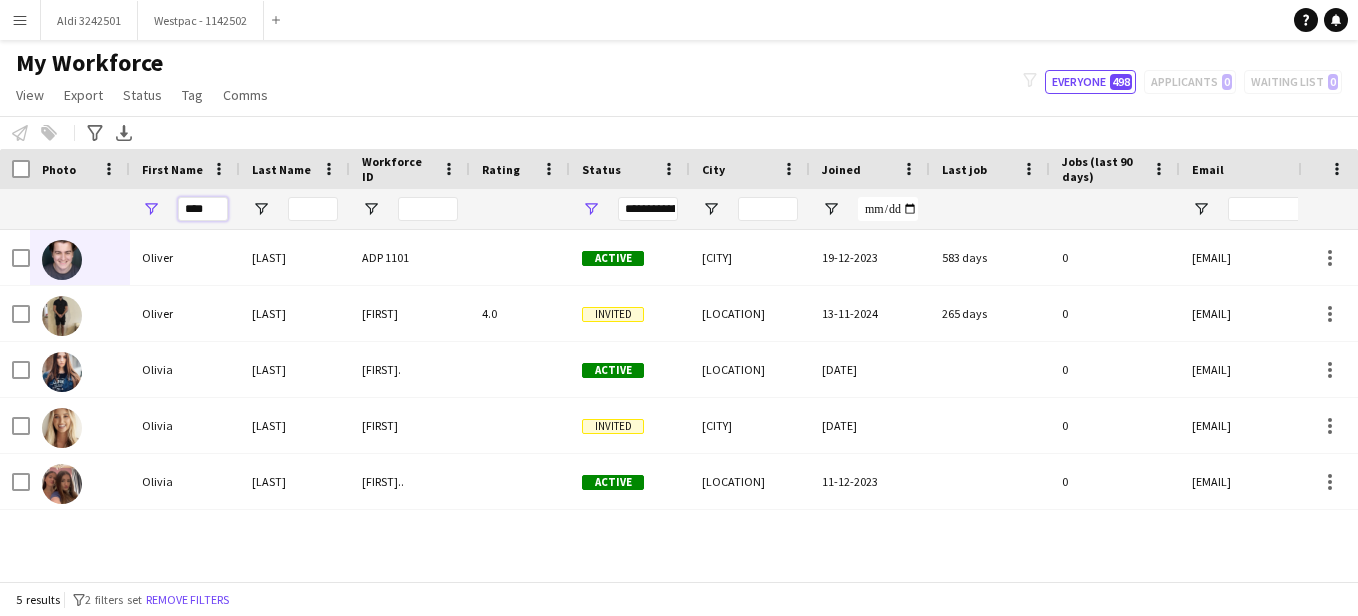 type on "****" 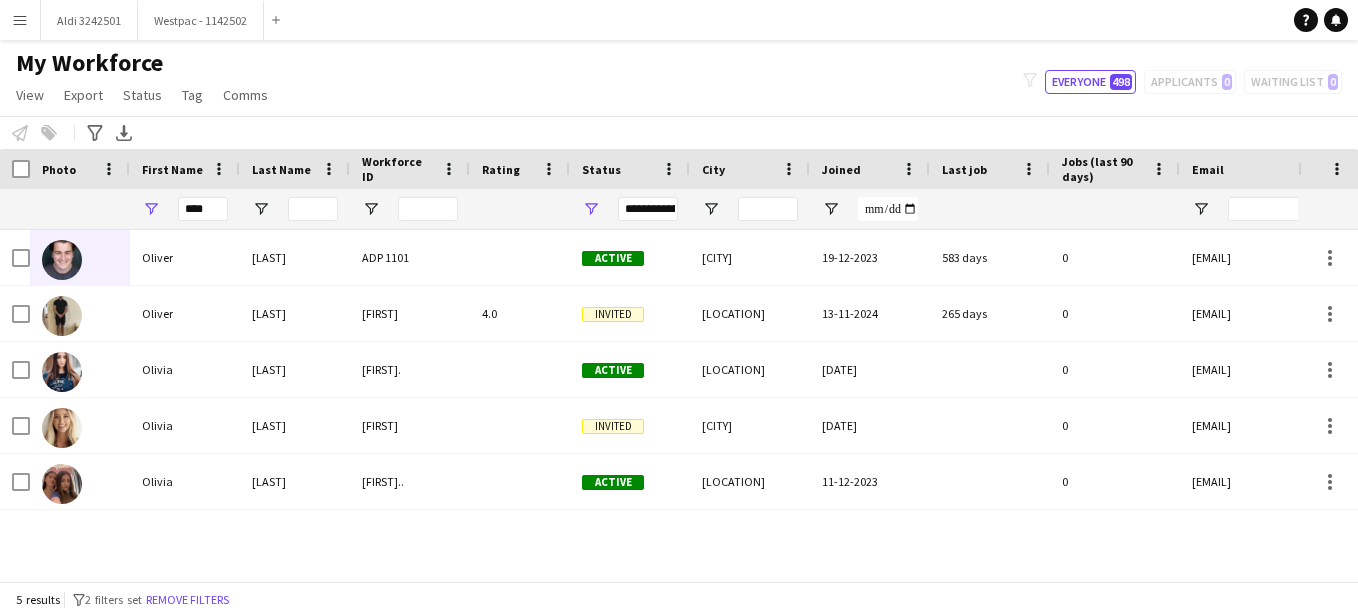 click on "Notify workforce
Add to tag
Select at least one crew to tag him or her.
Advanced filters
Advanced filters   Availability   Start Time   End Time   Skills   Role types   Worked with these clients...   Address
Address
Distance from address (km)   Clear   View results
Export XLSX" 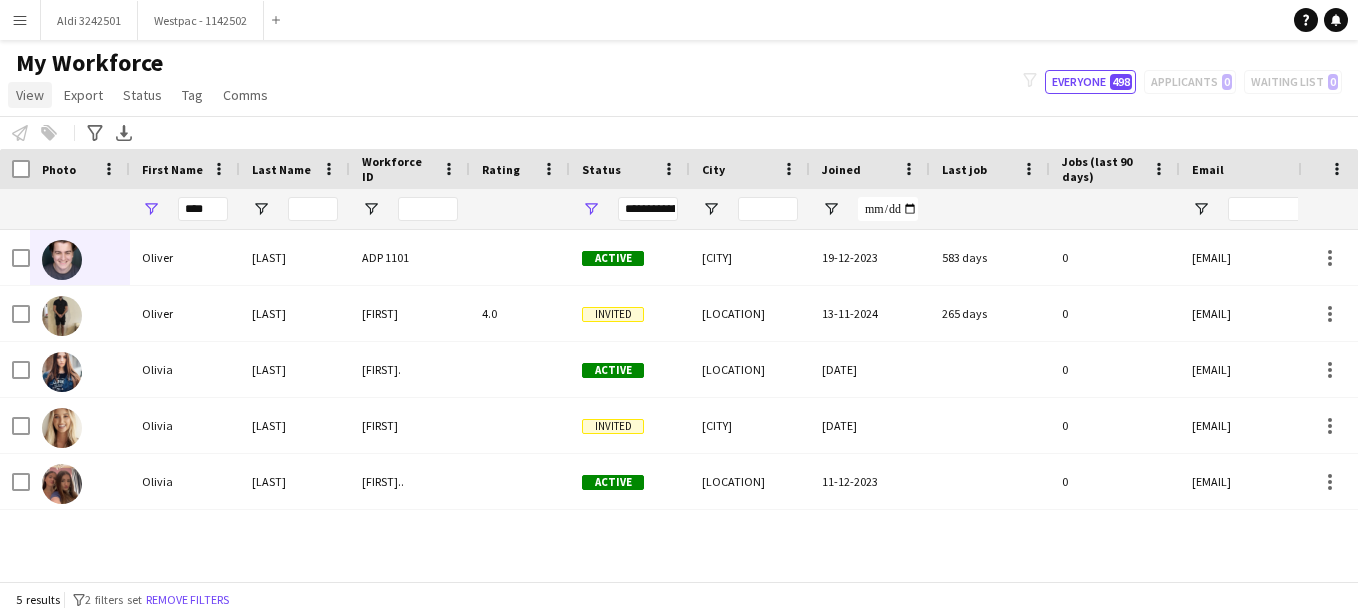 click on "View" 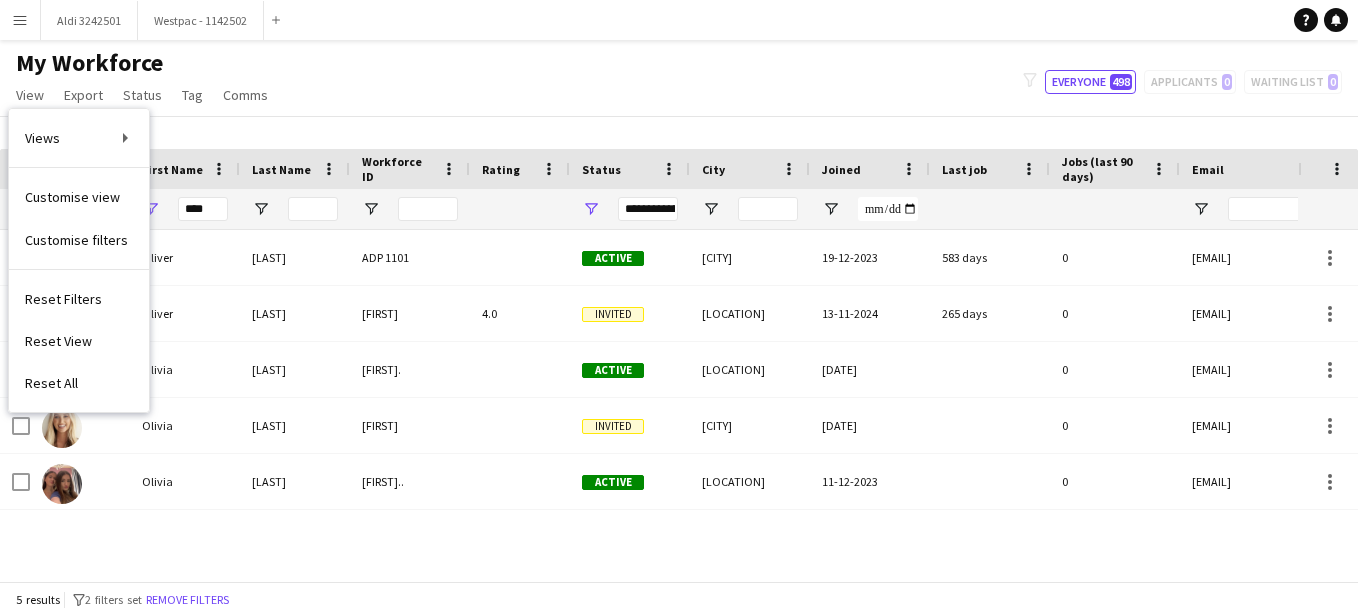 click on "Menu" at bounding box center [20, 20] 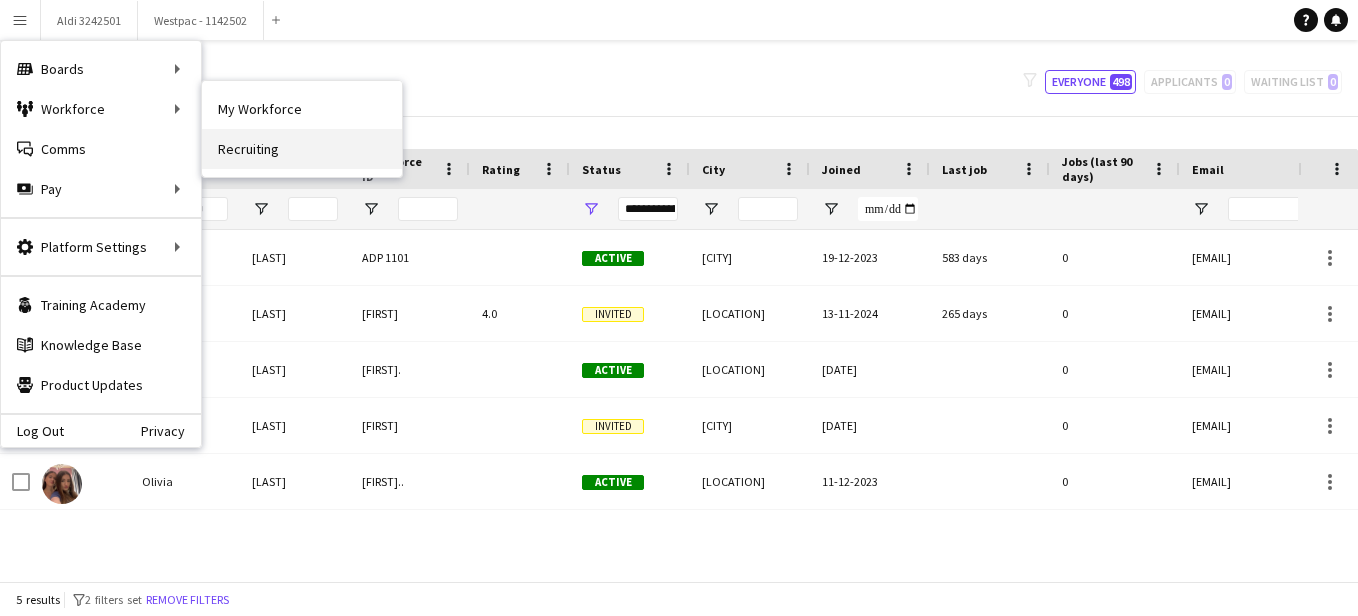 click on "Recruiting" at bounding box center (302, 149) 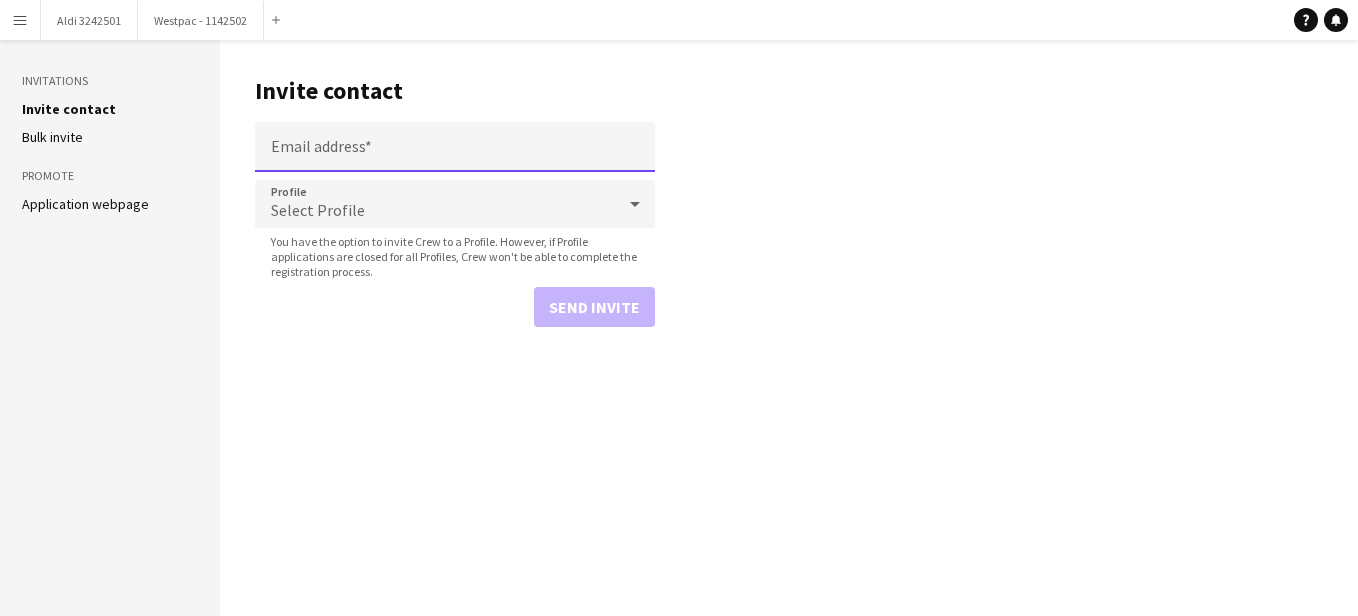 click on "Email address" at bounding box center (455, 147) 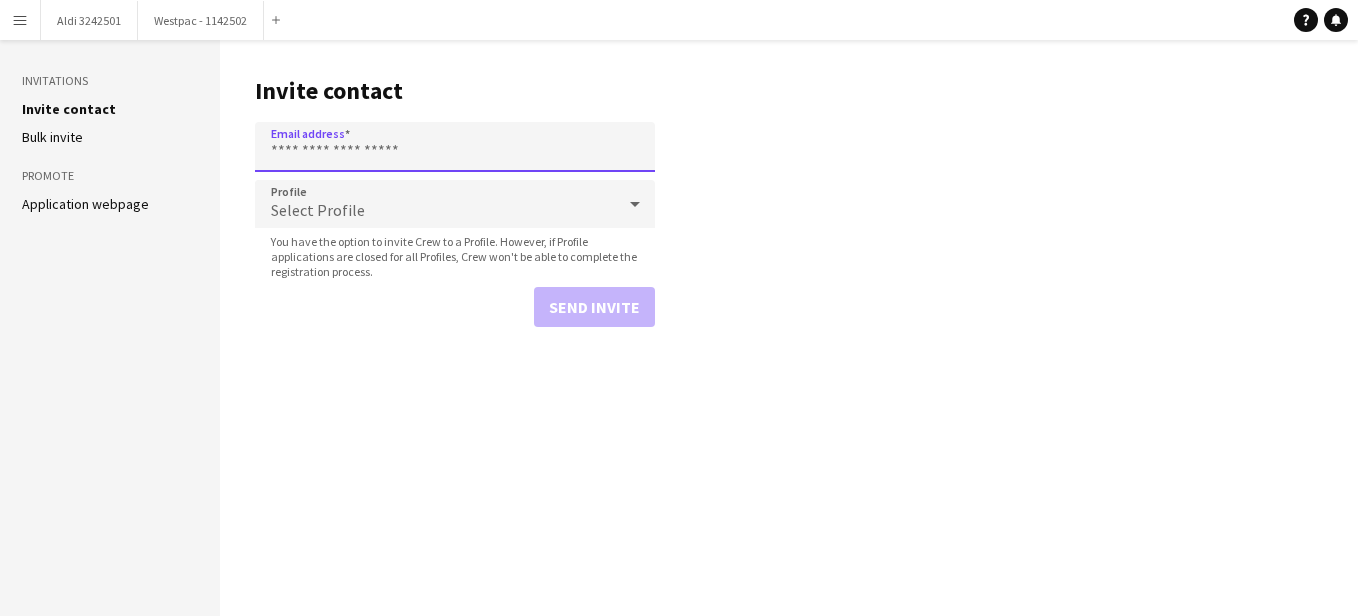 paste on "**********" 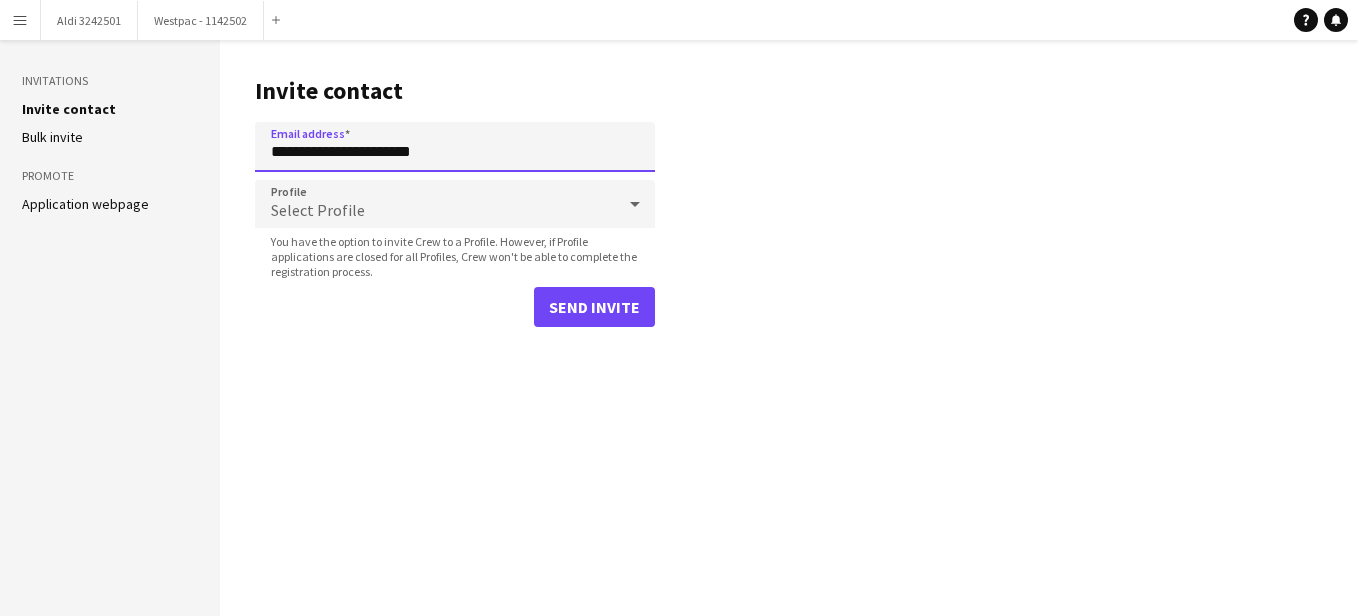 type on "**********" 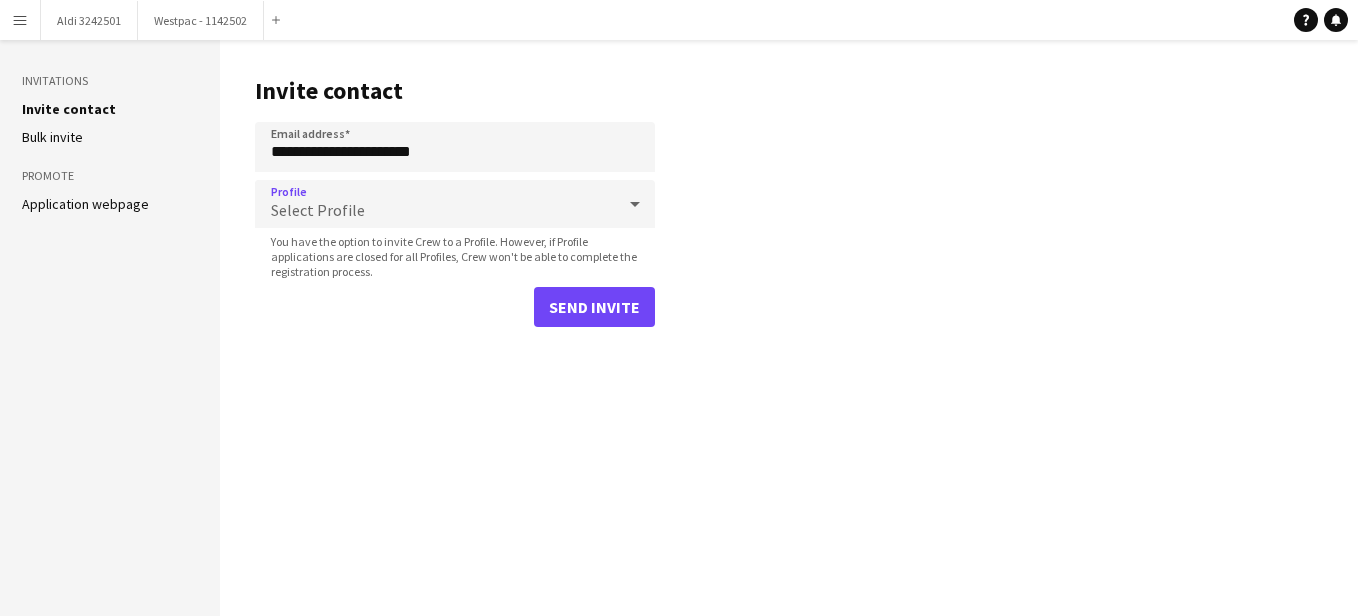 click on "Select Profile" at bounding box center [435, 204] 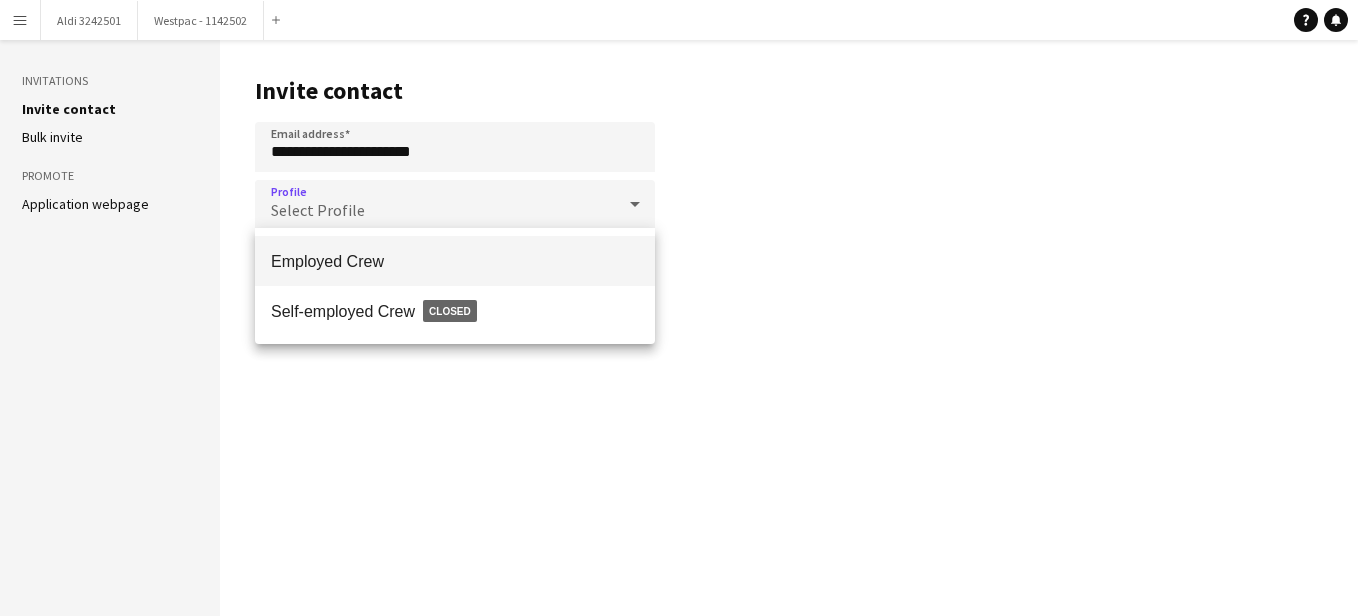 click on "Employed Crew" at bounding box center (455, 261) 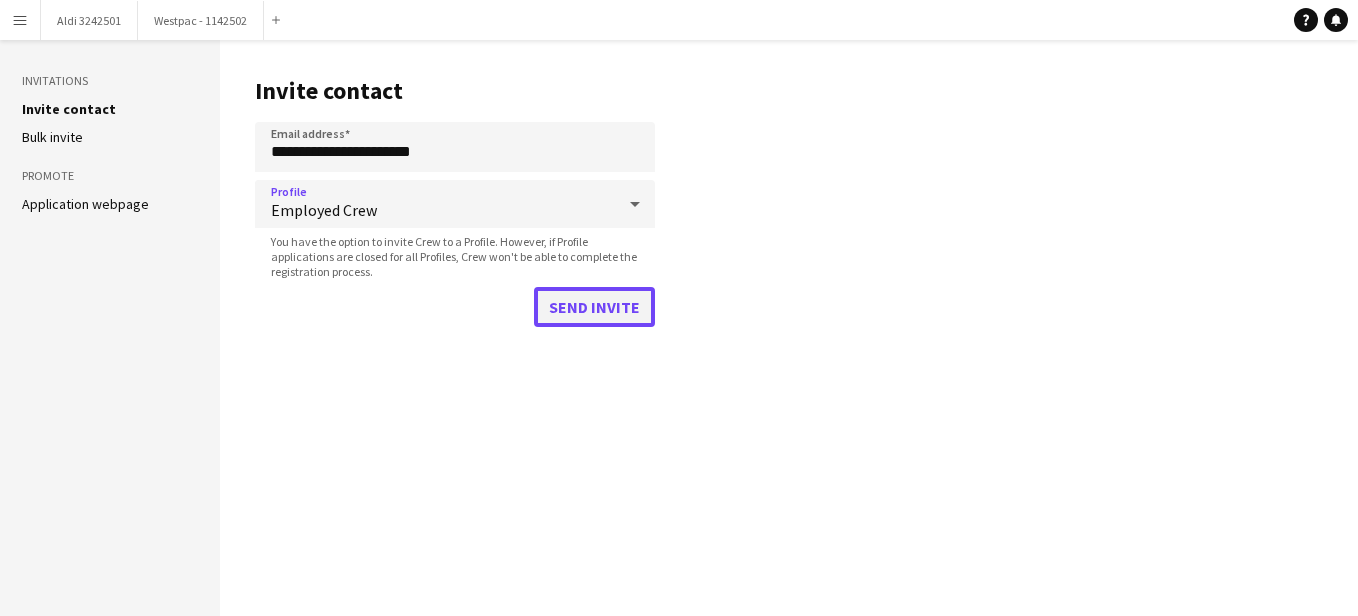 click on "Send invite" 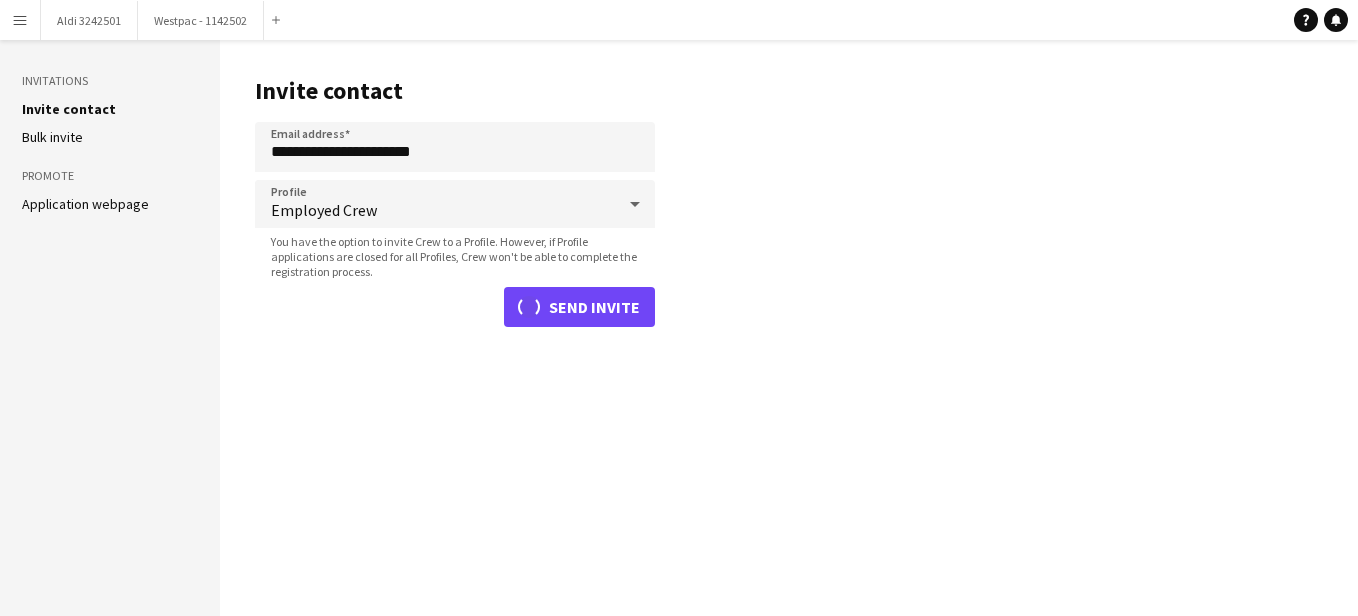 type 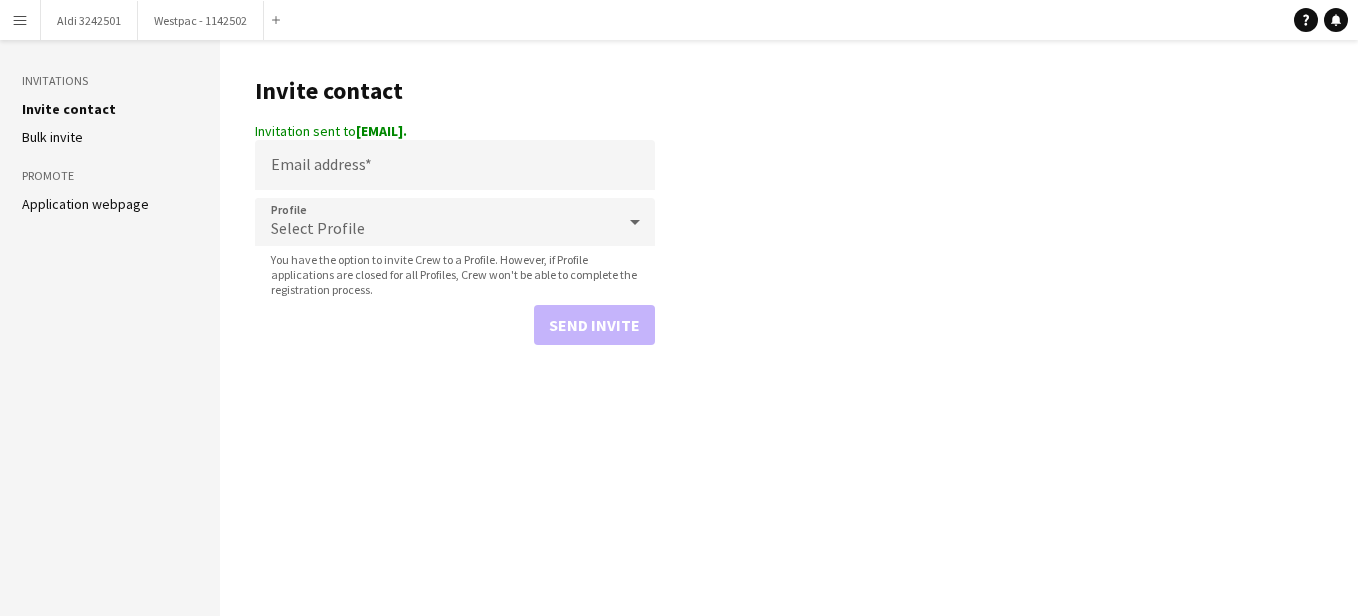 click on "Menu" at bounding box center [20, 20] 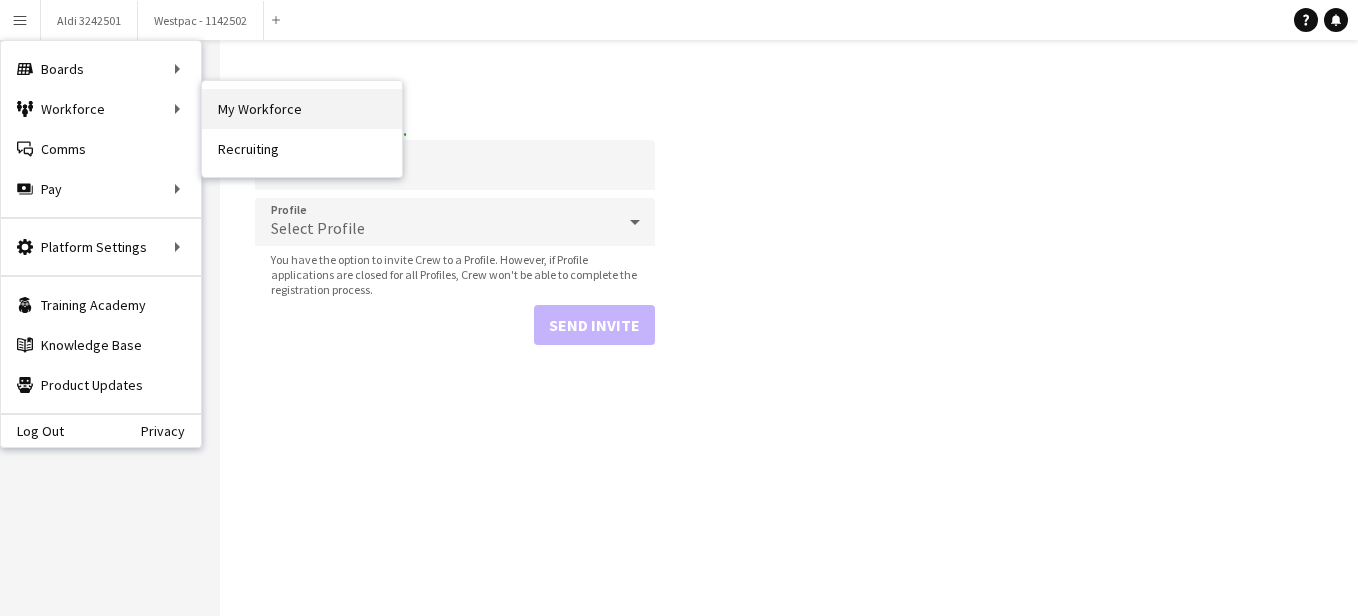 click on "My Workforce" at bounding box center (302, 109) 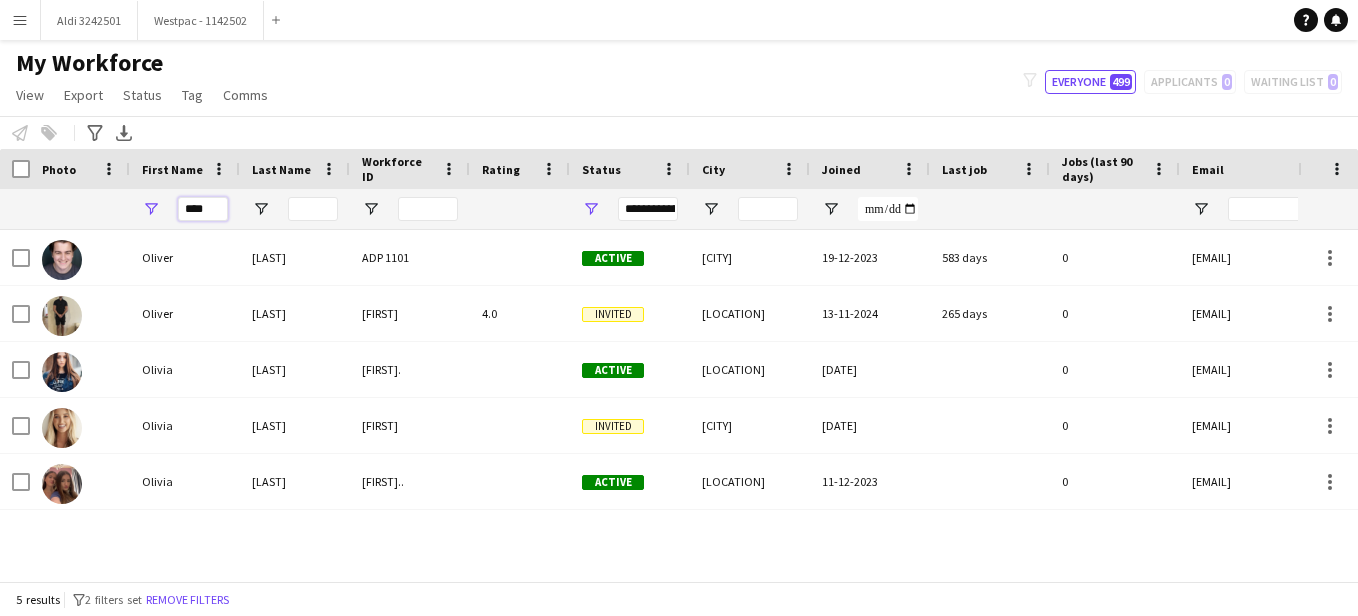drag, startPoint x: 208, startPoint y: 207, endPoint x: 158, endPoint y: 197, distance: 50.990196 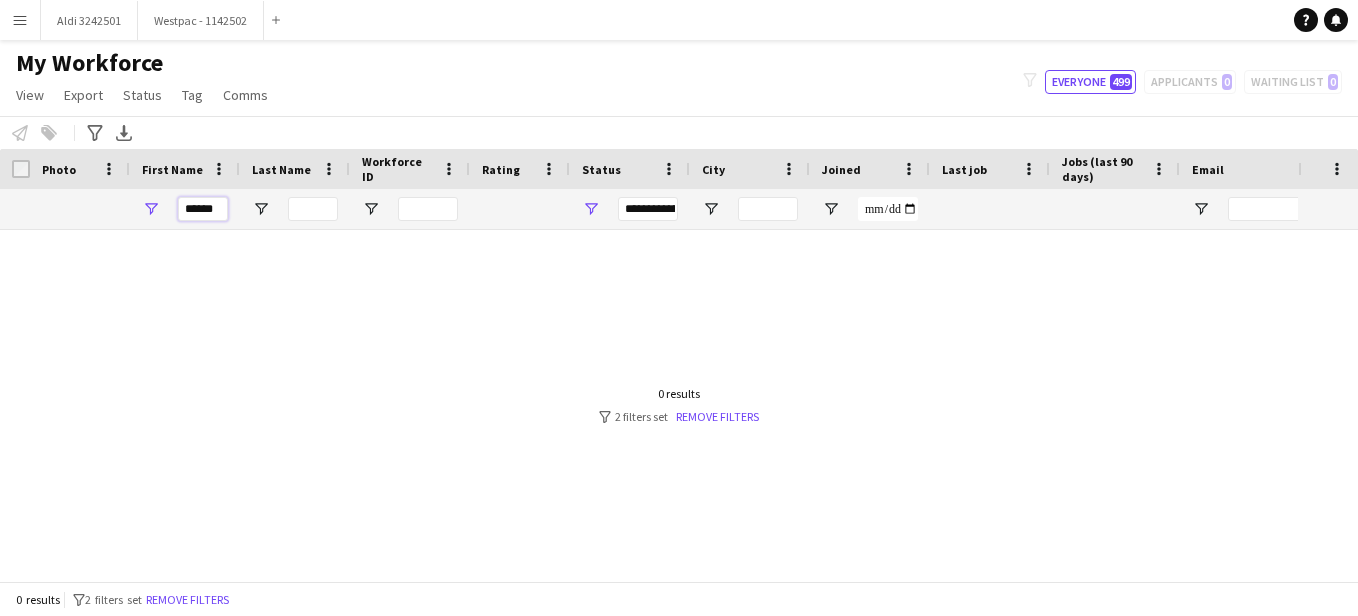 type on "******" 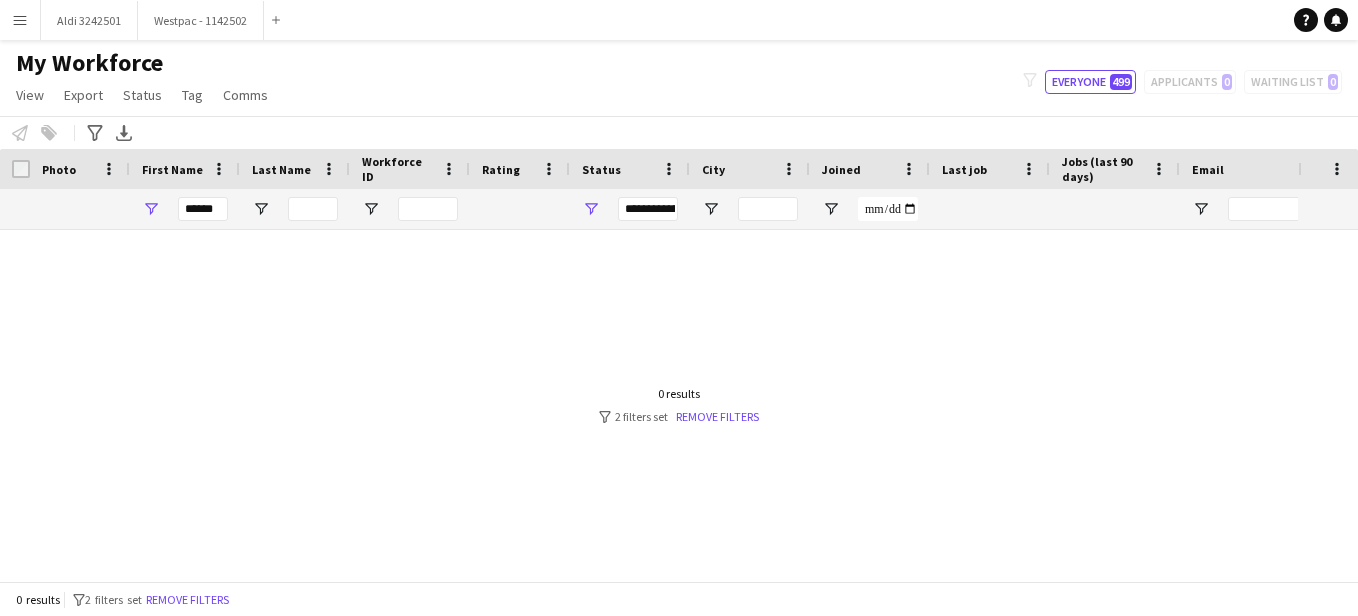 click on "Menu" at bounding box center (20, 20) 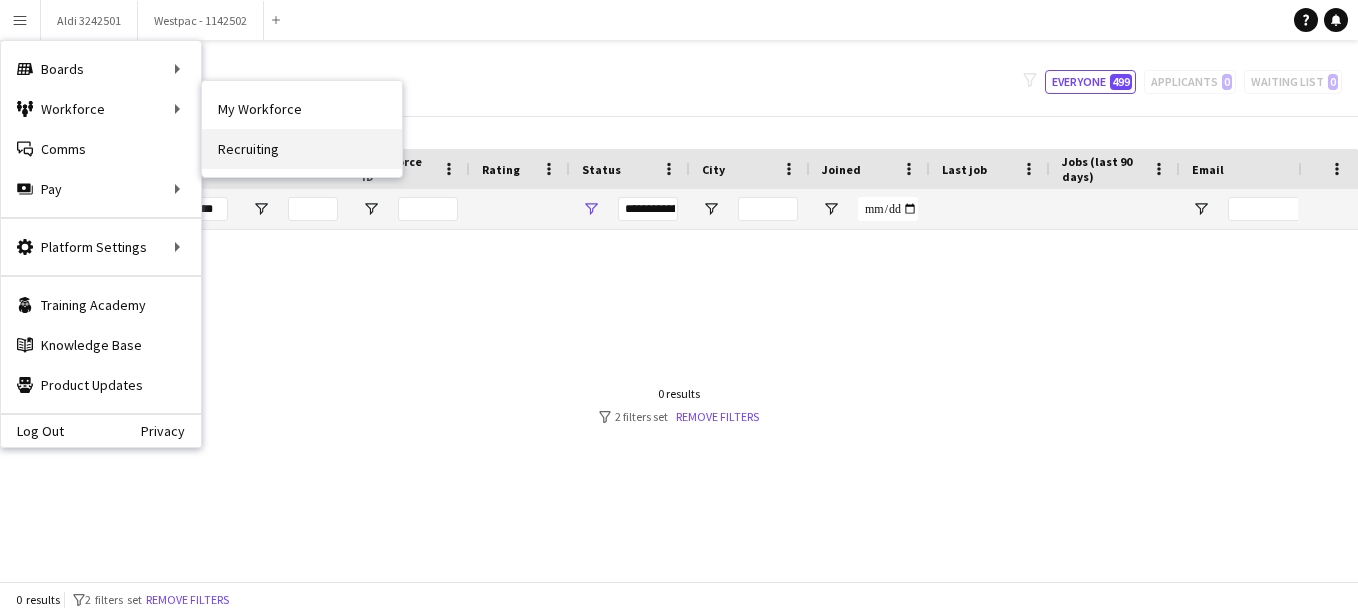 click on "Recruiting" at bounding box center (302, 149) 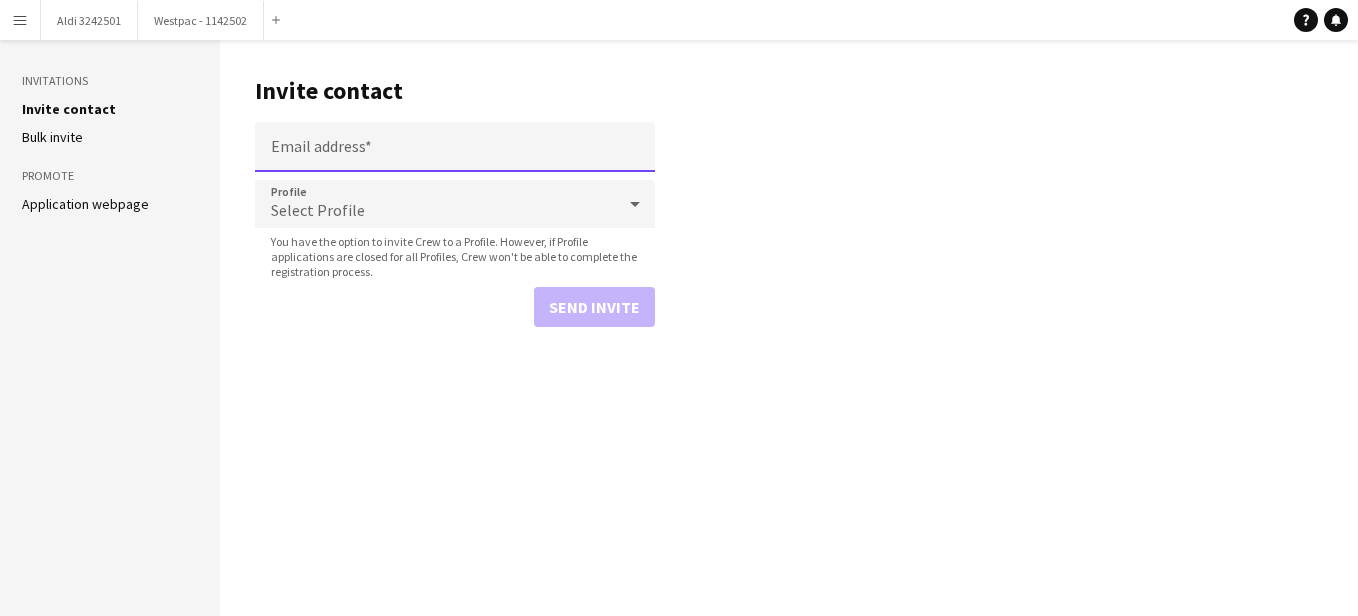 click on "Email address" at bounding box center [455, 147] 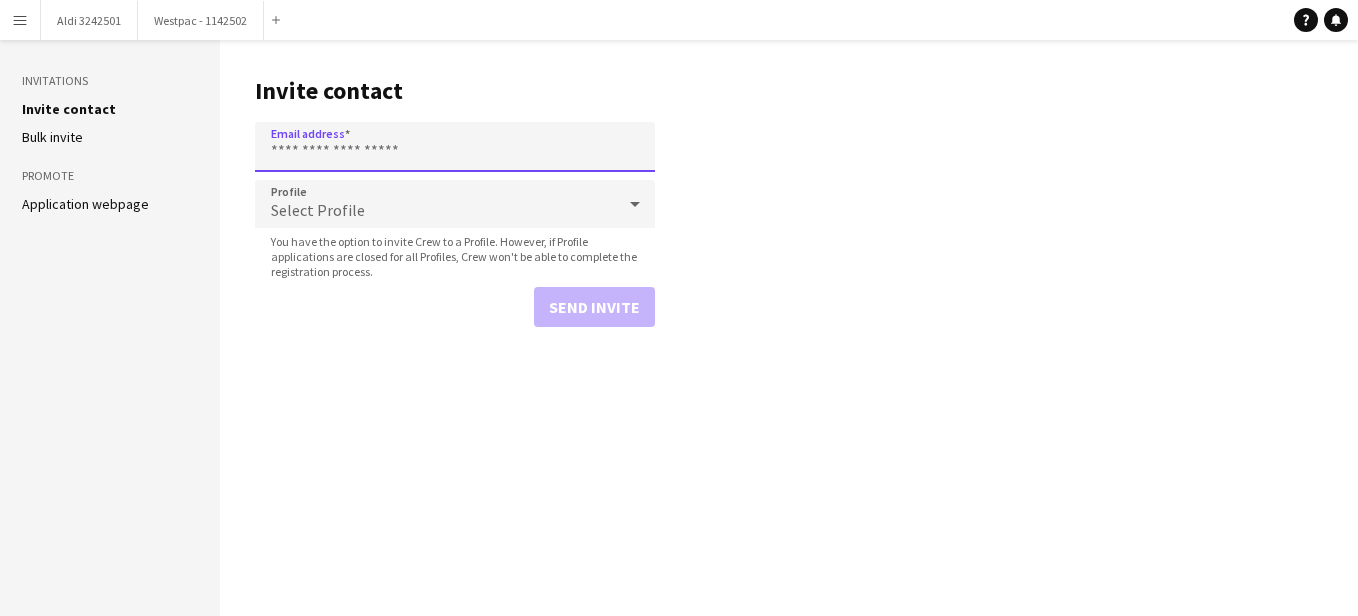 paste on "**********" 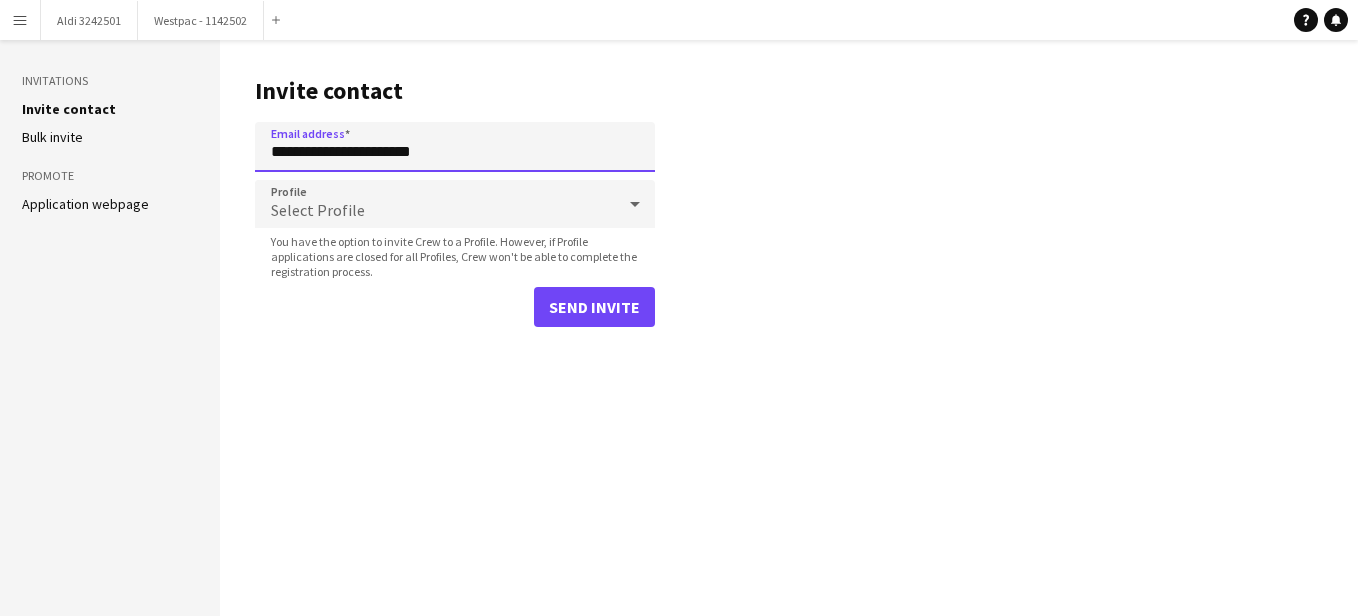 type on "**********" 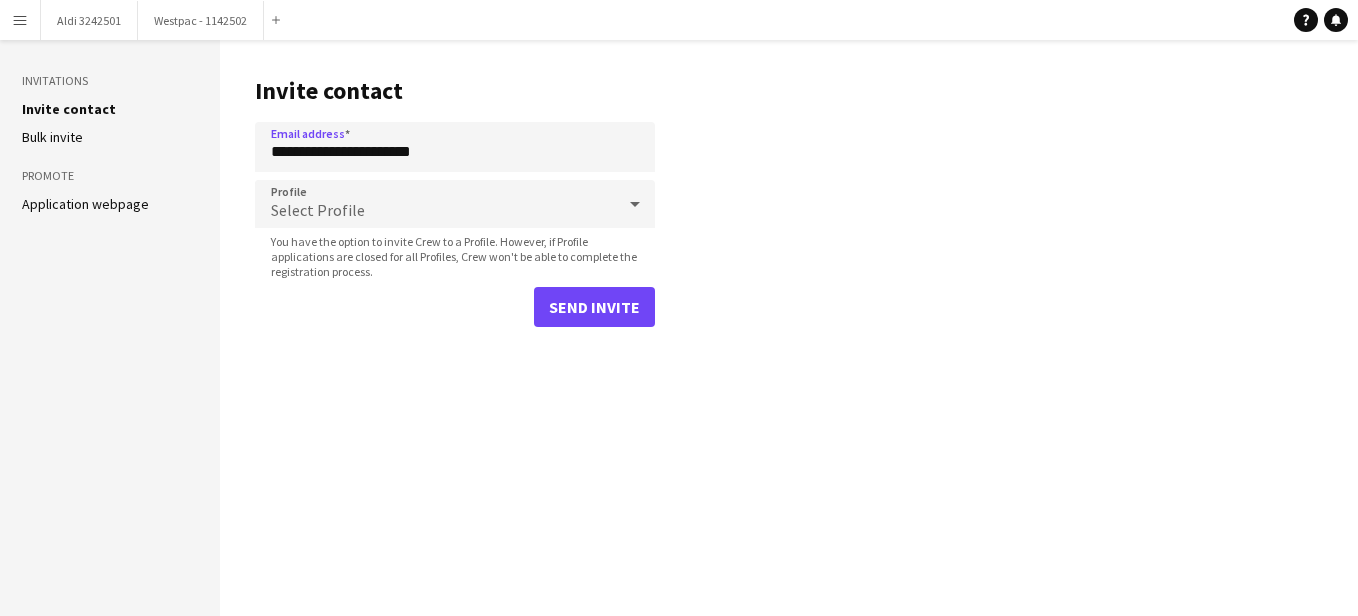 click on "Select Profile" at bounding box center (435, 204) 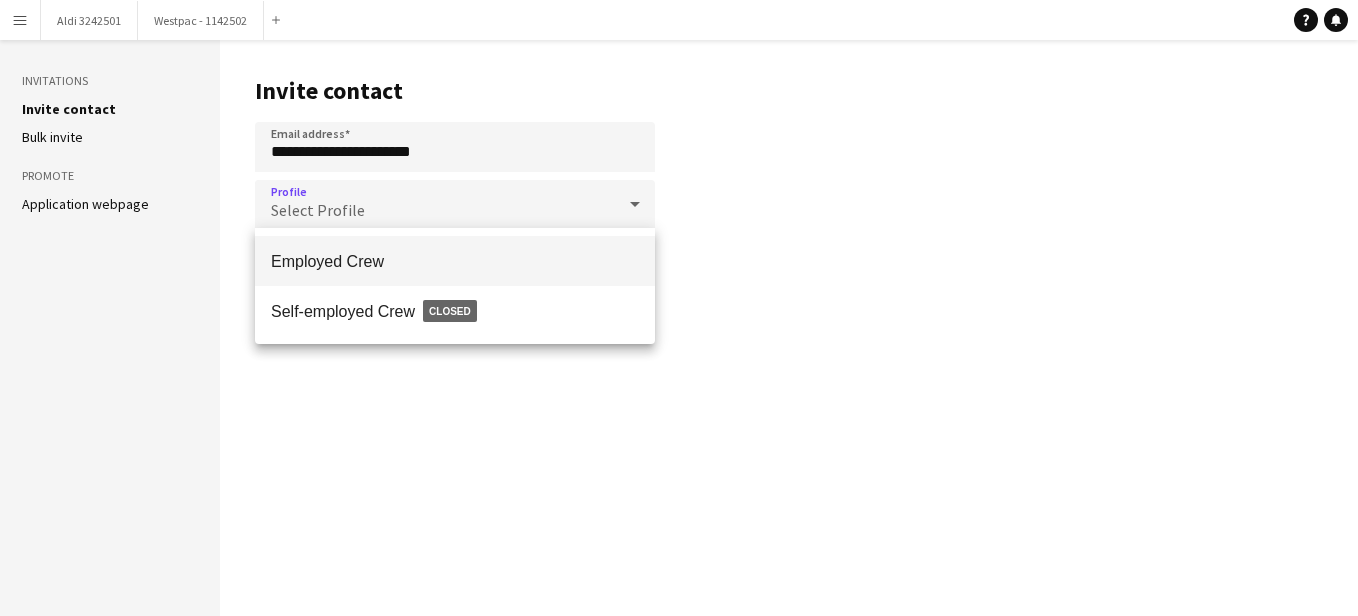 click on "Employed Crew" at bounding box center (455, 261) 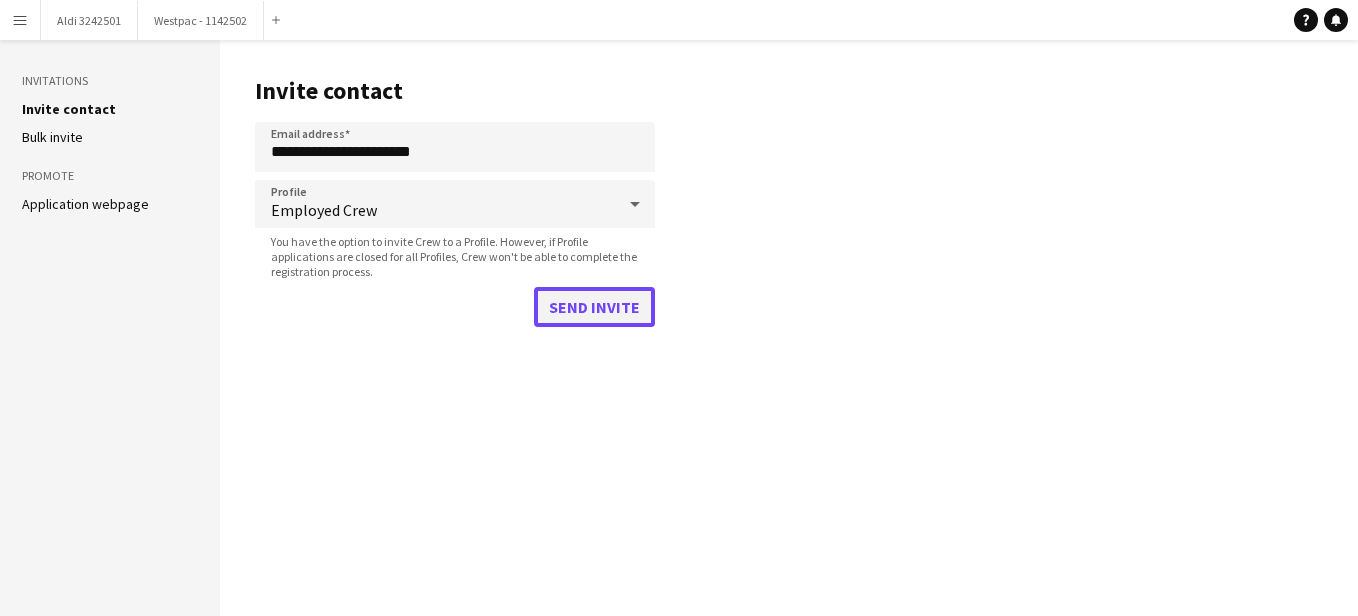click on "Send invite" 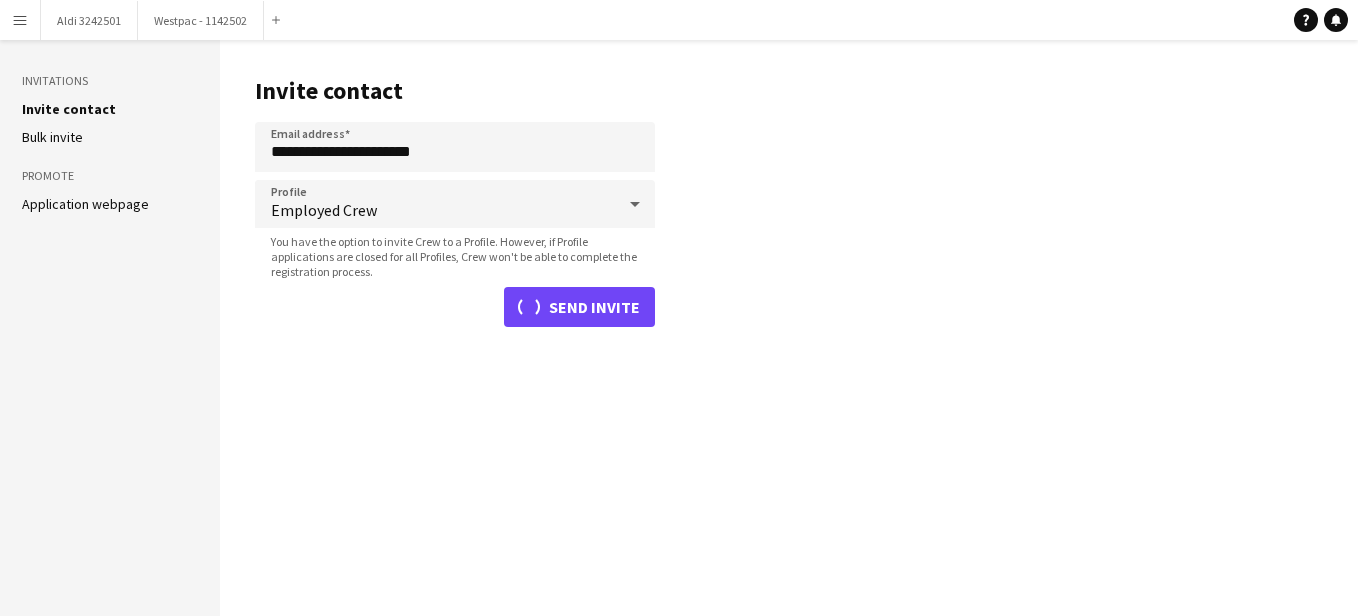 type 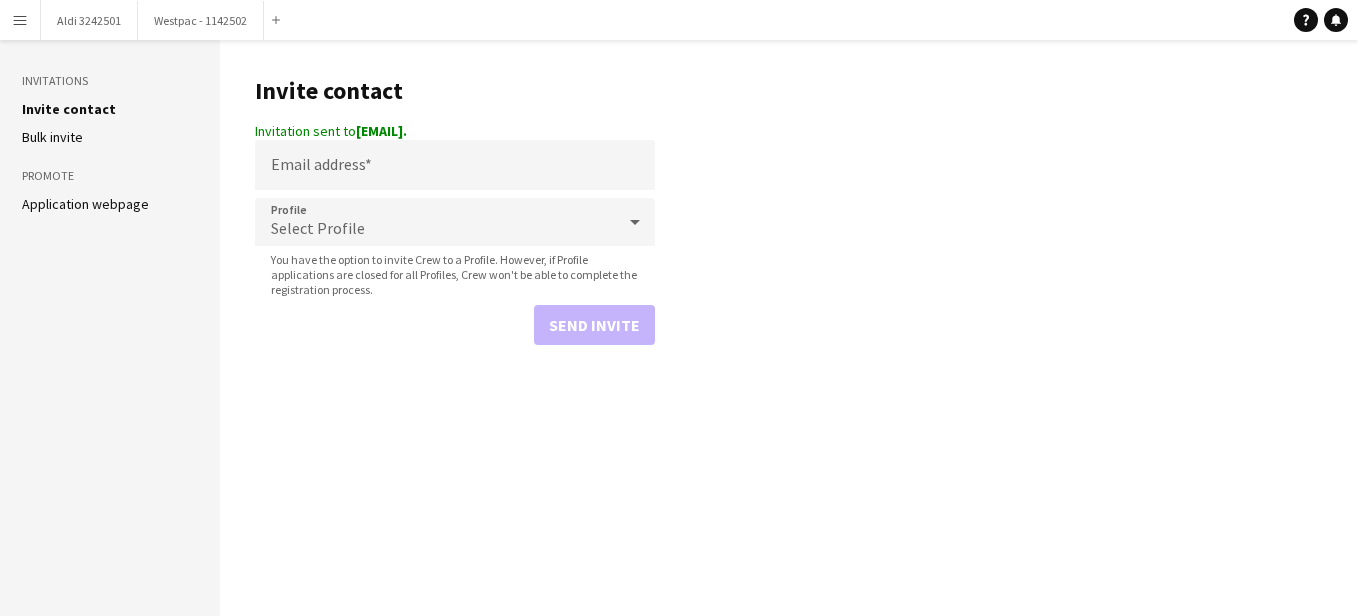 click on "Menu" at bounding box center [20, 20] 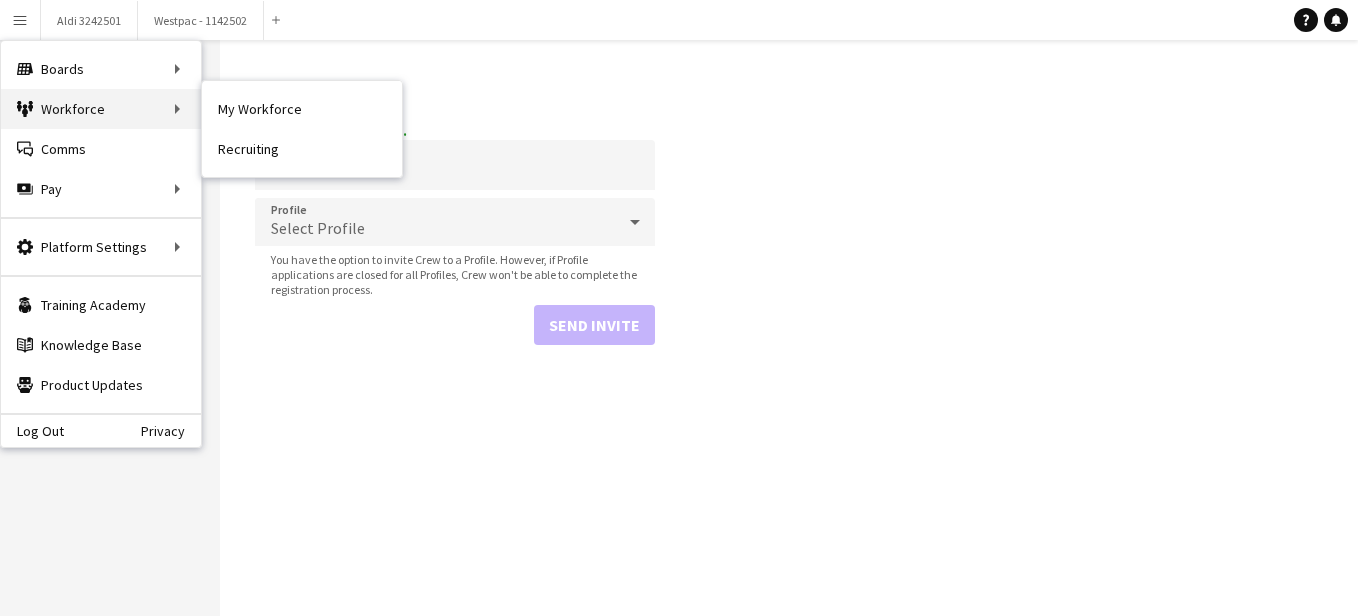 click on "Workforce
Workforce" at bounding box center [101, 109] 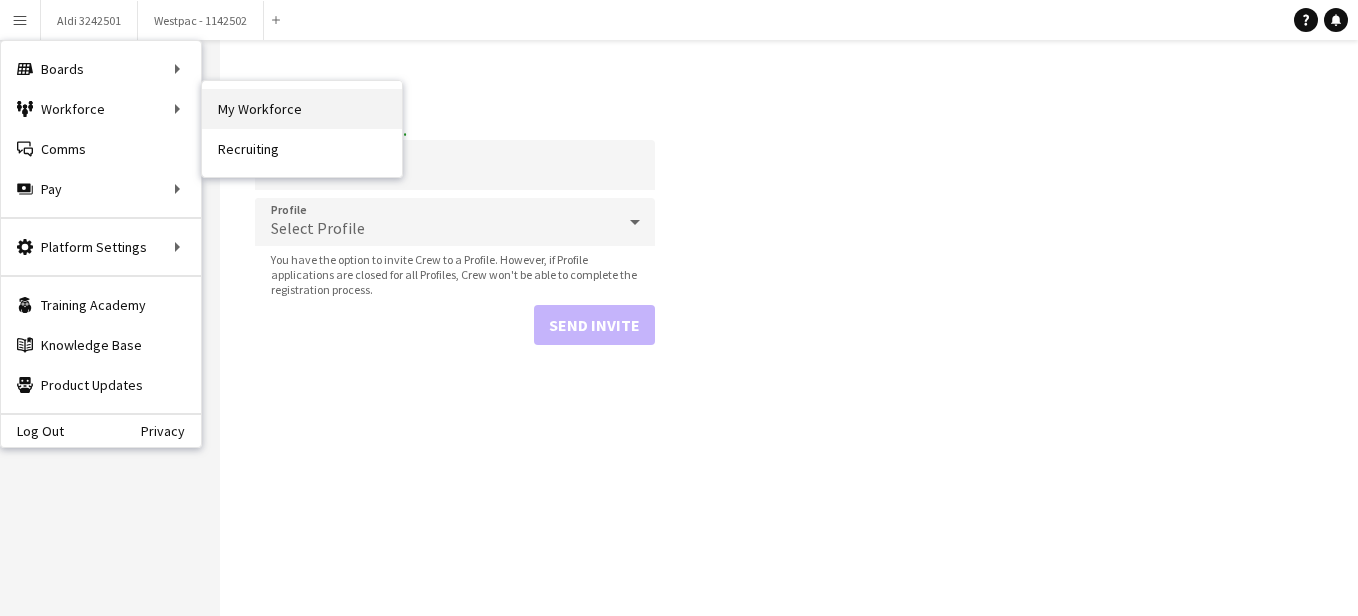 click on "My Workforce" at bounding box center [302, 109] 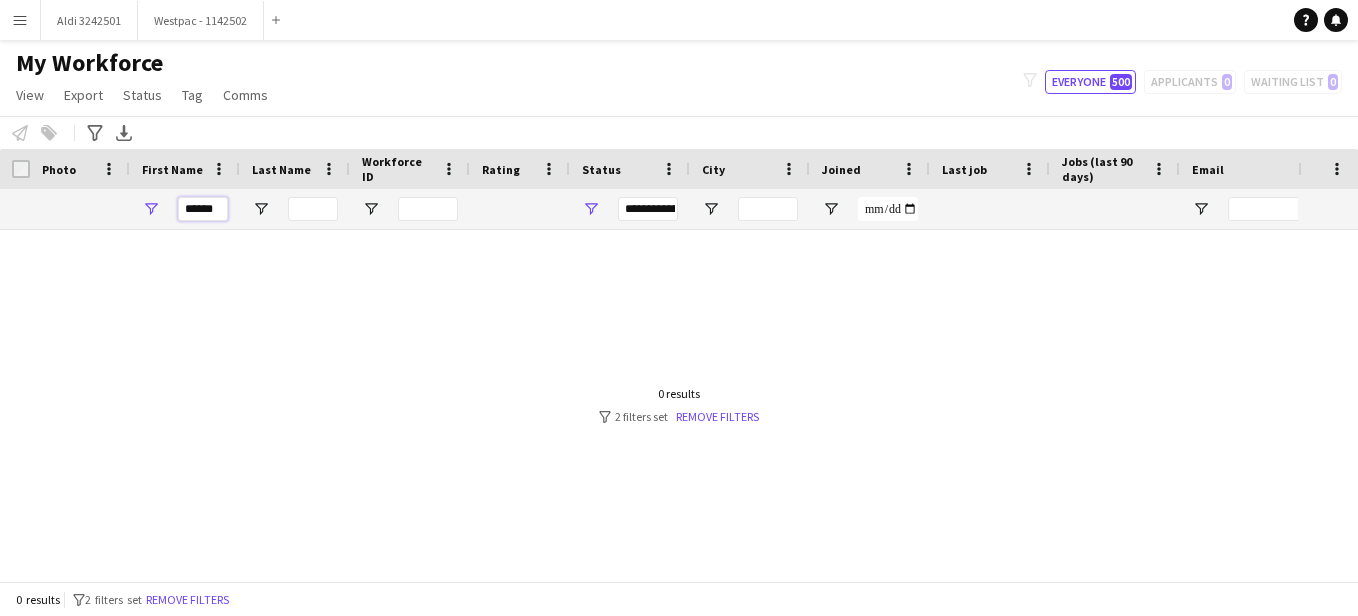 drag, startPoint x: 221, startPoint y: 208, endPoint x: 157, endPoint y: 207, distance: 64.00781 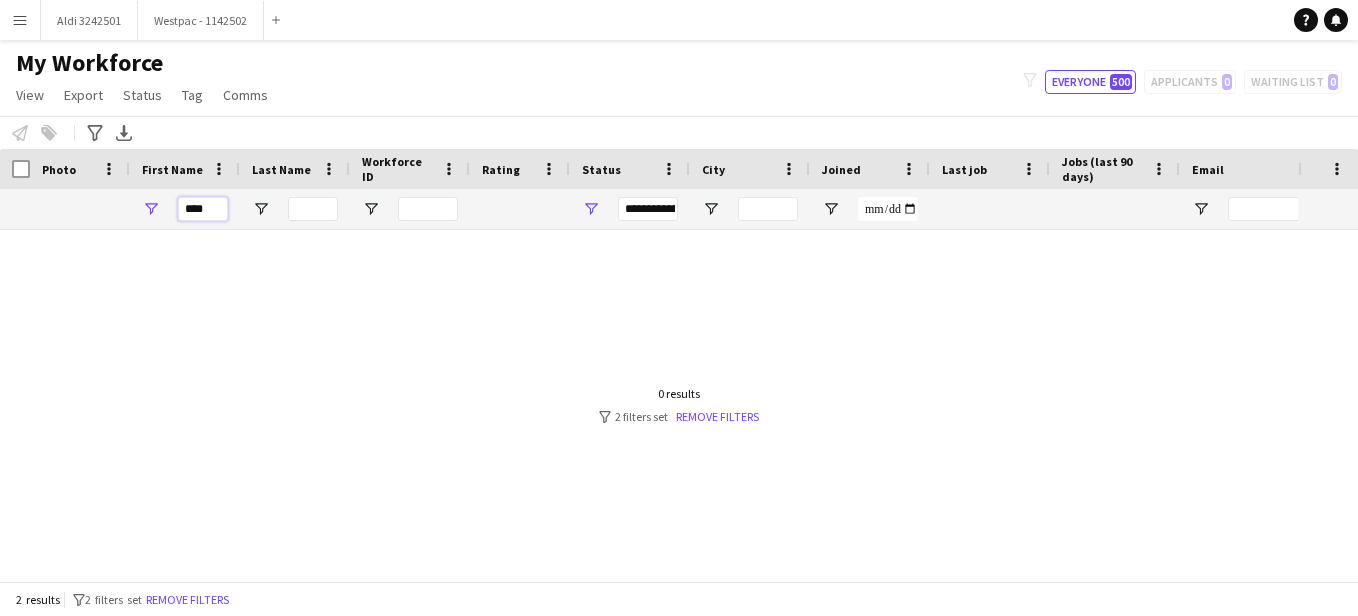 type on "****" 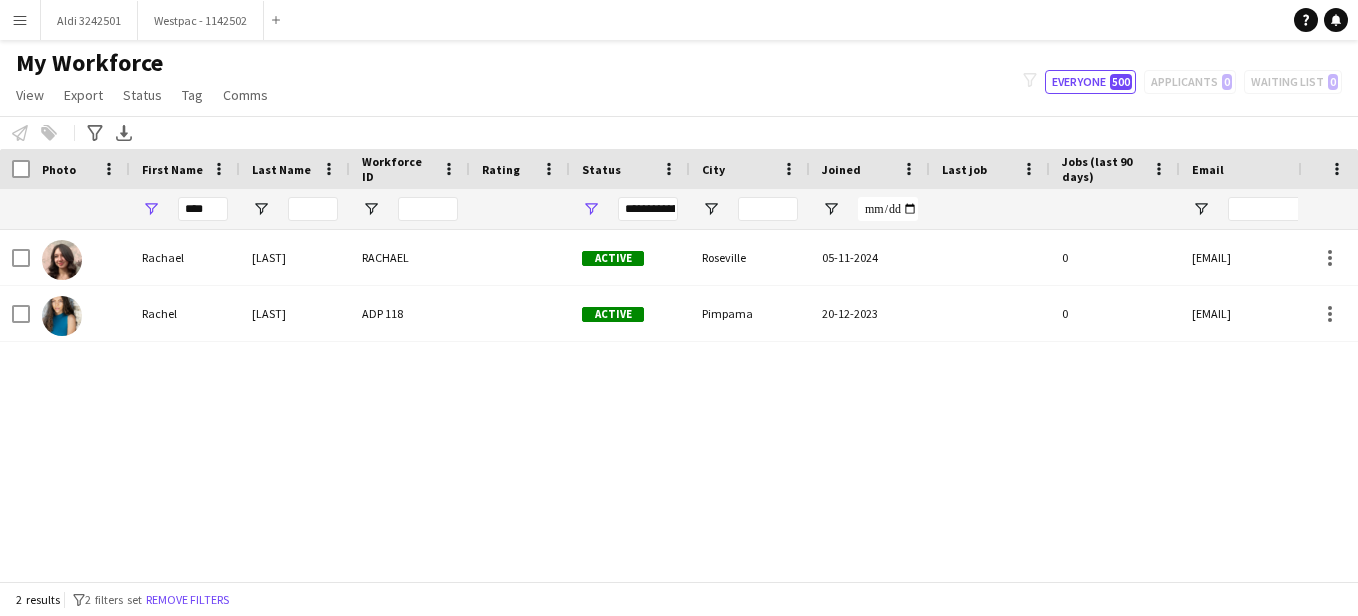 click on "[FIRST] [LAST] ADP [NUMBER] Active [LOCATION] [DATE] [NUMBER] [EMAIL]" at bounding box center [649, 398] 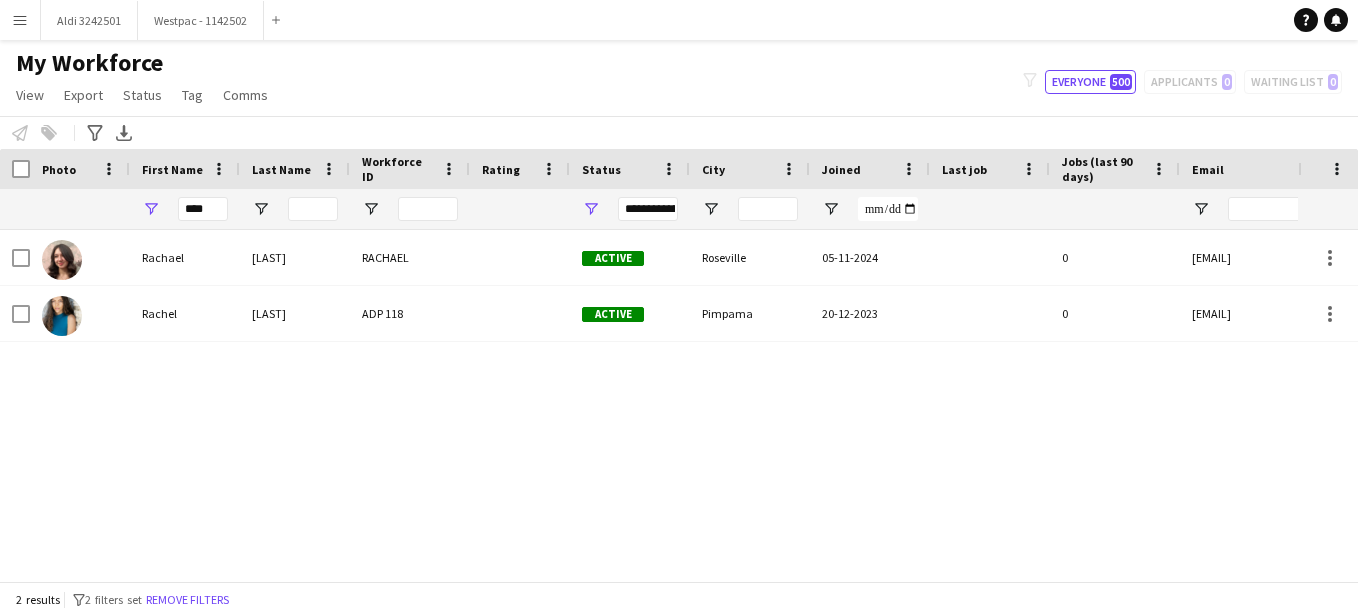 click on "Menu" at bounding box center (20, 20) 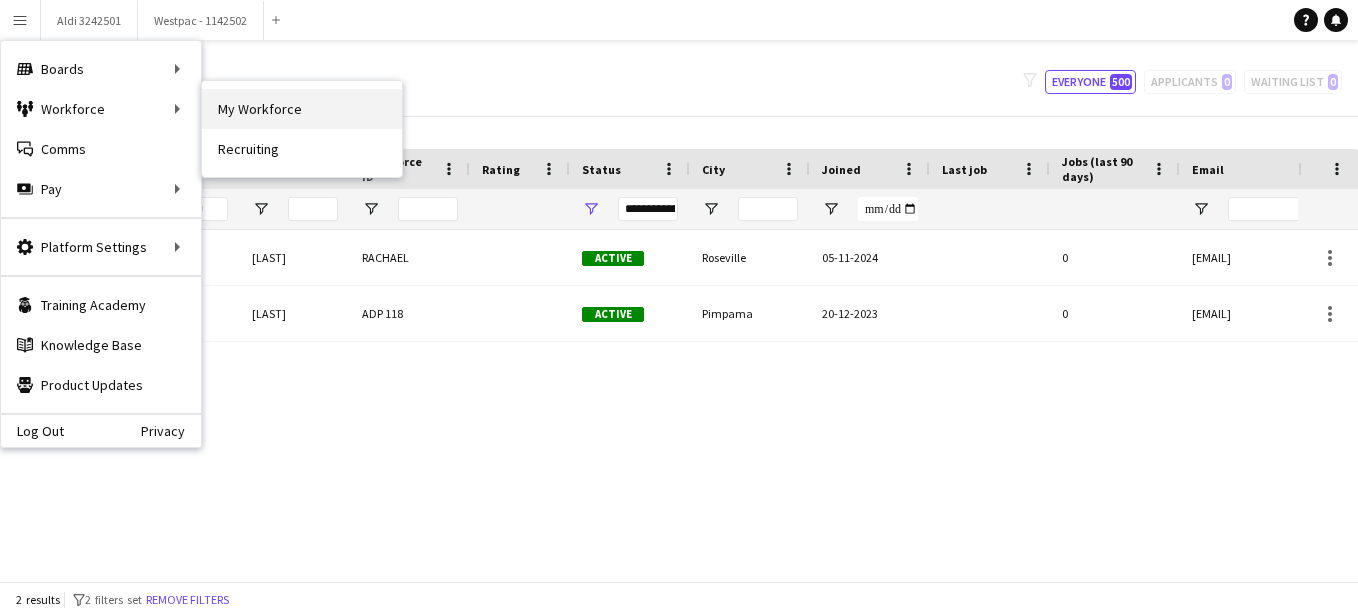 click on "My Workforce" at bounding box center [302, 109] 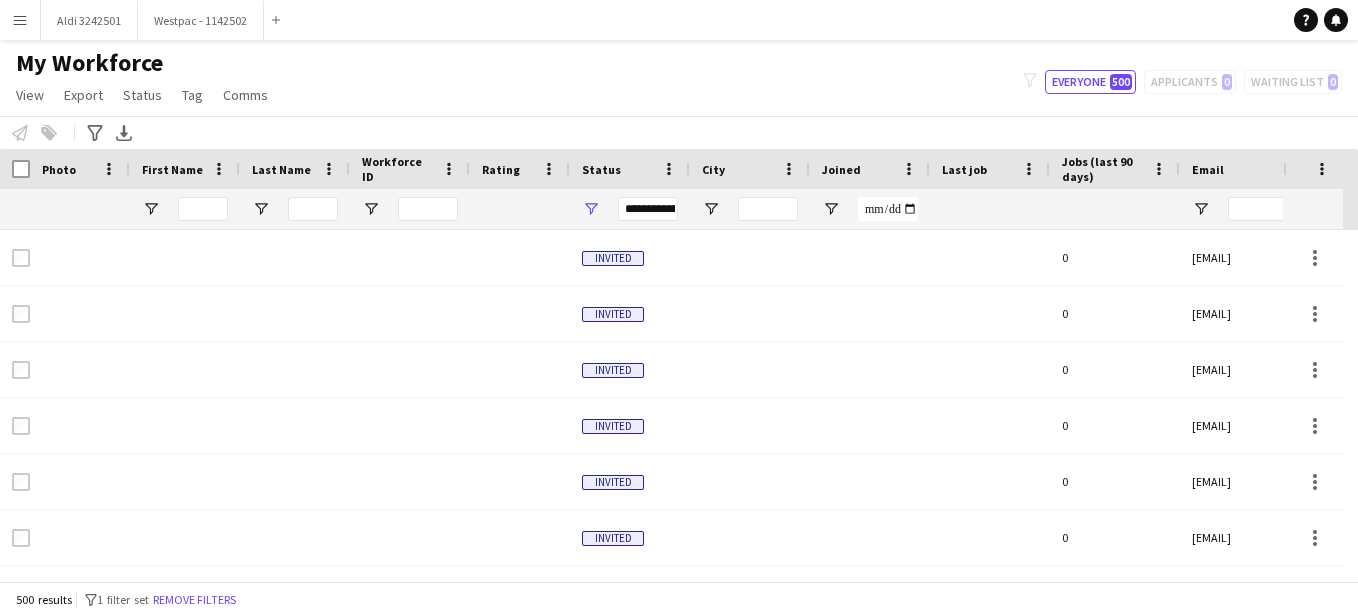 type on "****" 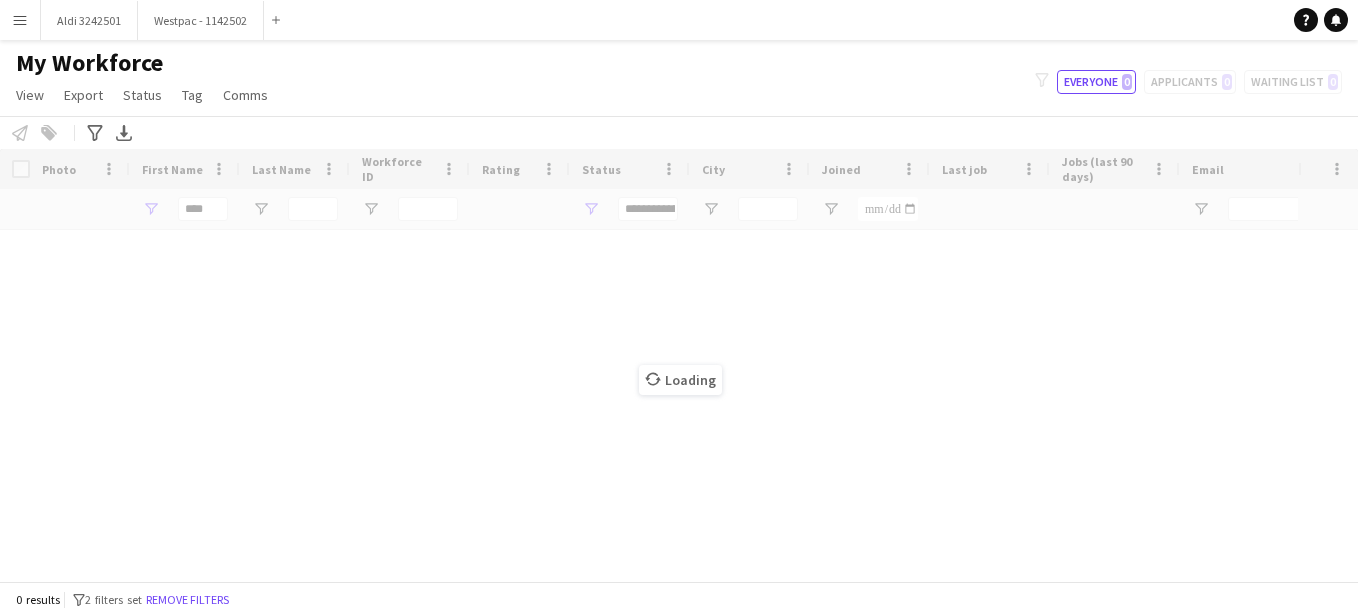 click on "Menu" at bounding box center (20, 20) 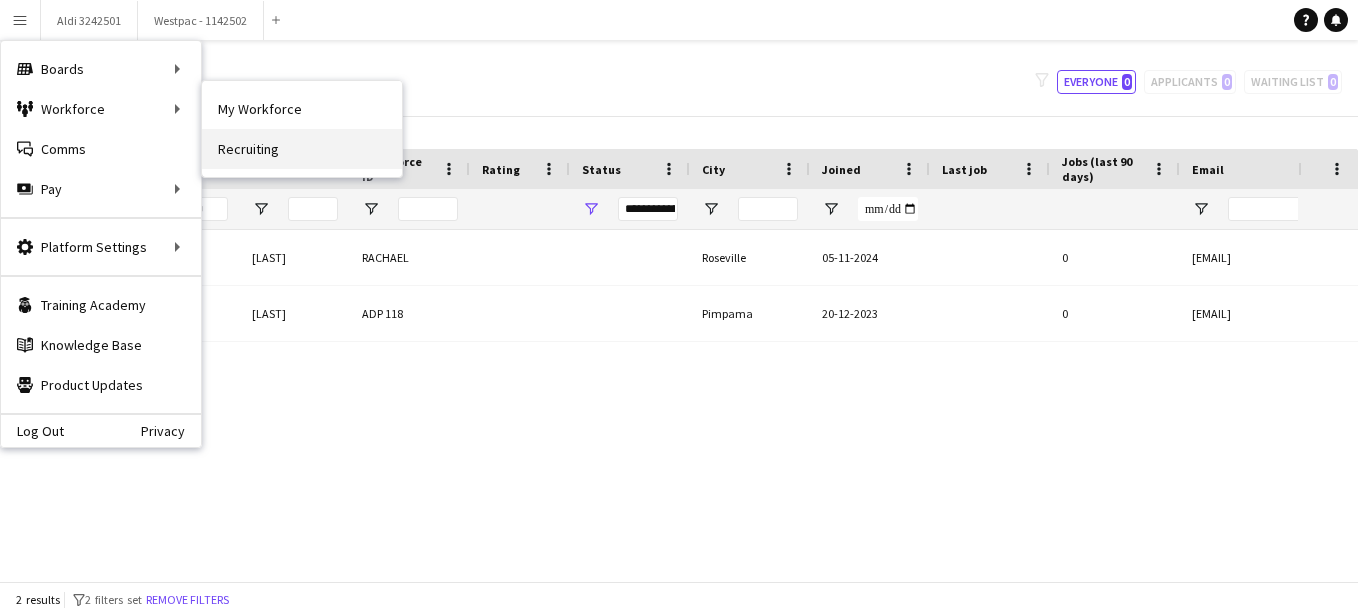 click on "Recruiting" at bounding box center [302, 149] 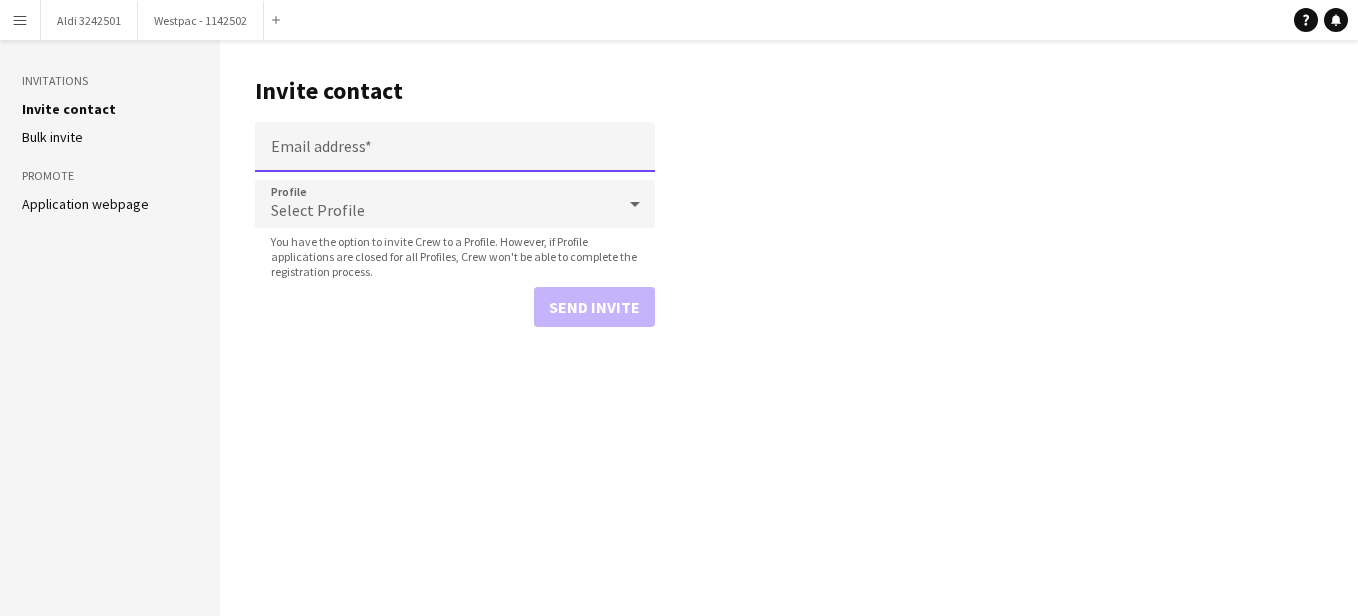 click on "Email address" at bounding box center (455, 147) 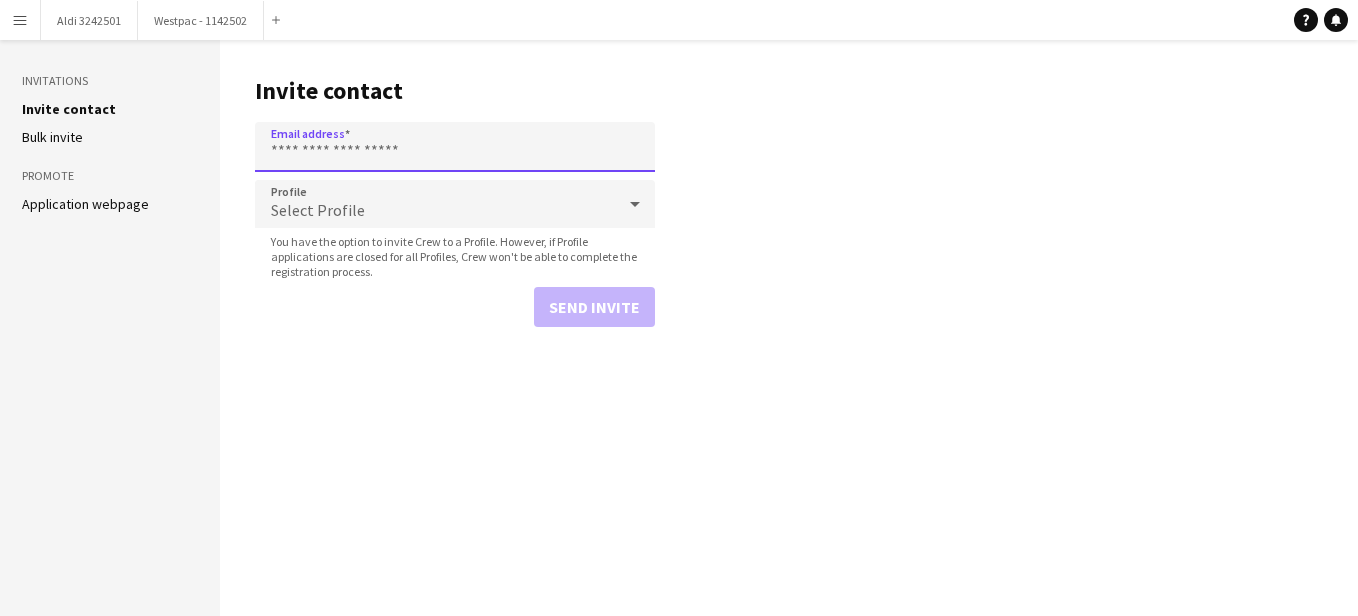 paste on "**********" 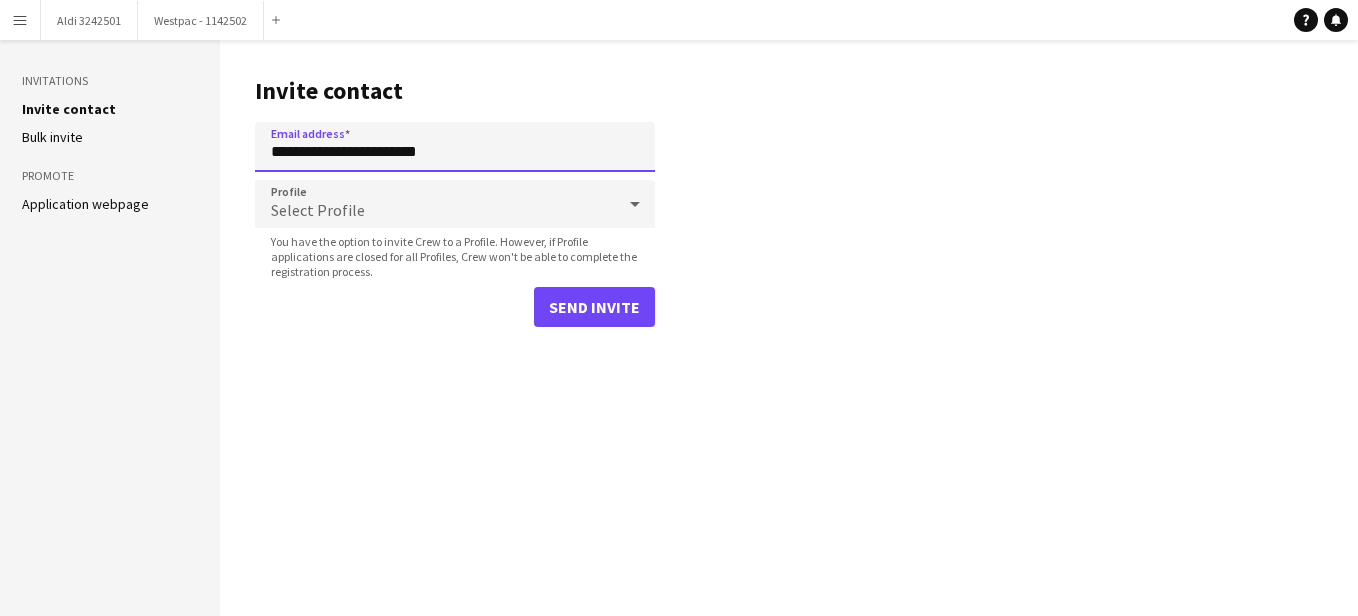 type on "**********" 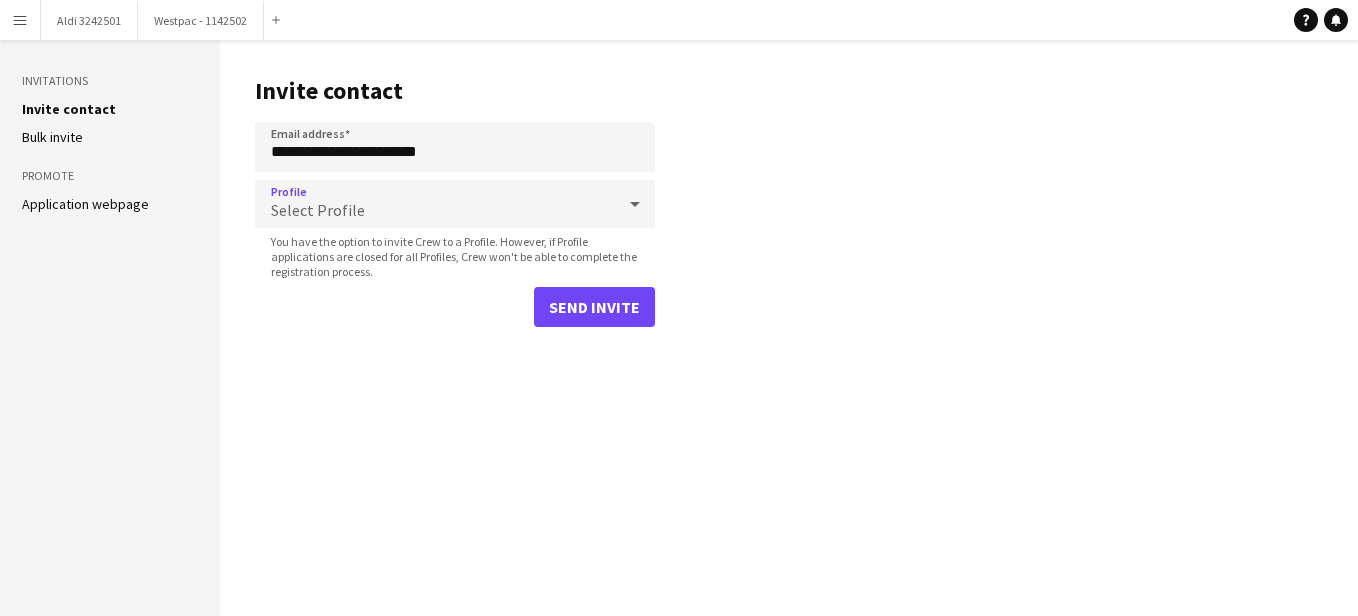 click on "Select Profile" at bounding box center (435, 204) 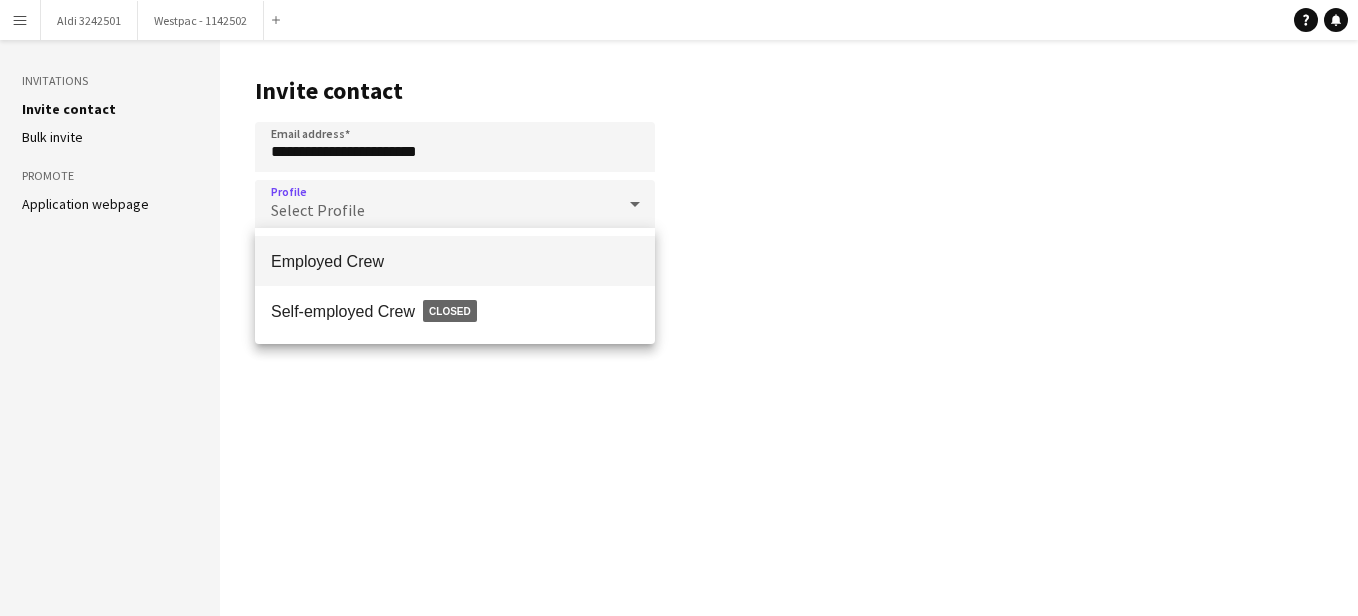 click on "Employed Crew" at bounding box center [455, 261] 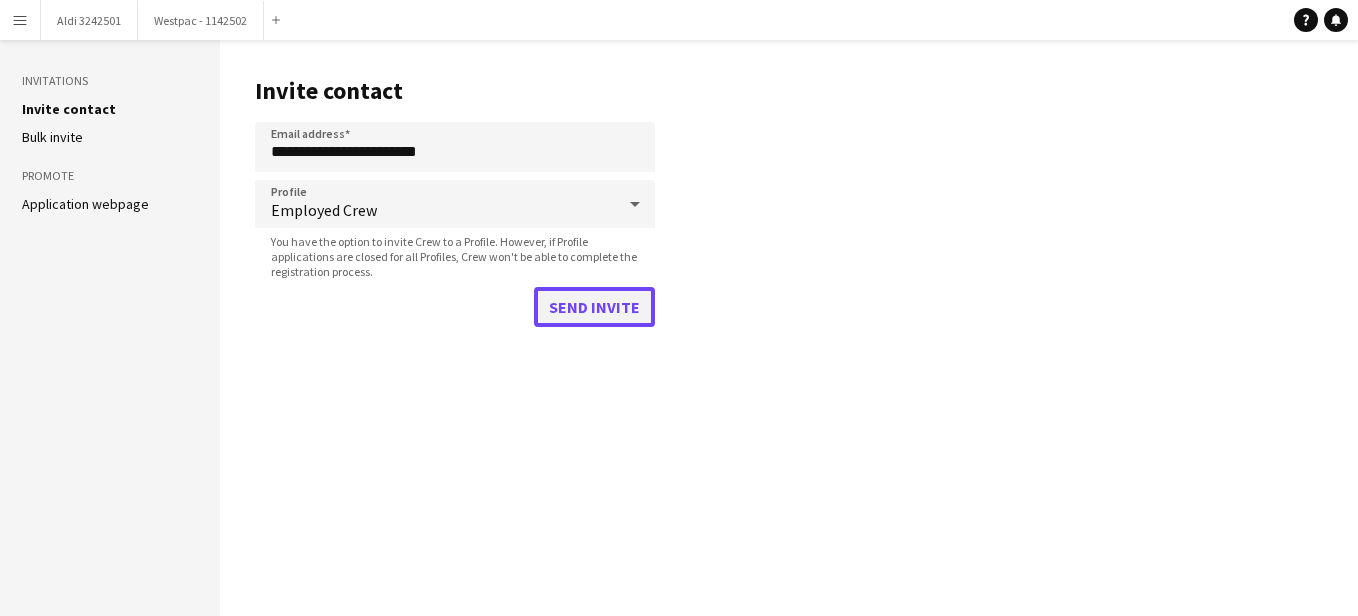 click on "Send invite" 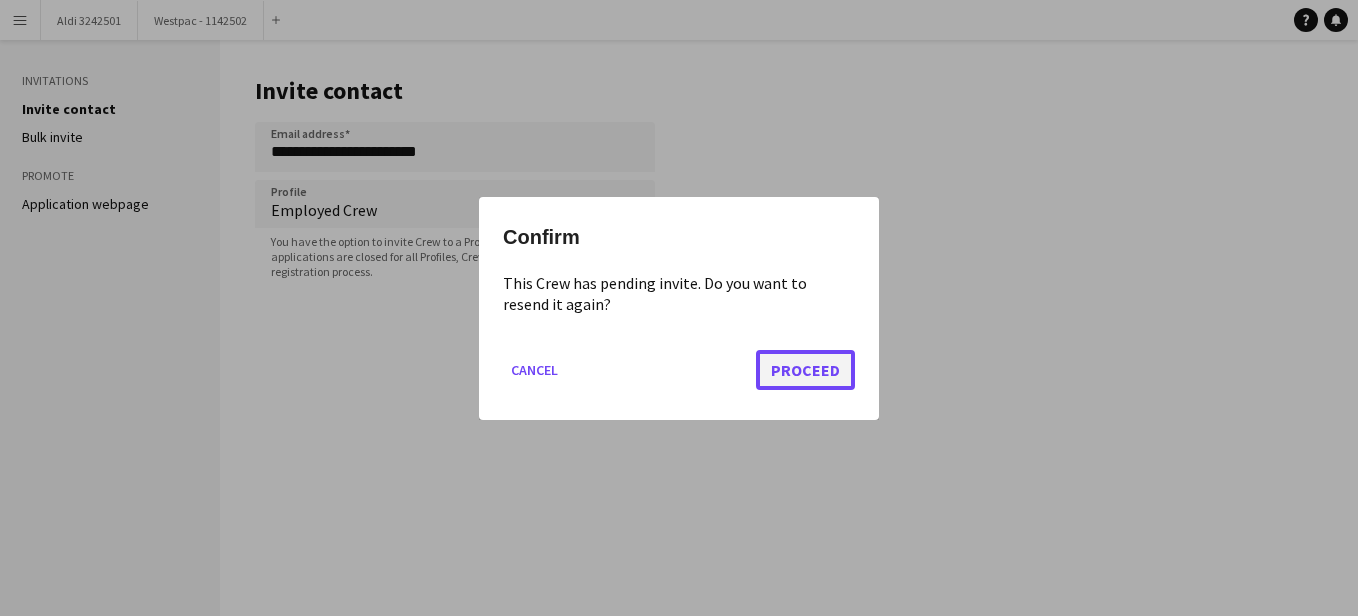 click on "Proceed" 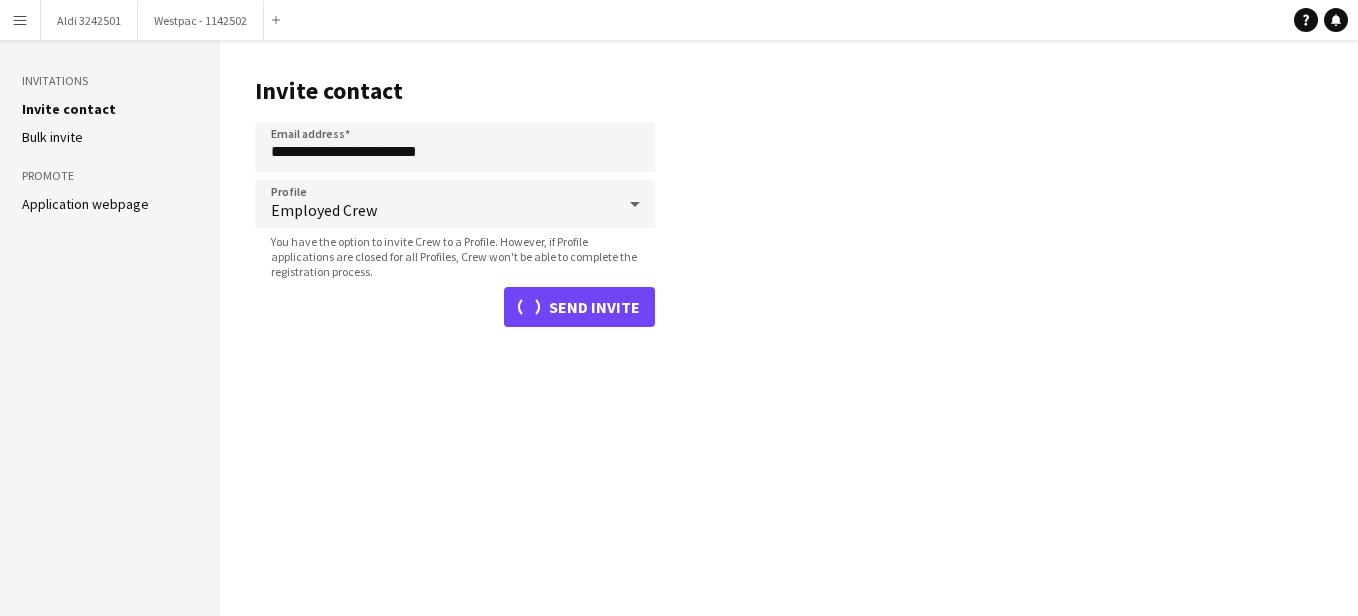 type 